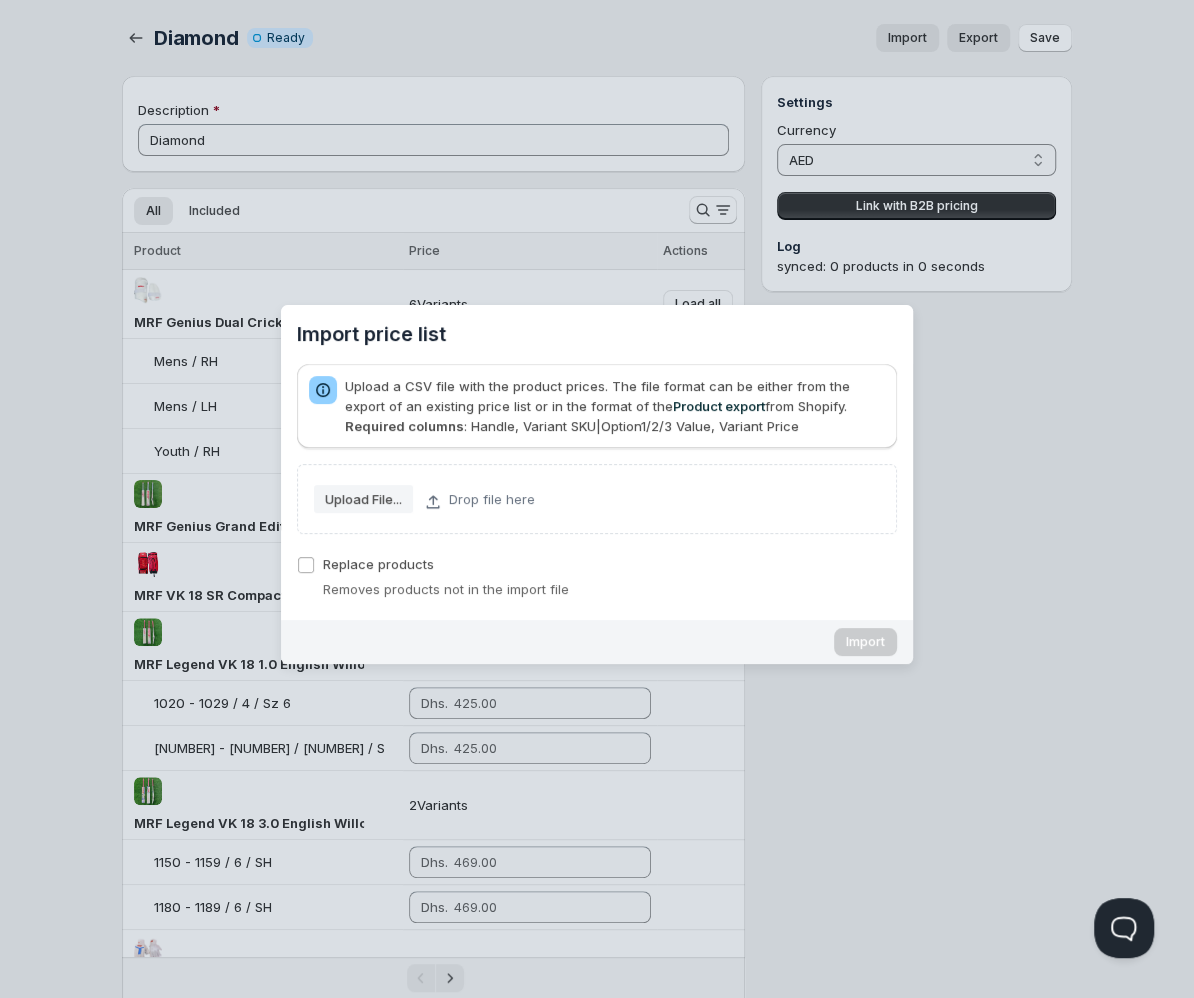 scroll, scrollTop: 0, scrollLeft: 0, axis: both 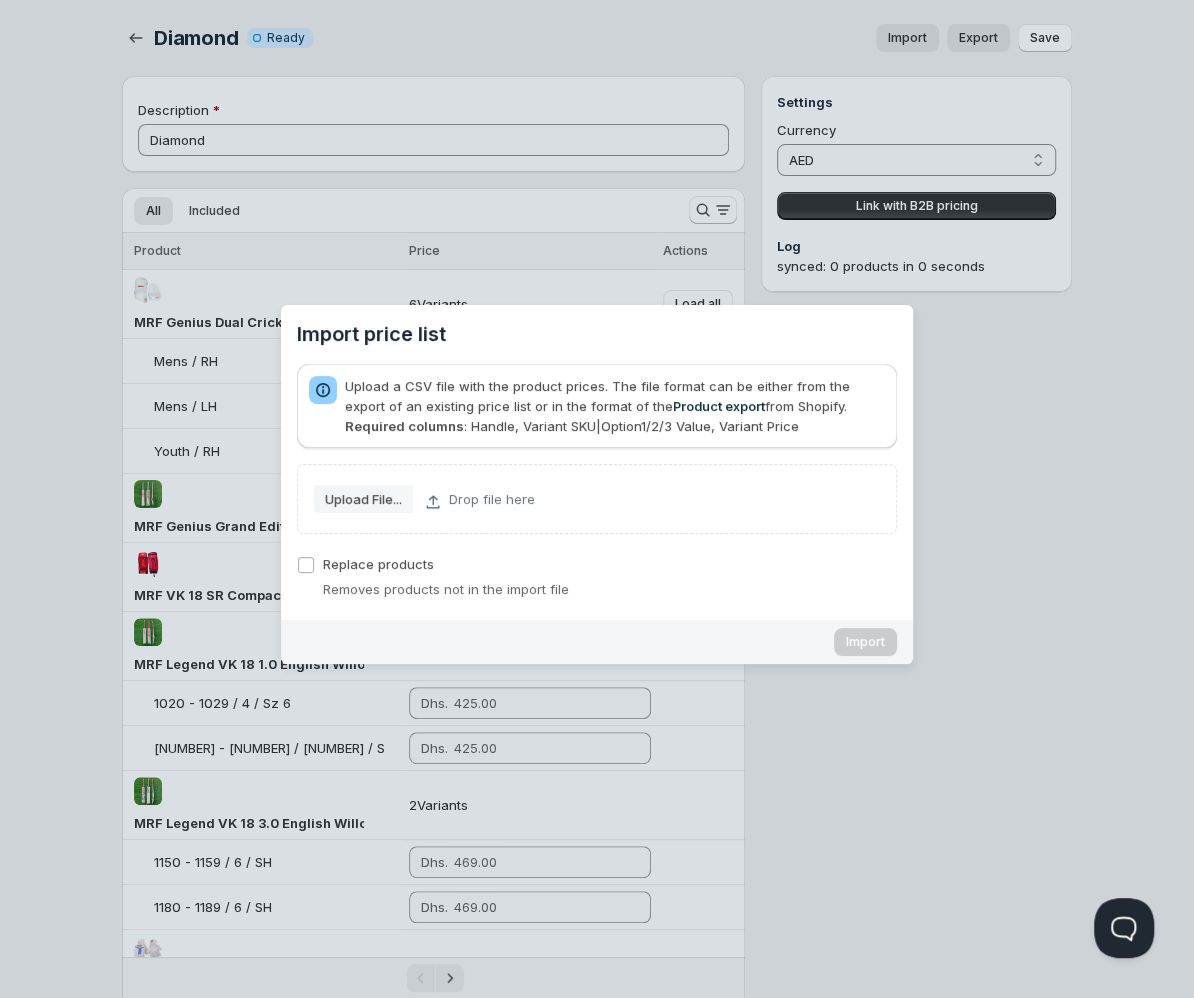 click on "Upload File..." at bounding box center (0, 0) 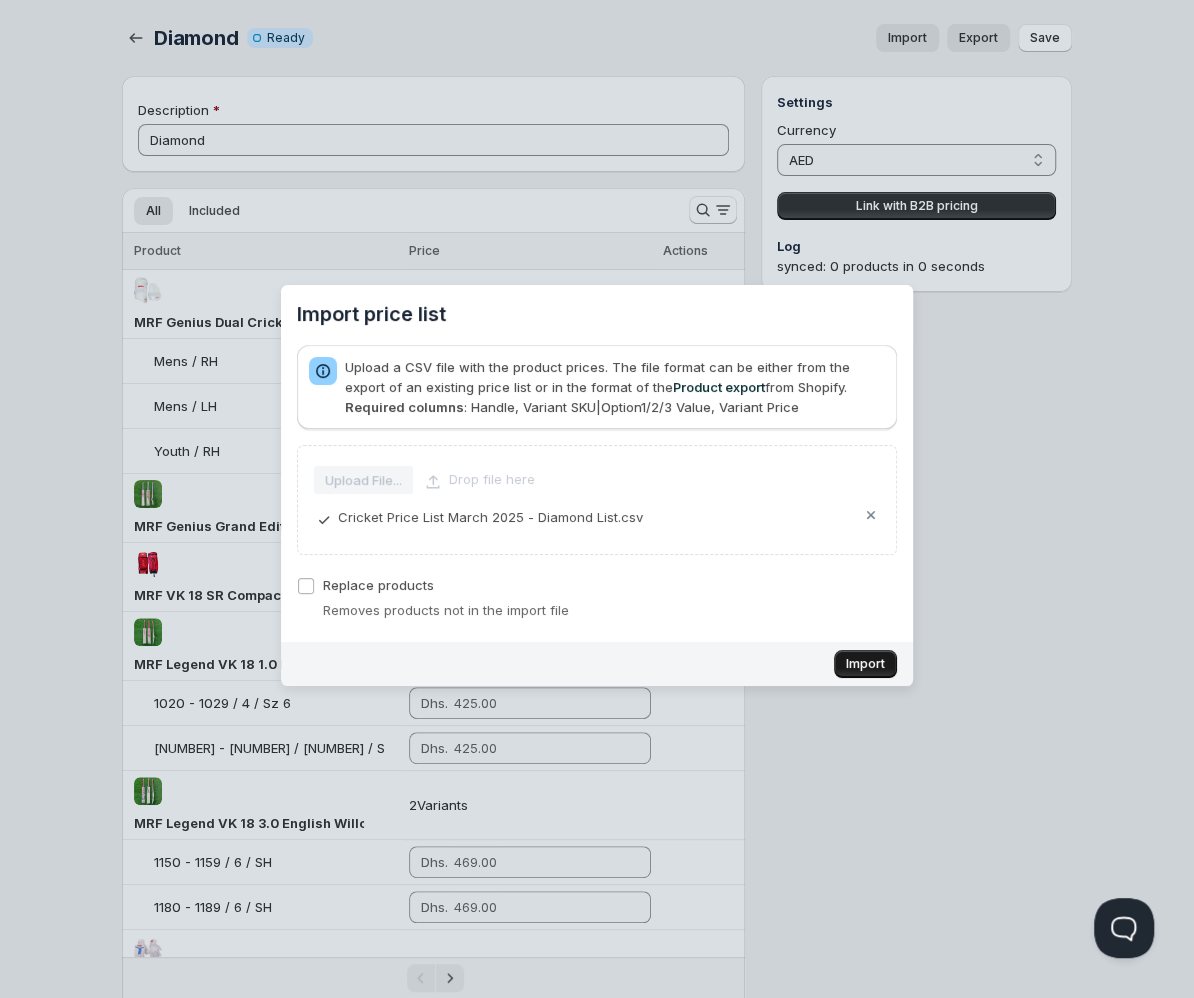 click on "Import" at bounding box center (865, 664) 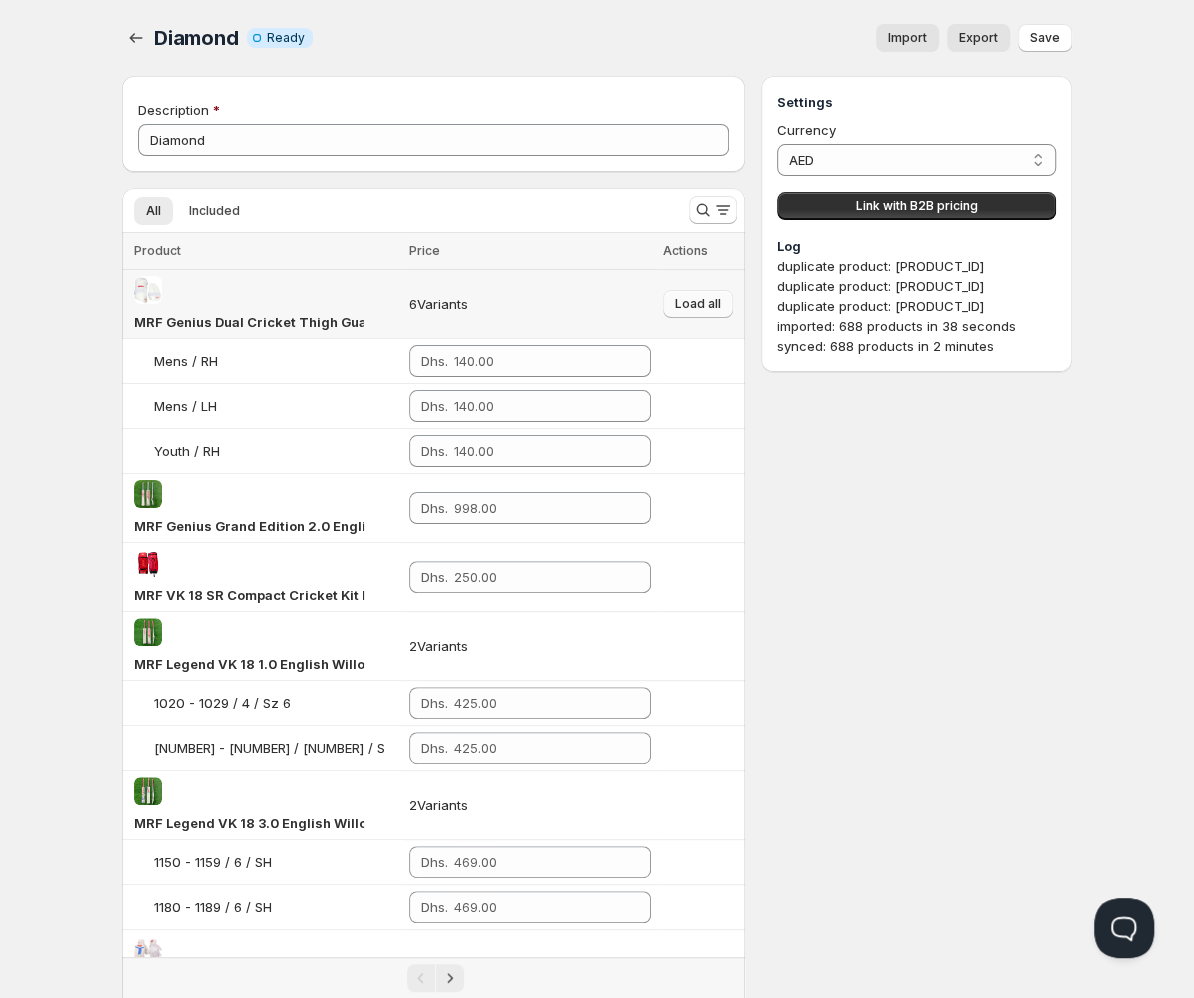 click on "Load all" at bounding box center [698, 304] 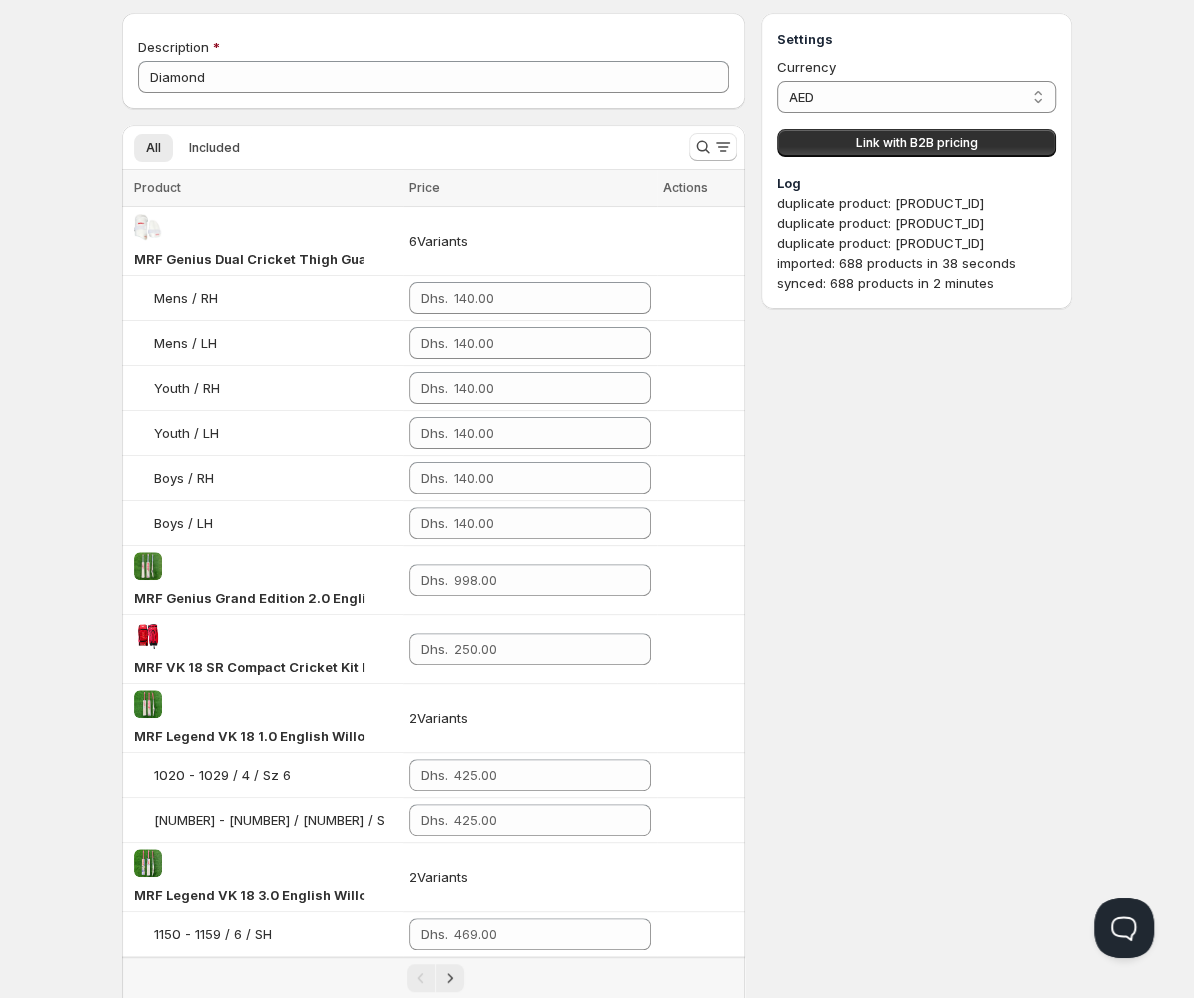 scroll, scrollTop: 0, scrollLeft: 0, axis: both 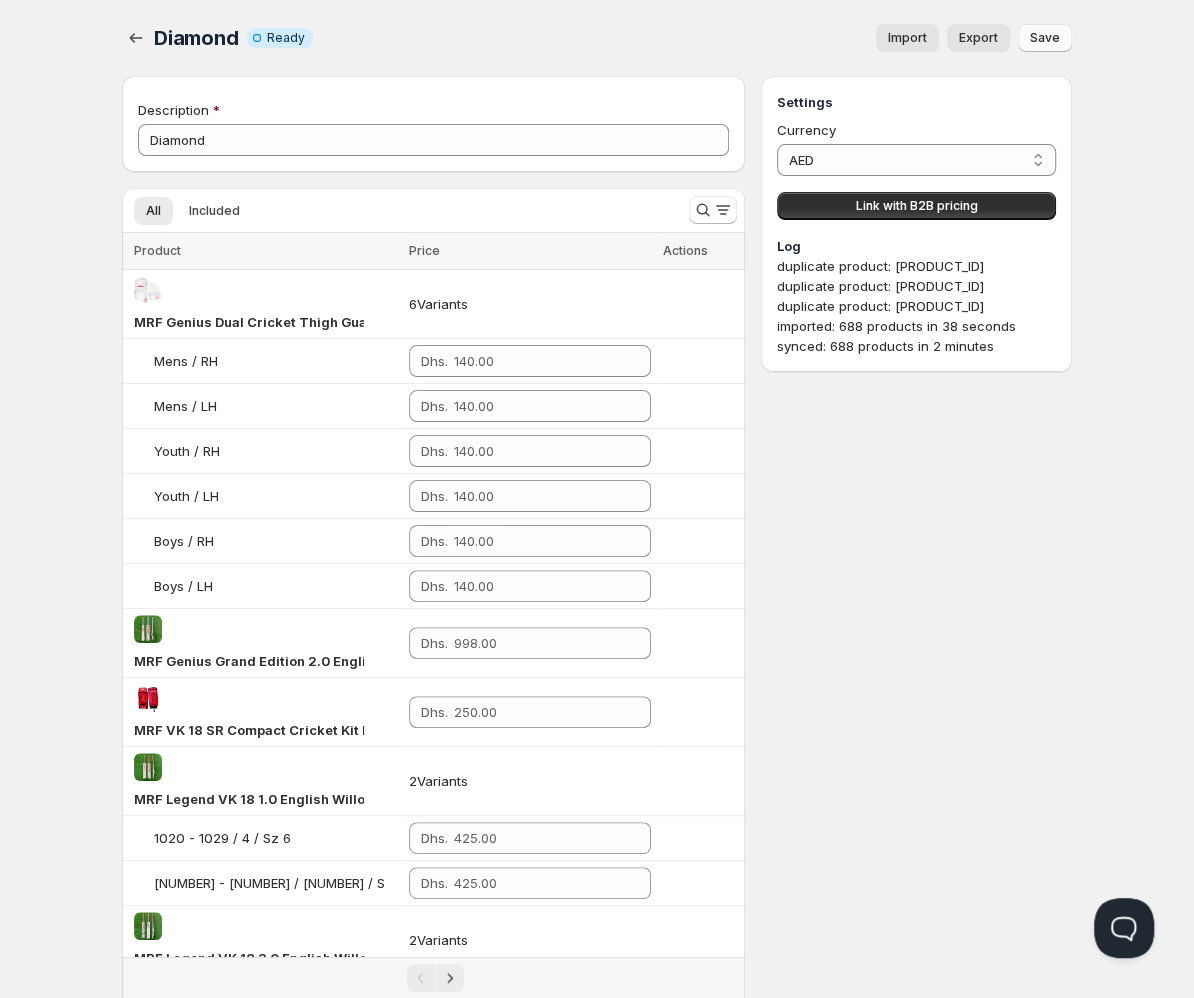 click on "Save" at bounding box center (1045, 38) 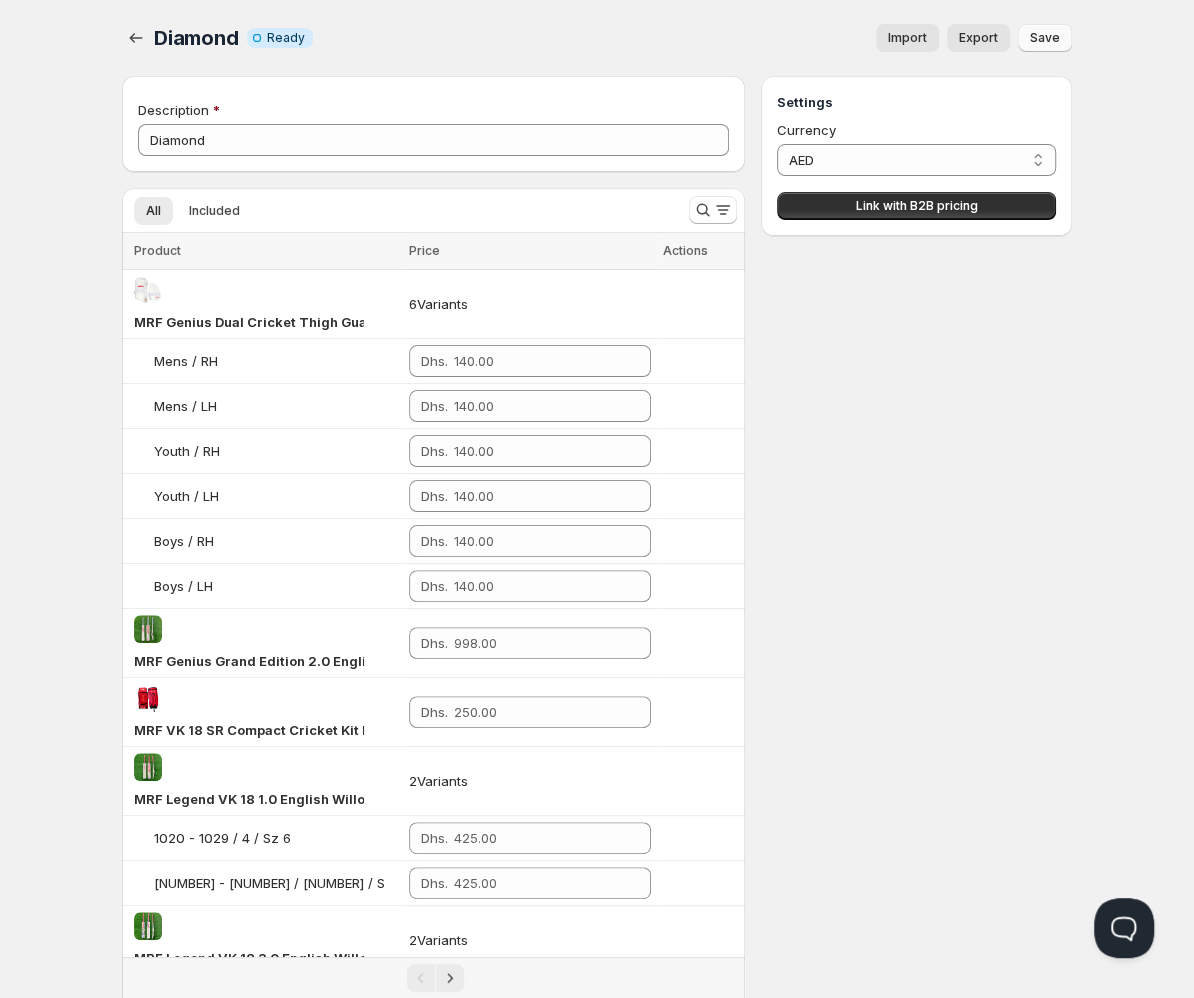 click on "Save" at bounding box center [1045, 38] 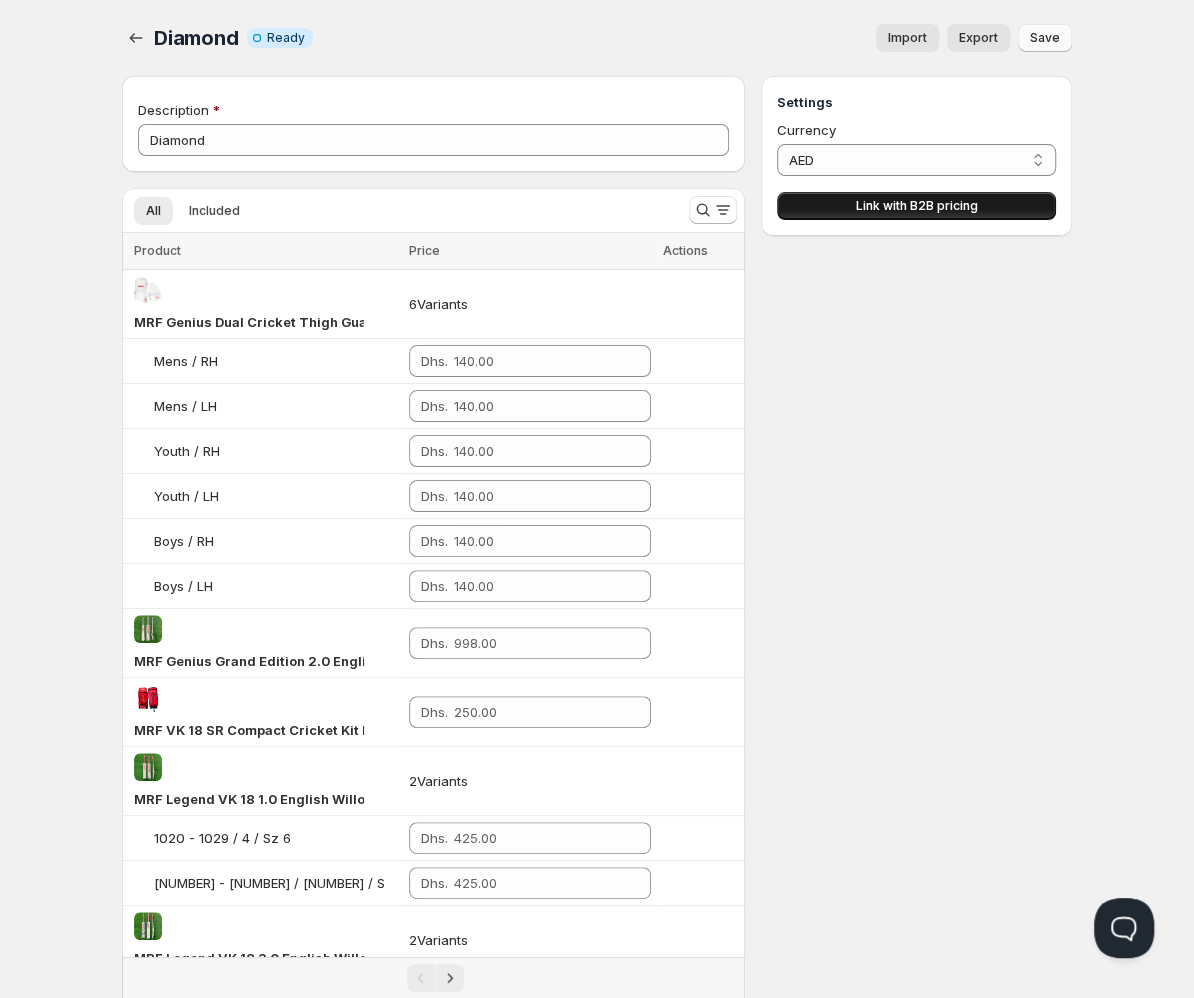 click on "Link with B2B pricing" at bounding box center (916, 206) 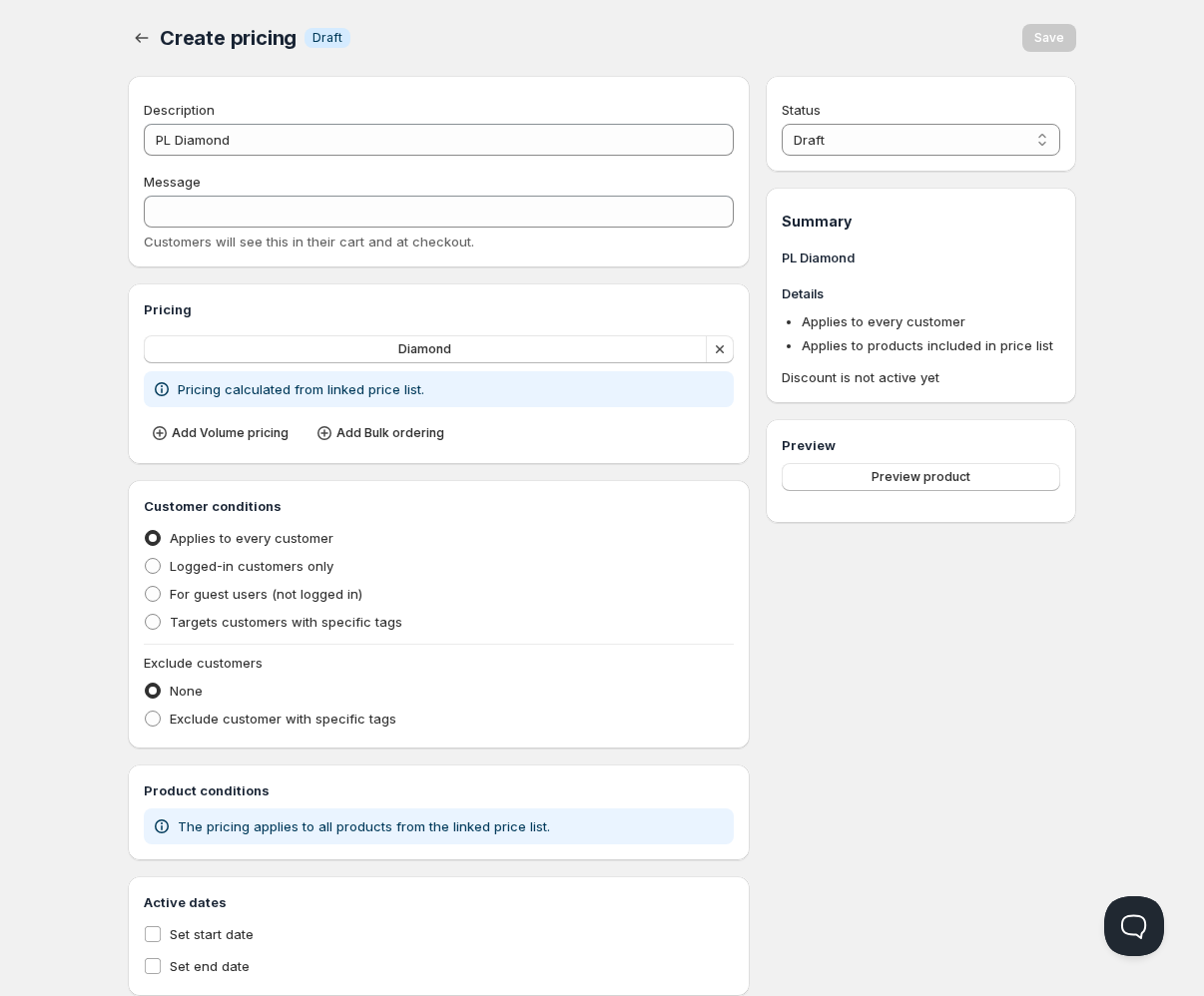 type on "PL Diamond" 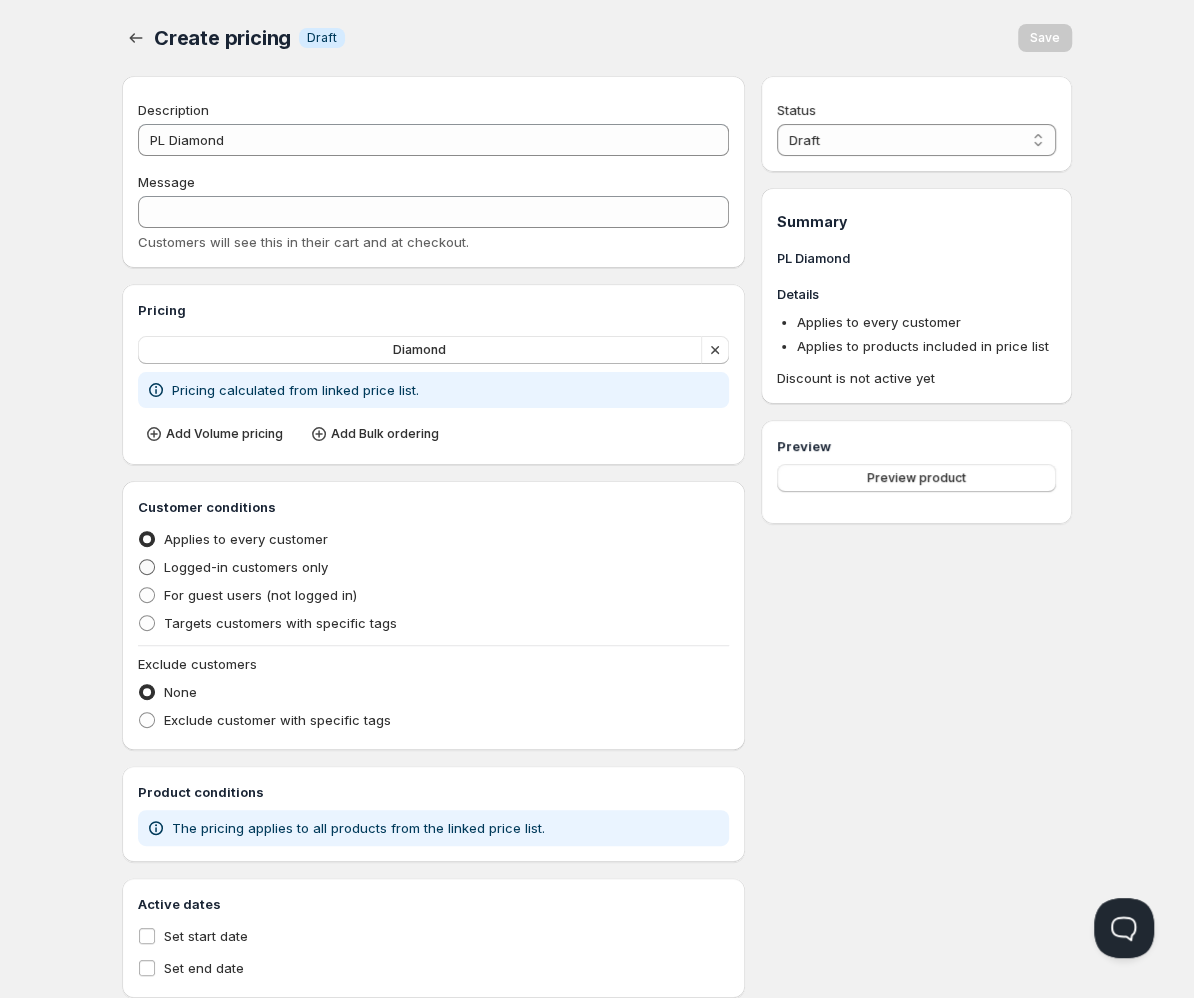 click on "Logged-in customers only" at bounding box center [246, 567] 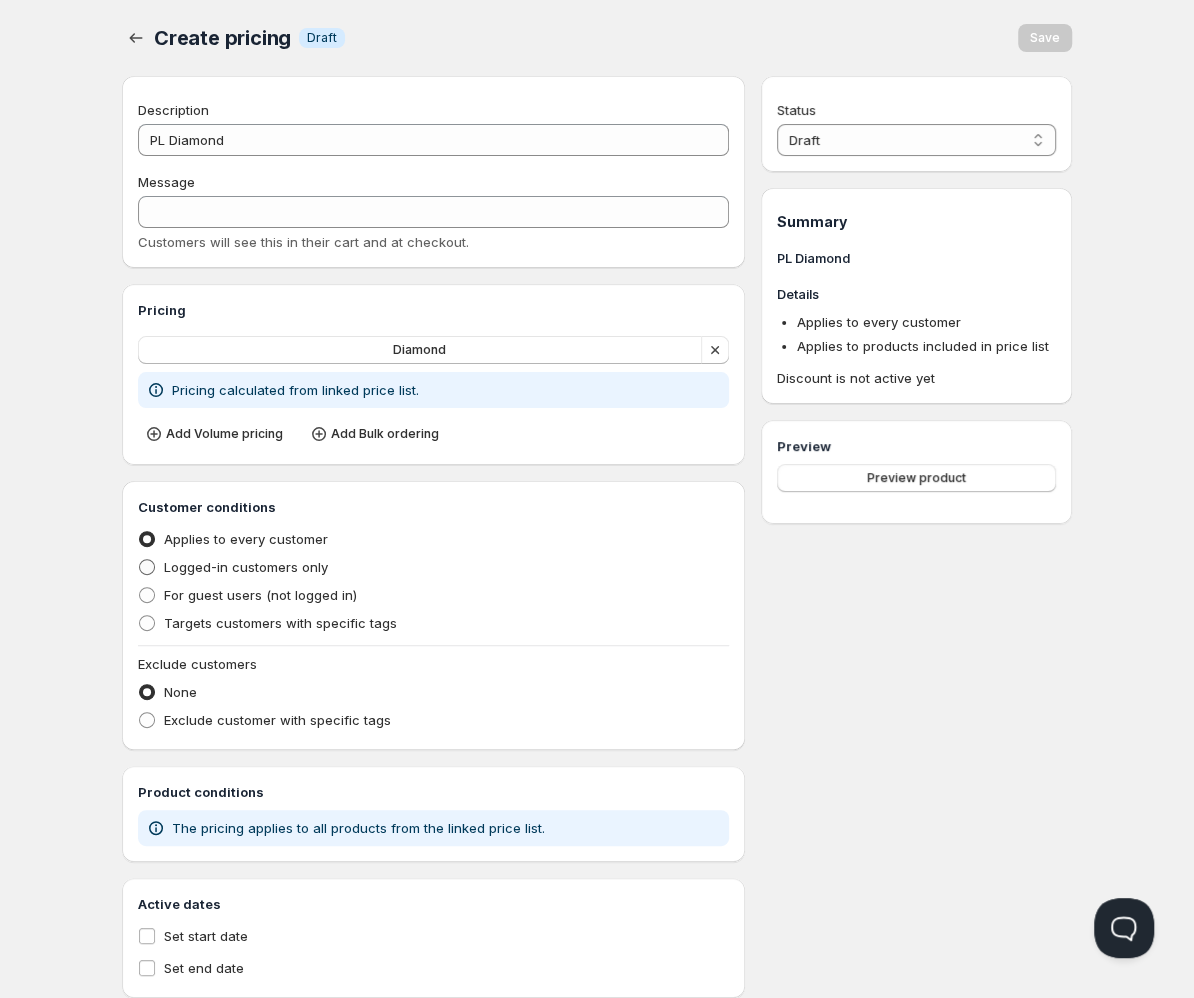 radio on "true" 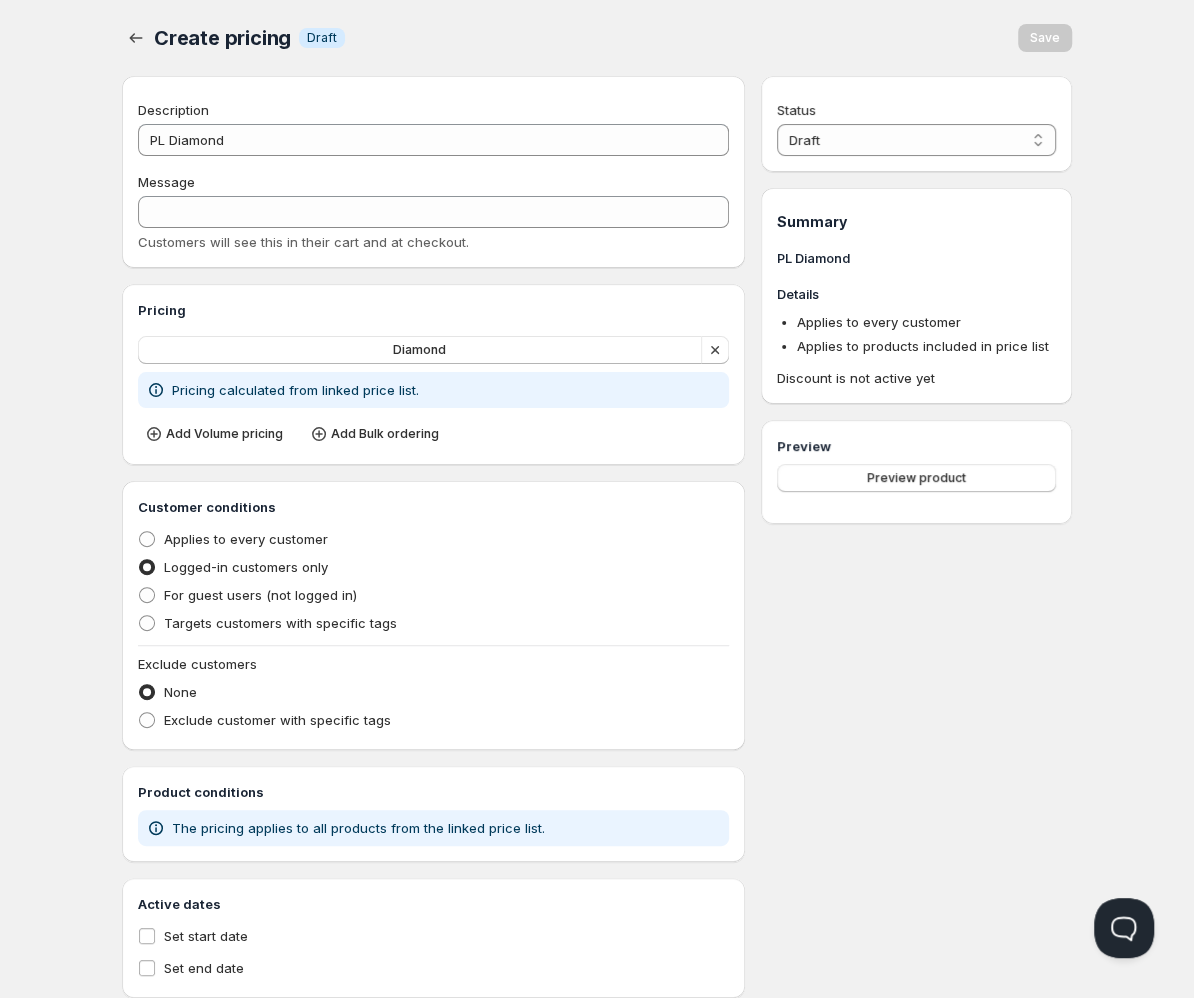 type on "PL_DIAMOND" 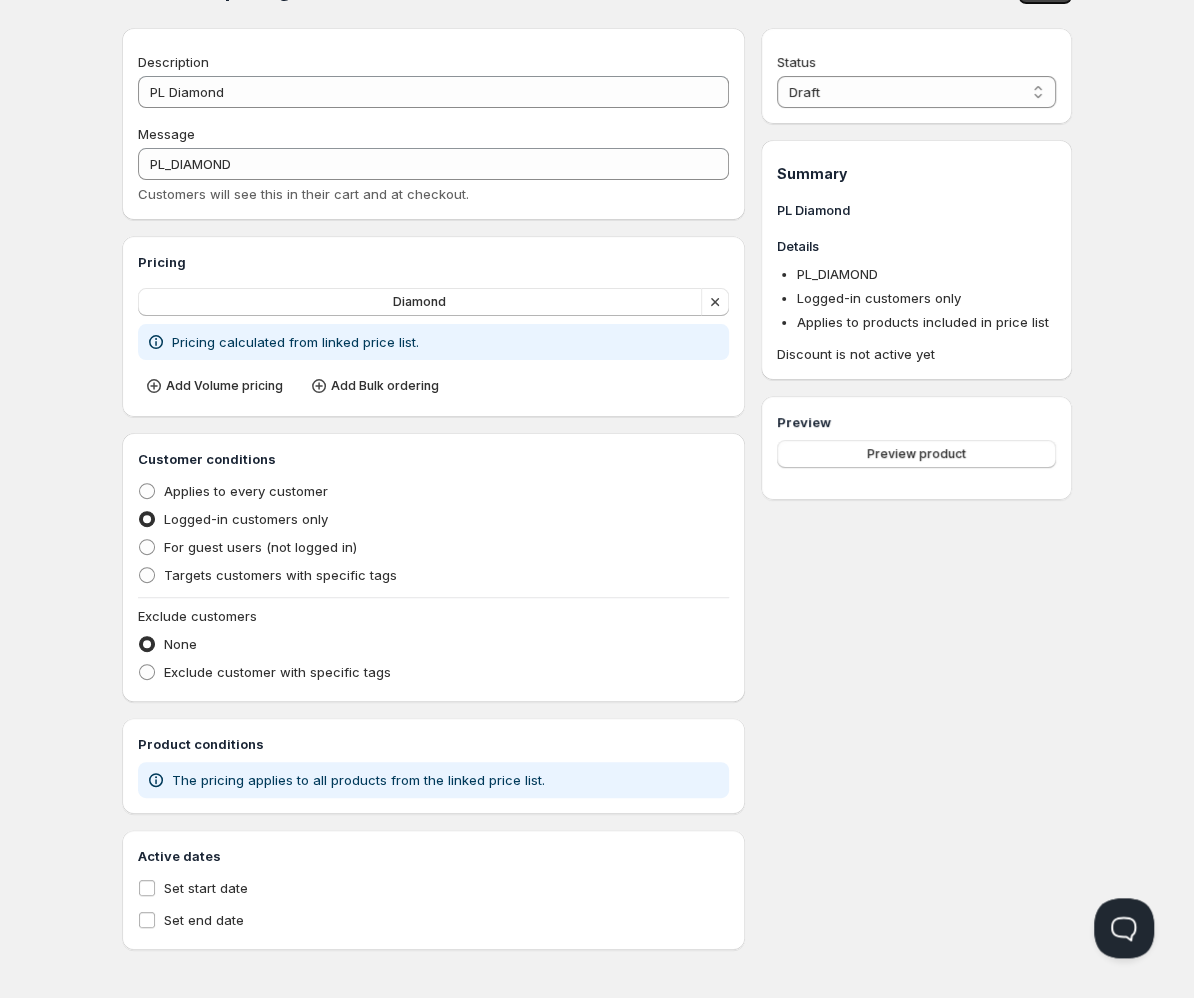 scroll, scrollTop: 50, scrollLeft: 0, axis: vertical 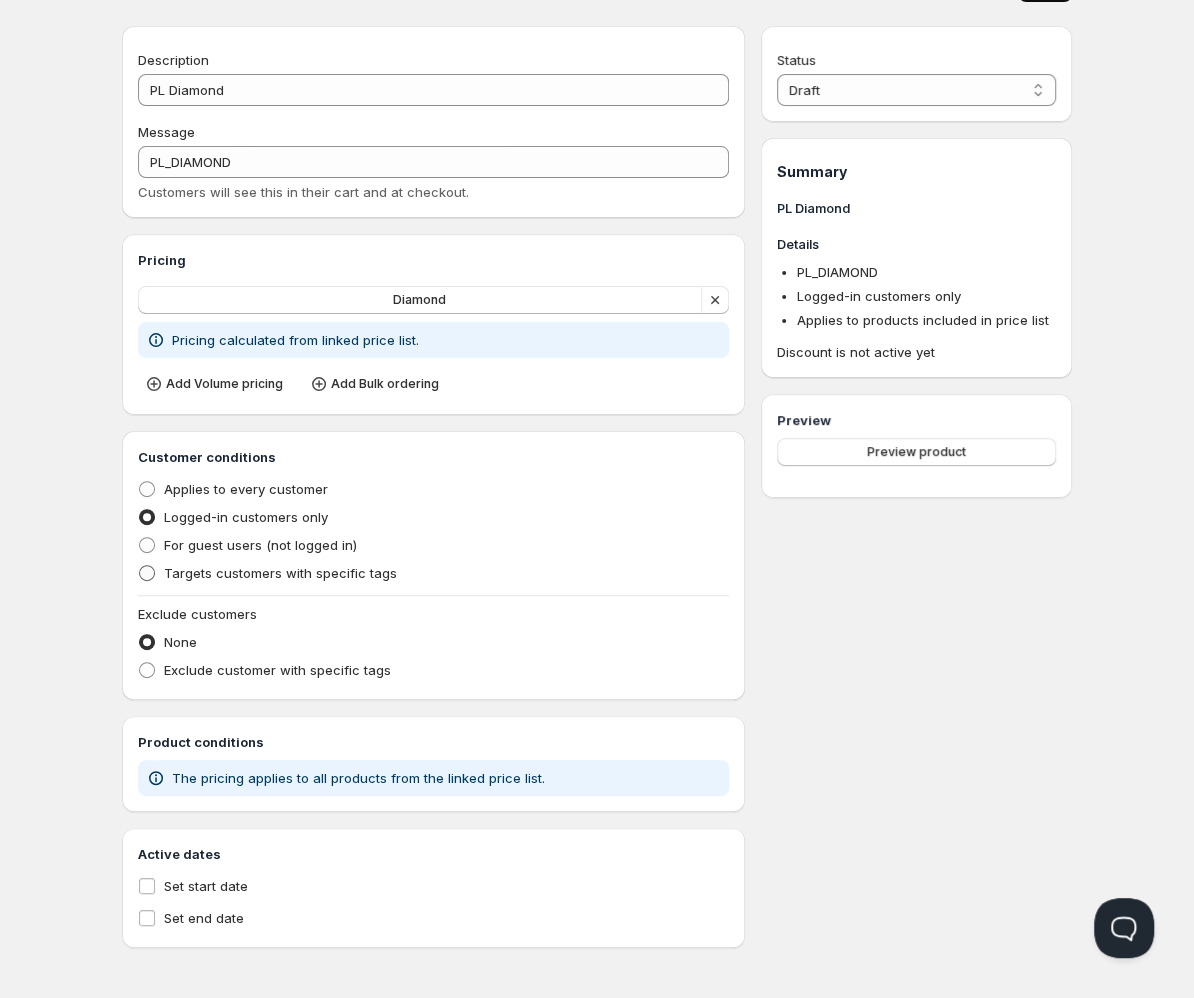 click on "Targets customers with specific tags" at bounding box center (280, 573) 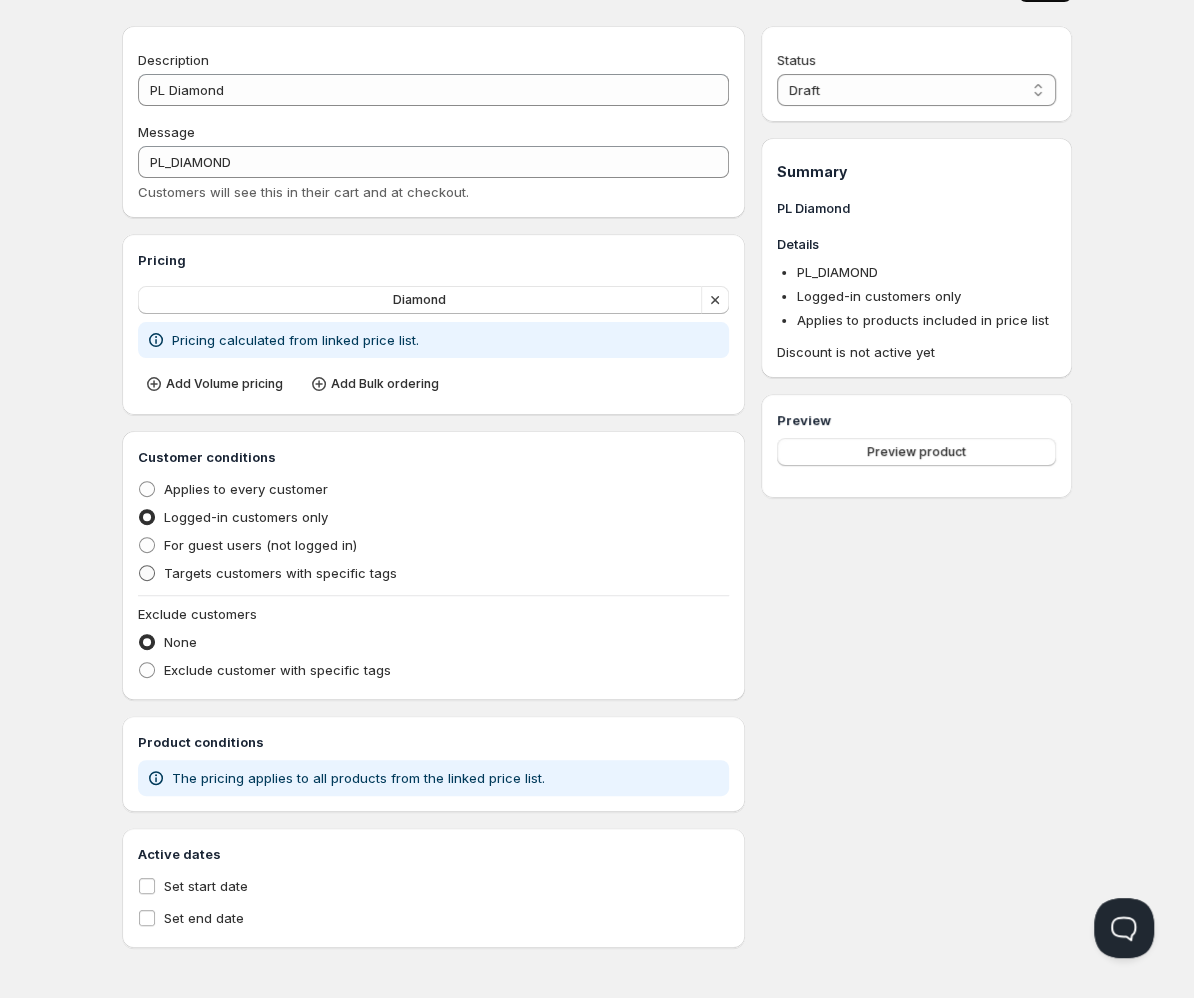 radio on "true" 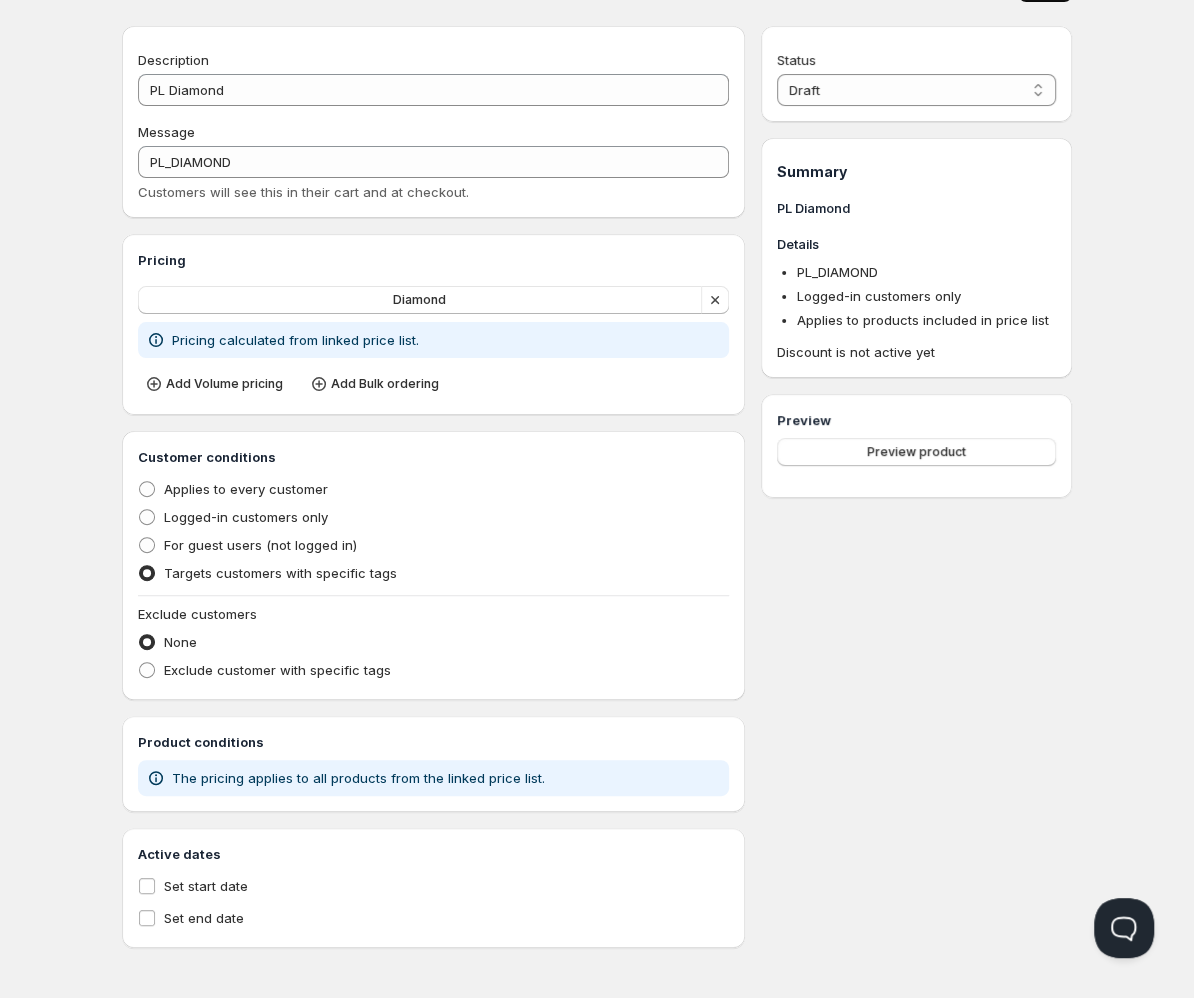 scroll, scrollTop: 1, scrollLeft: 0, axis: vertical 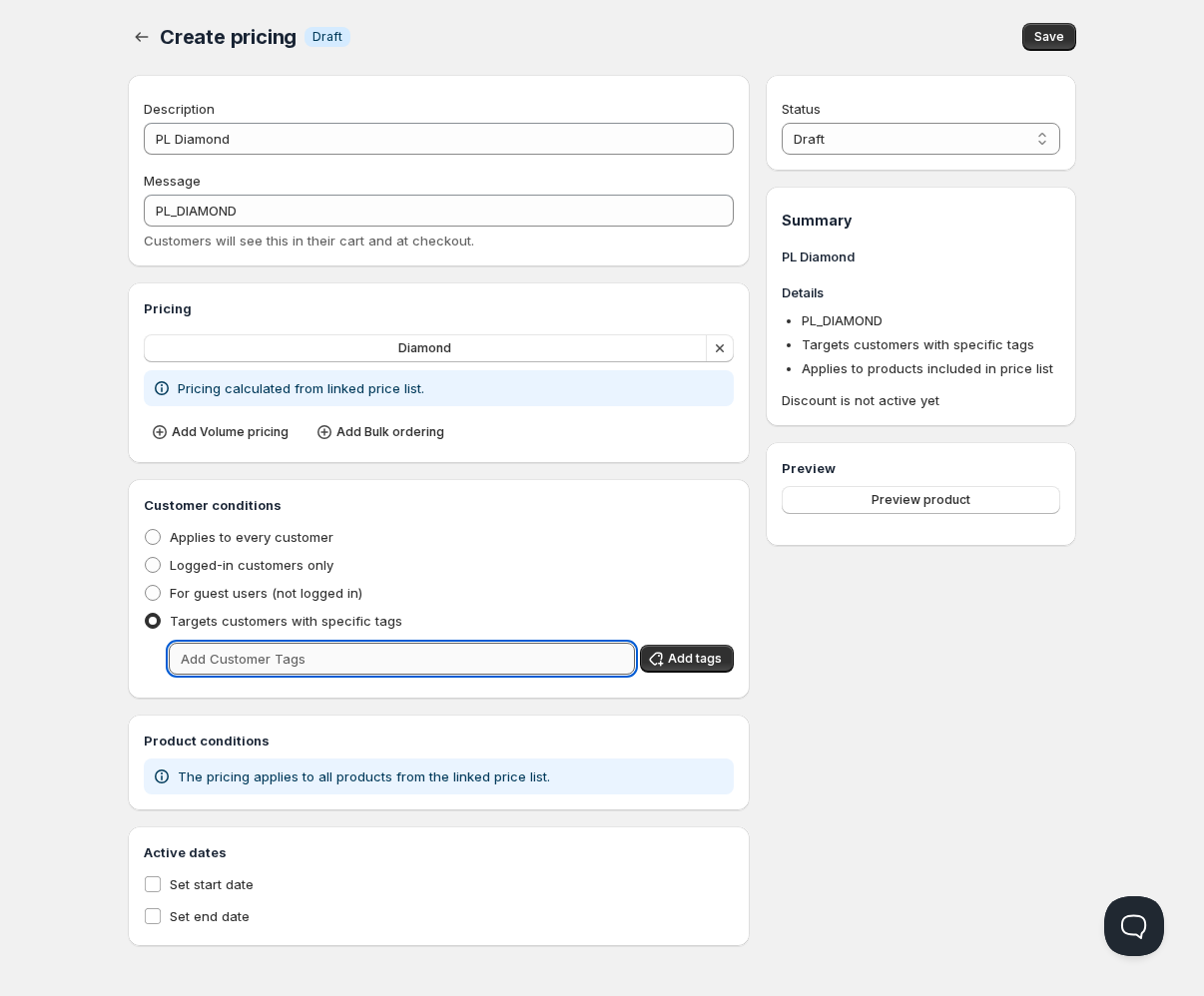 click at bounding box center [401, 659] 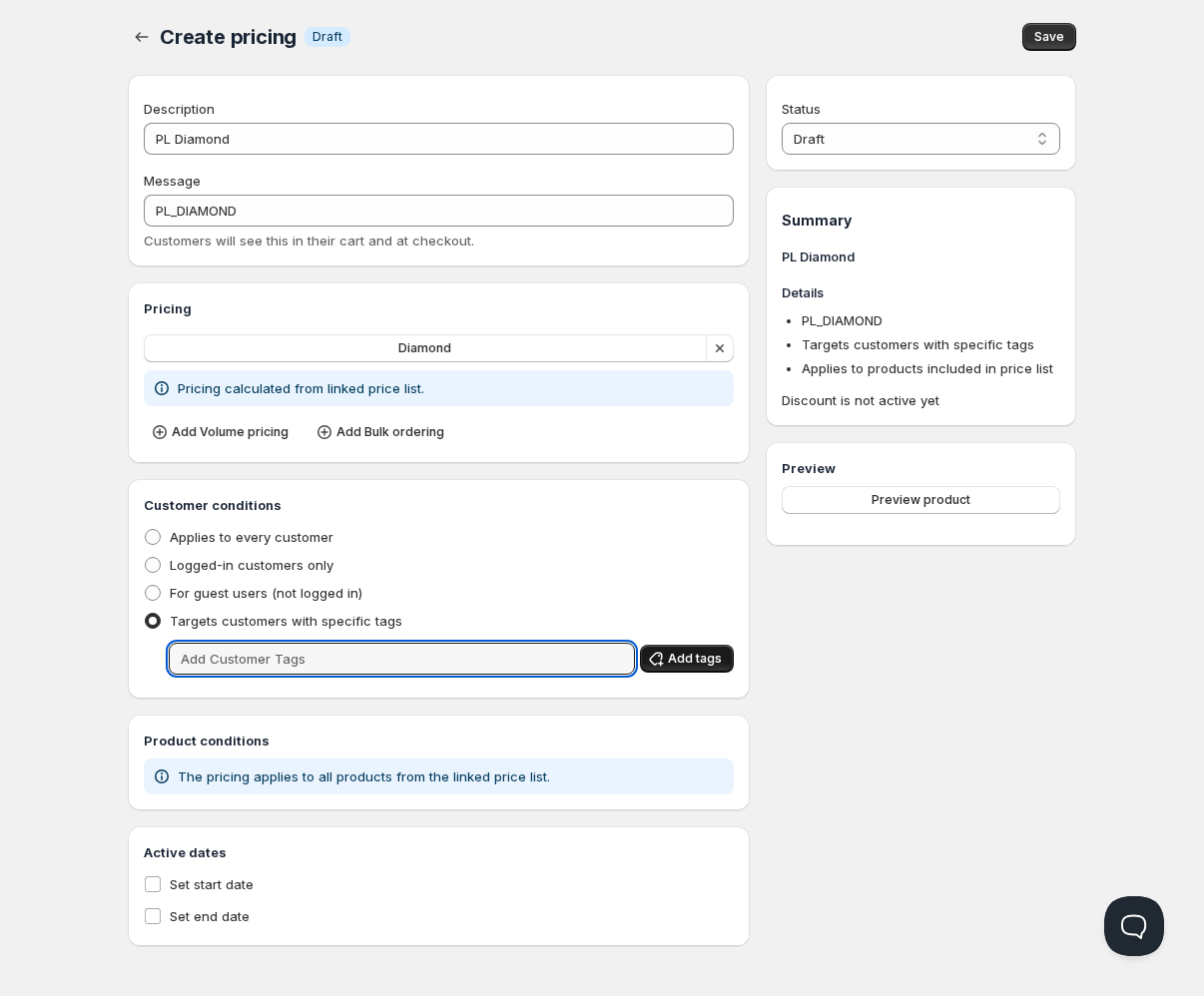 click on "Add tags" at bounding box center [695, 659] 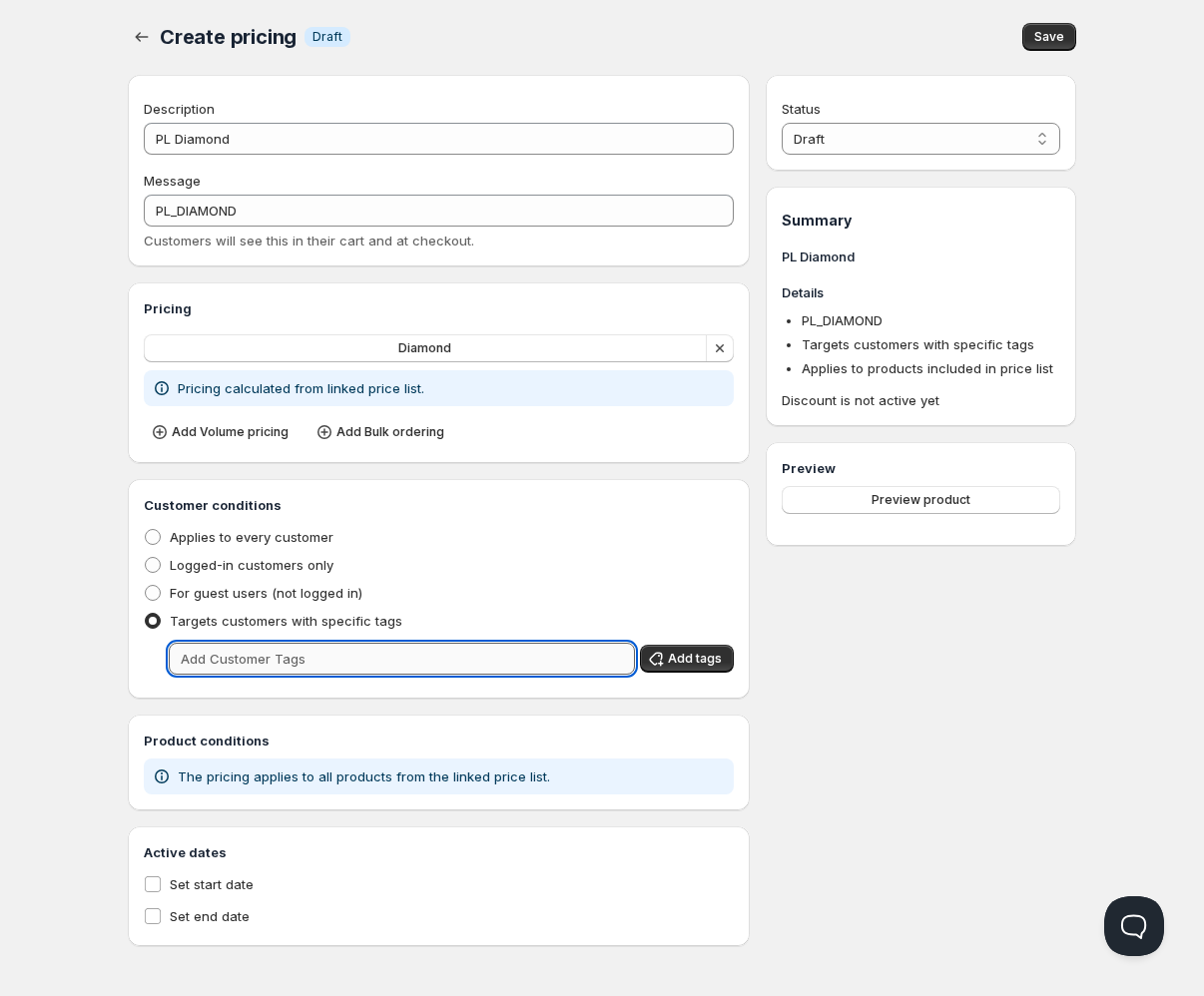 click at bounding box center [401, 659] 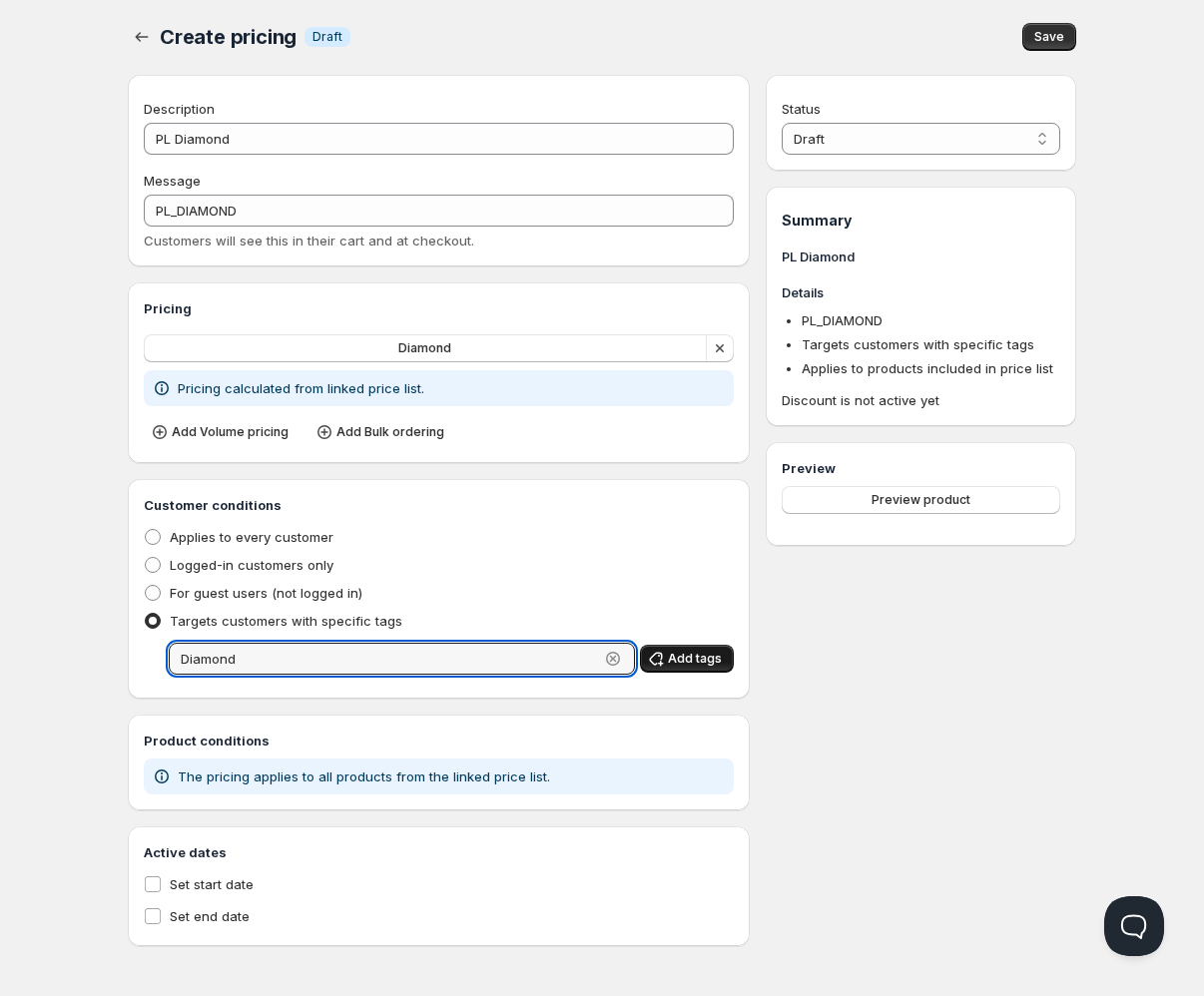 type on "Diamond" 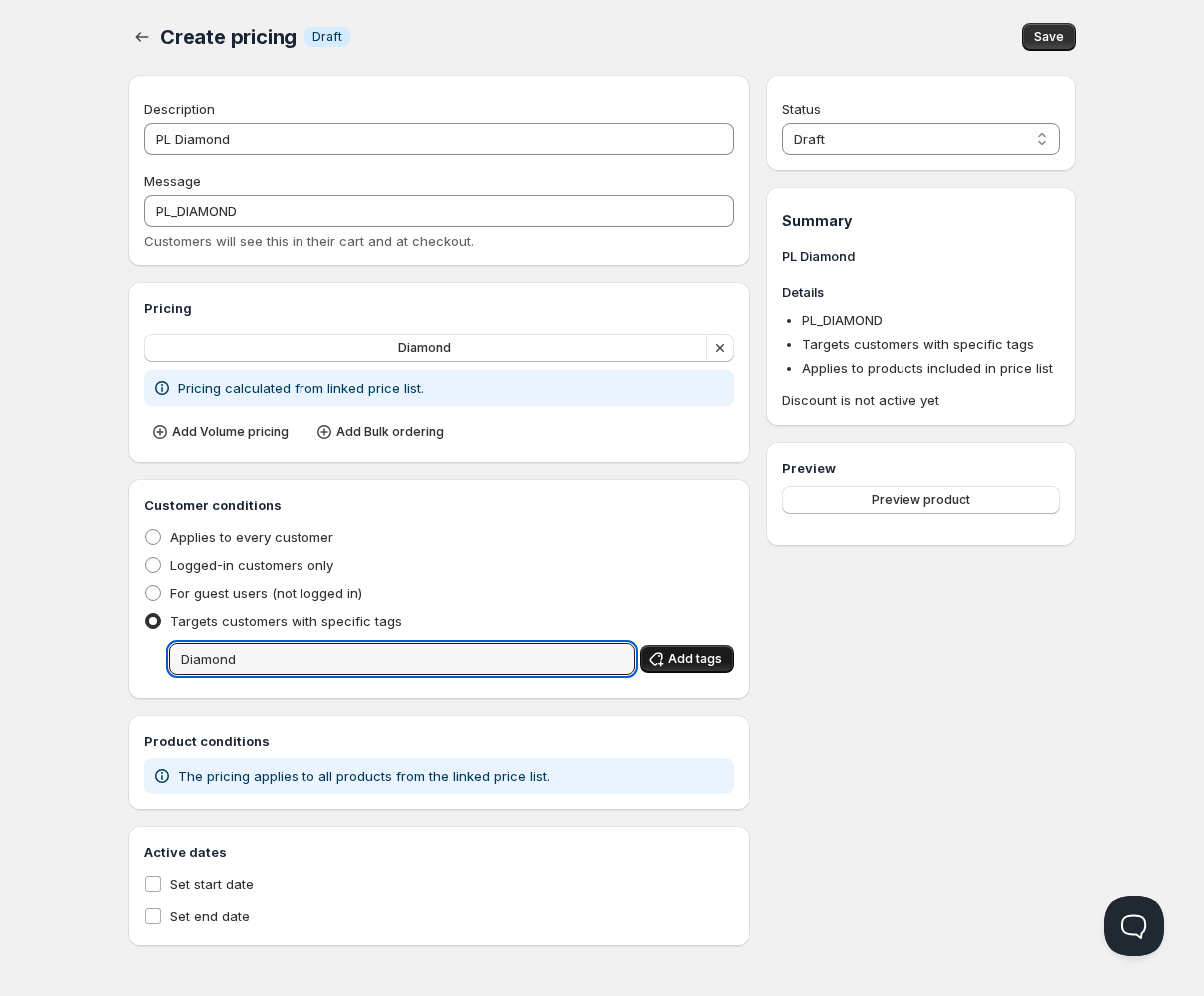 click on "Add tags" at bounding box center (695, 659) 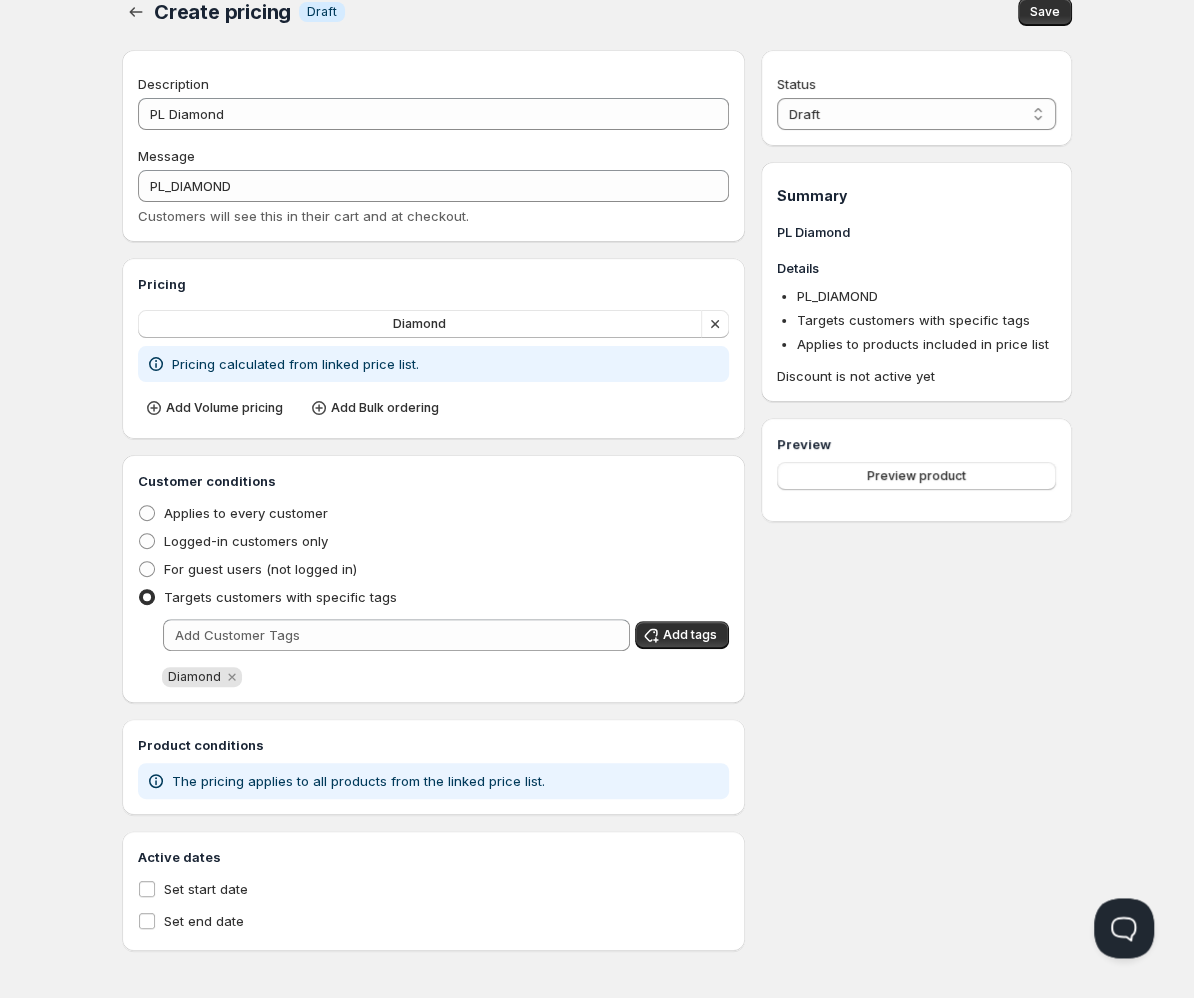 scroll, scrollTop: 29, scrollLeft: 0, axis: vertical 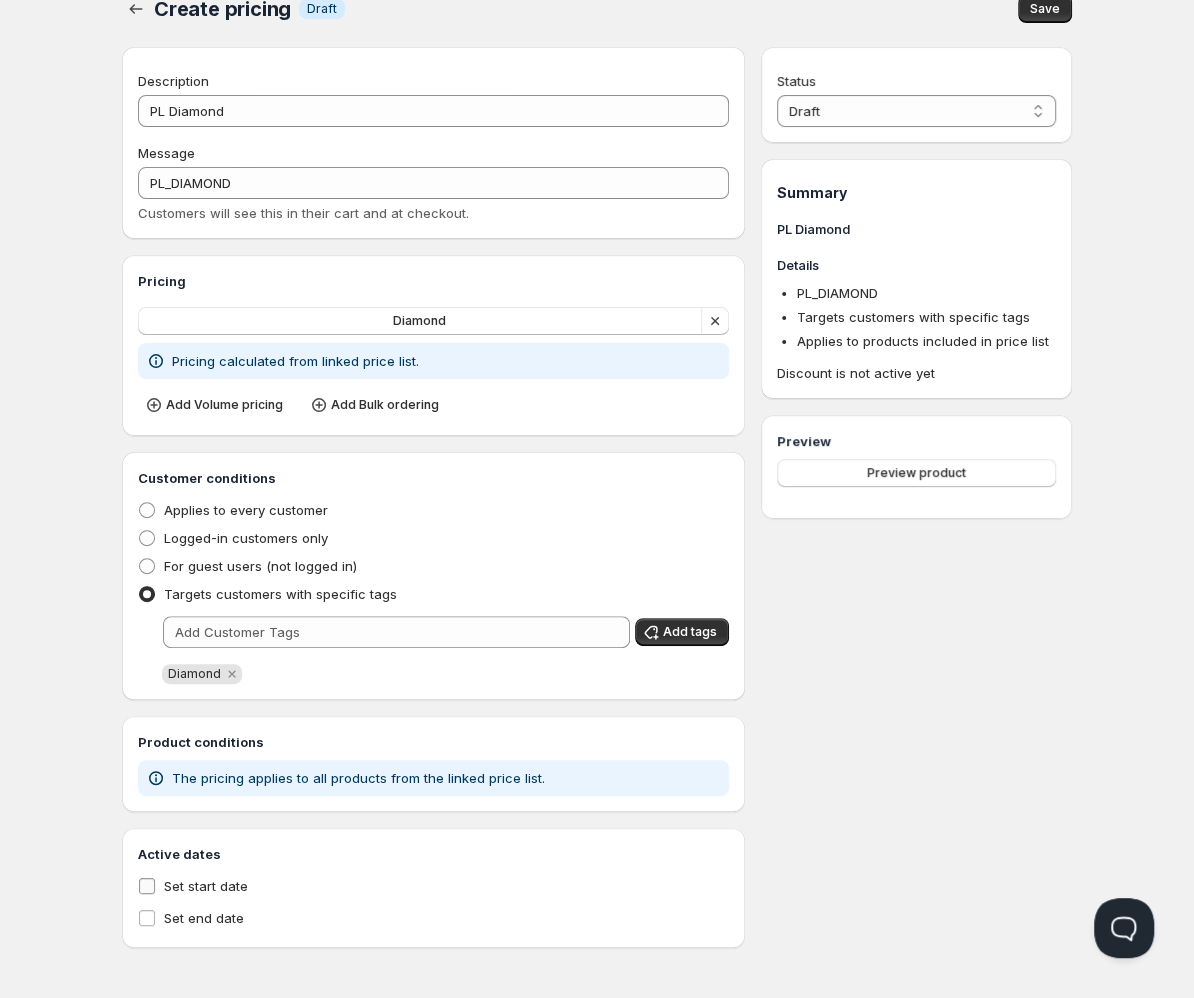 click on "Set start date" at bounding box center (206, 886) 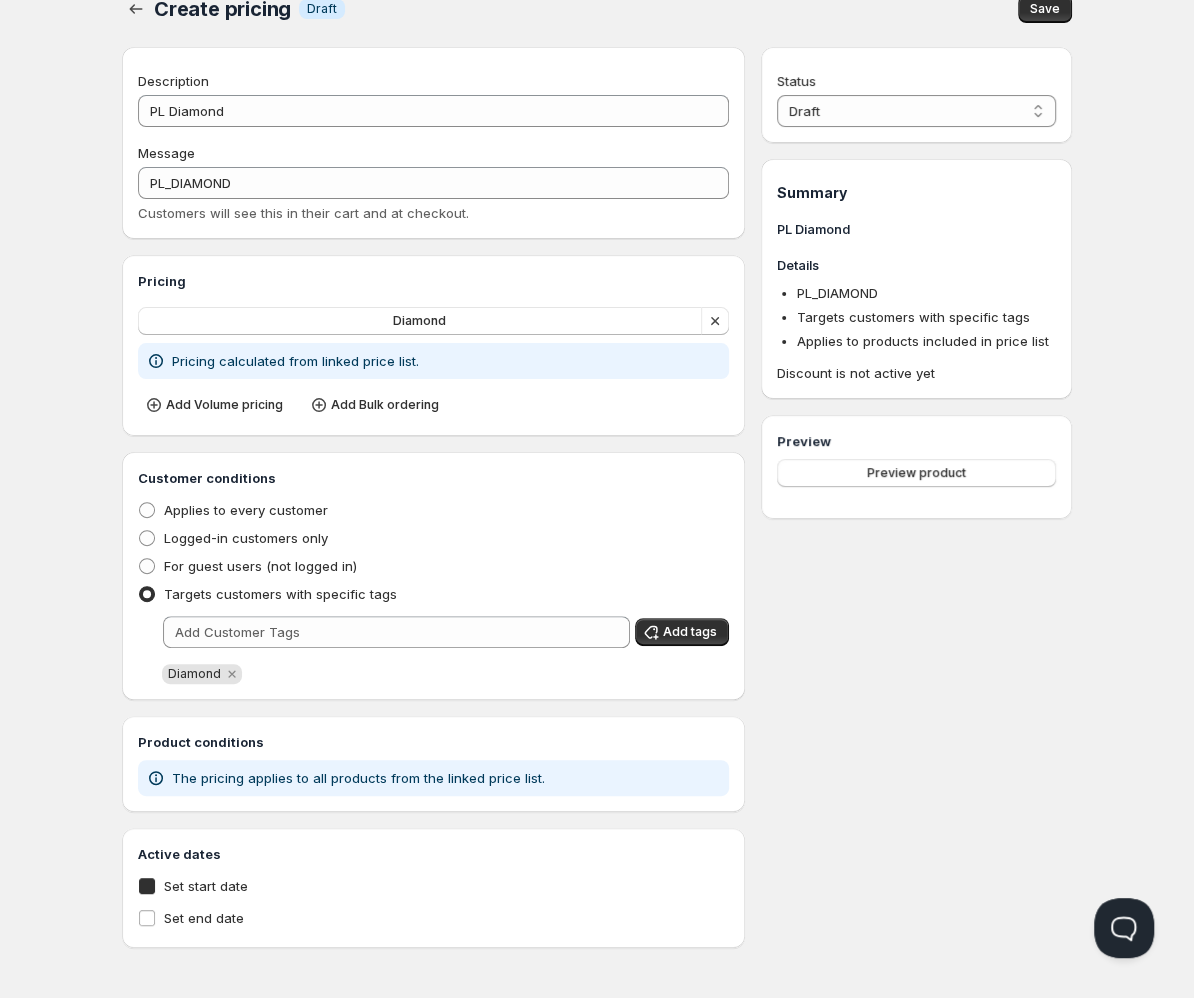 checkbox on "true" 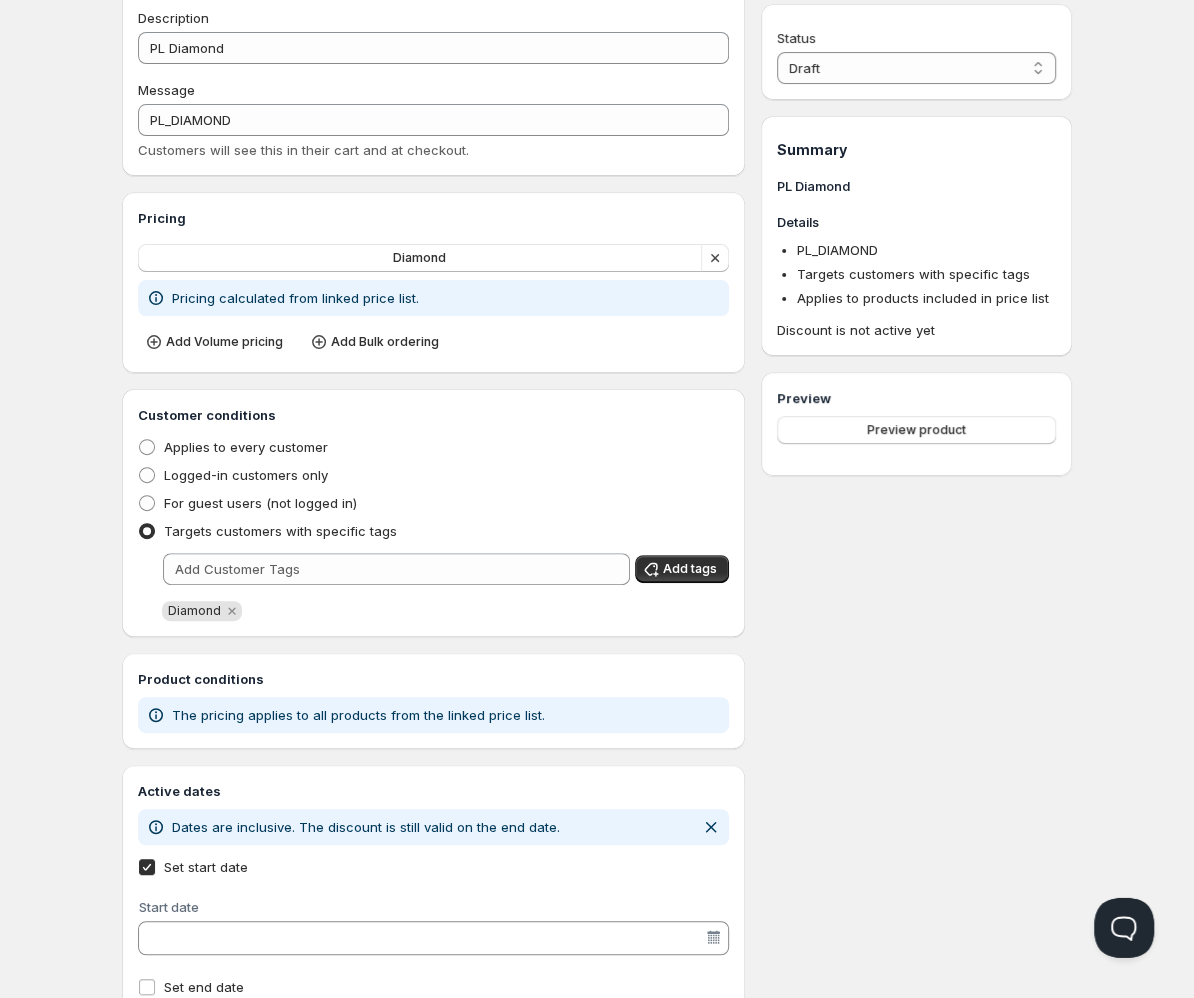scroll, scrollTop: 160, scrollLeft: 0, axis: vertical 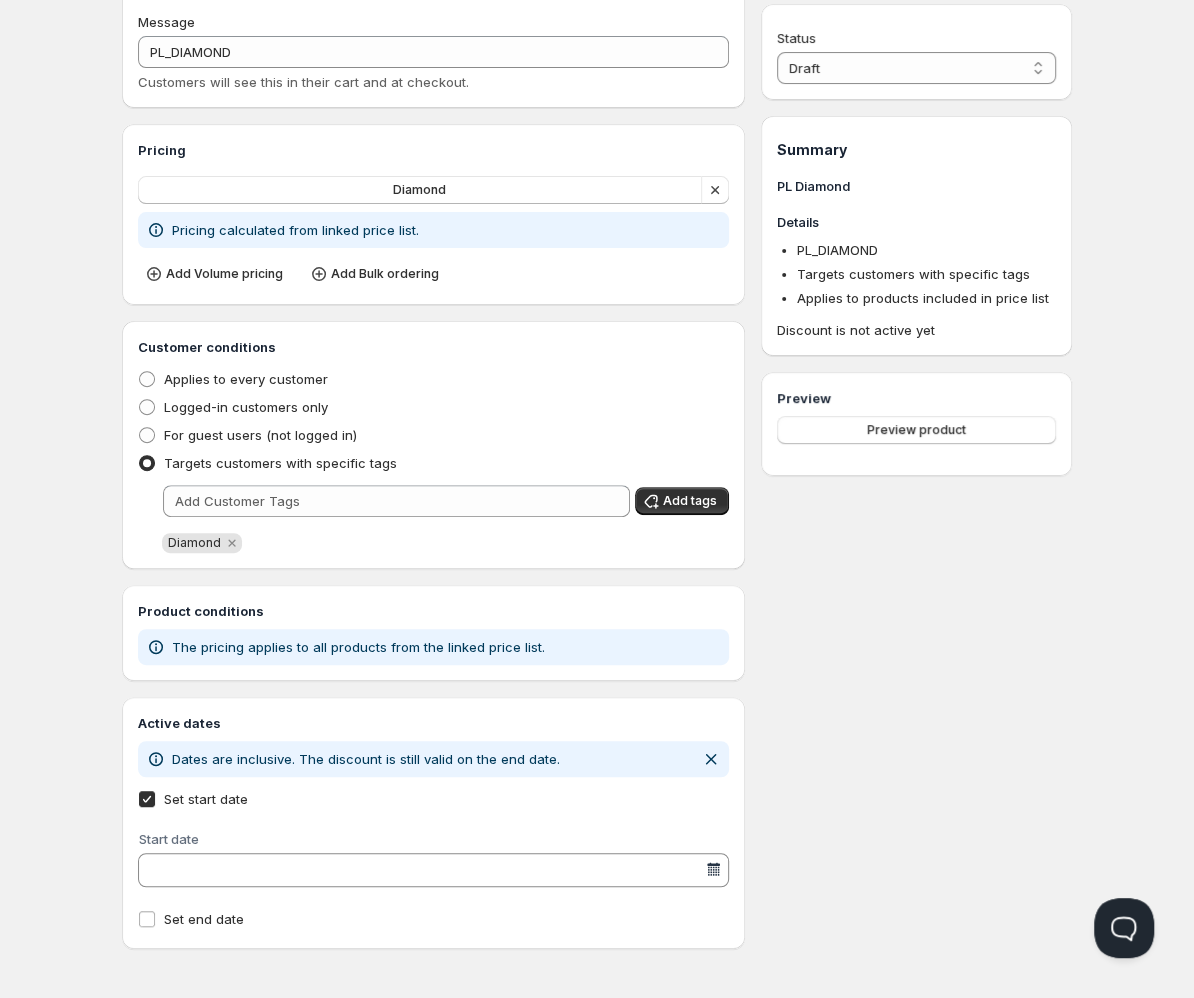 click at bounding box center (713, 870) 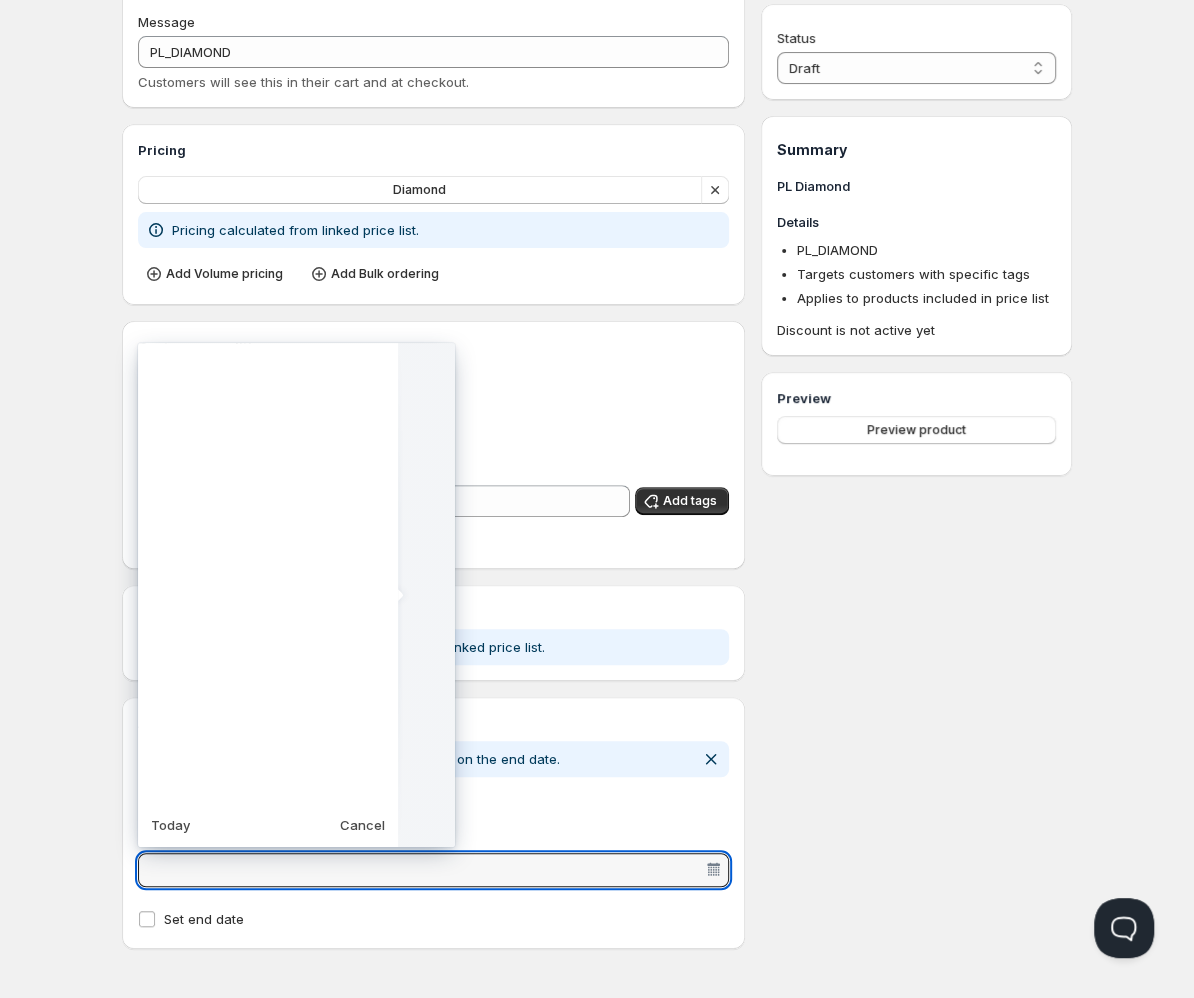 scroll, scrollTop: 499999, scrollLeft: 0, axis: vertical 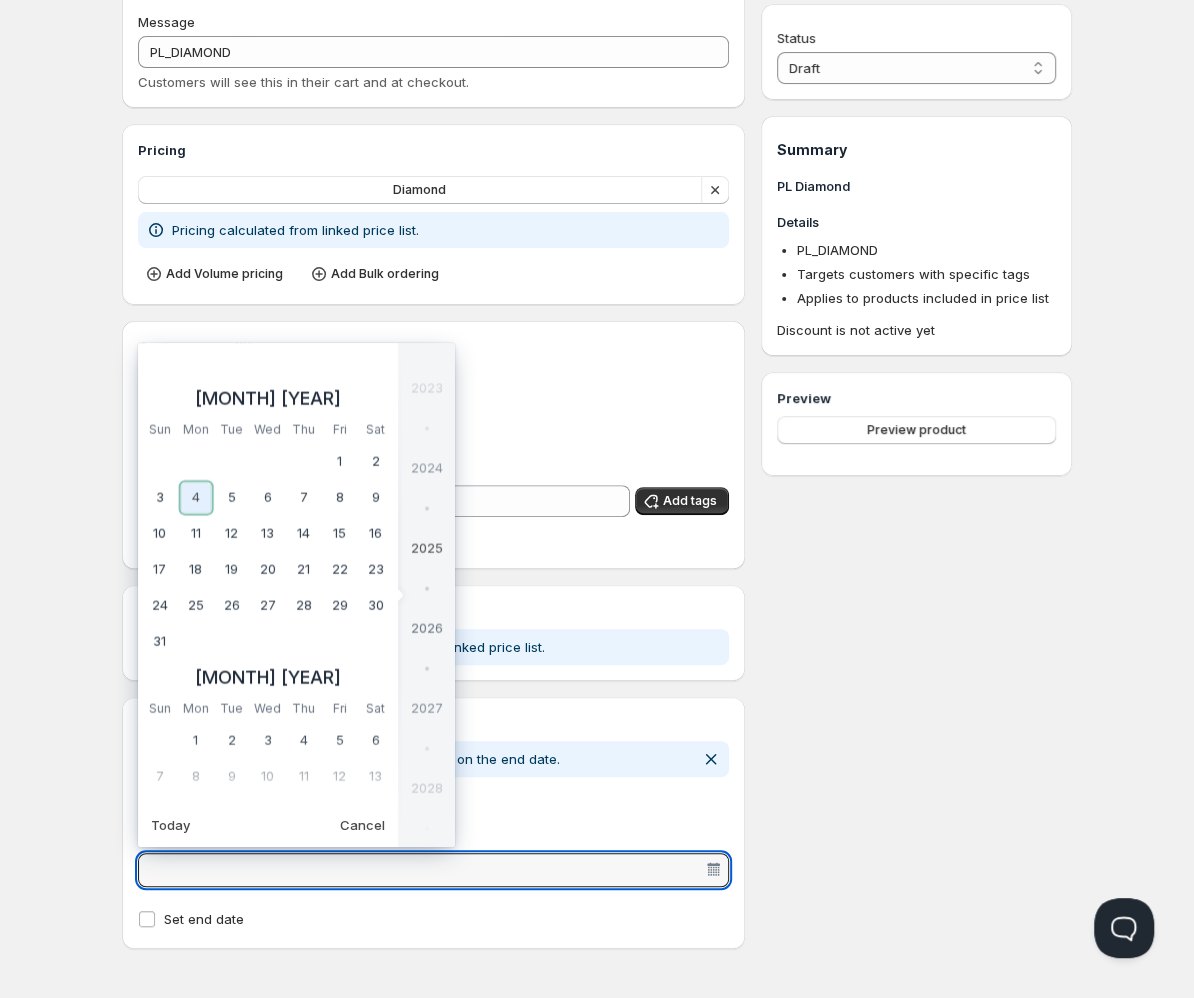 click on "4" at bounding box center [196, 498] 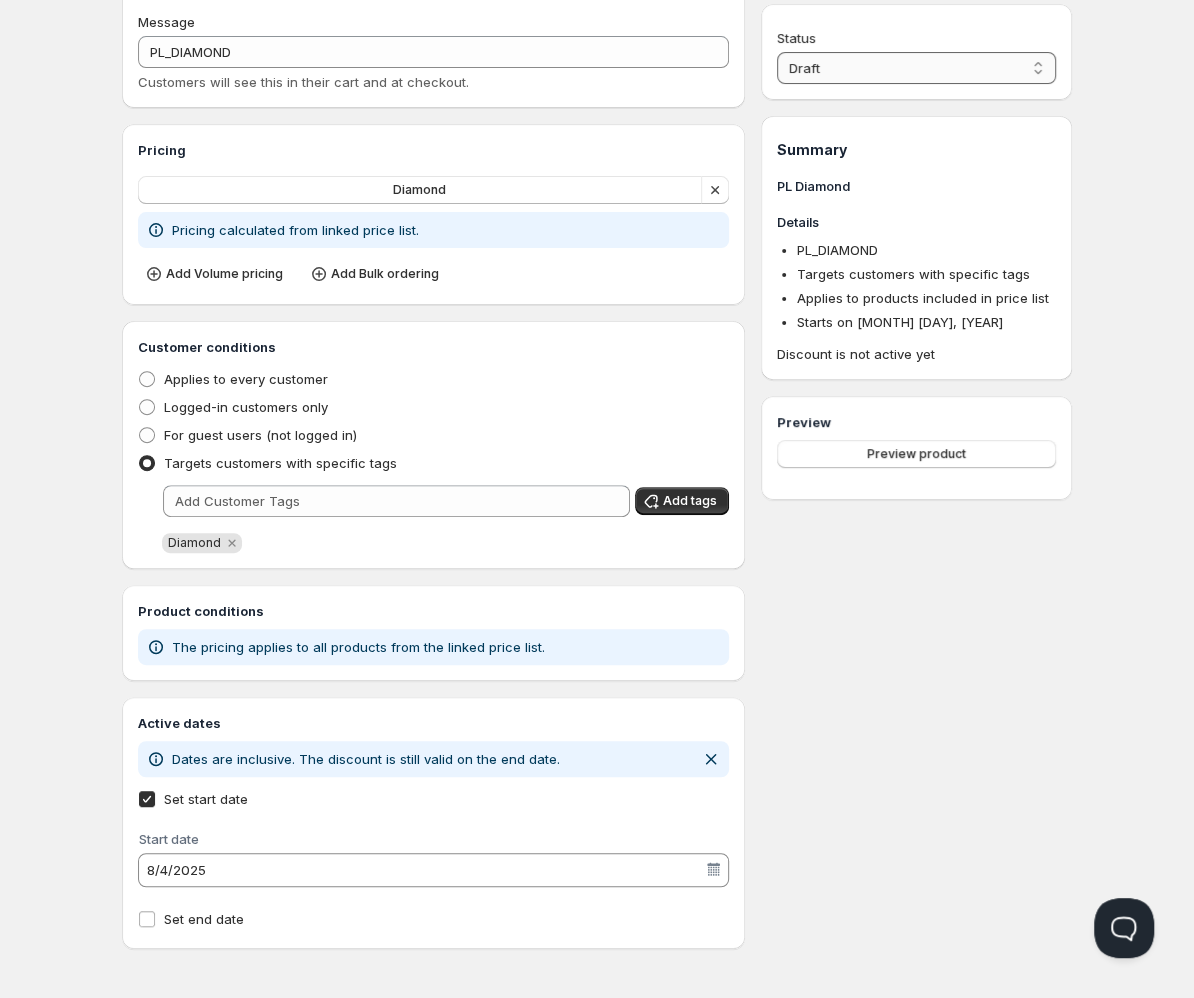 select on "1" 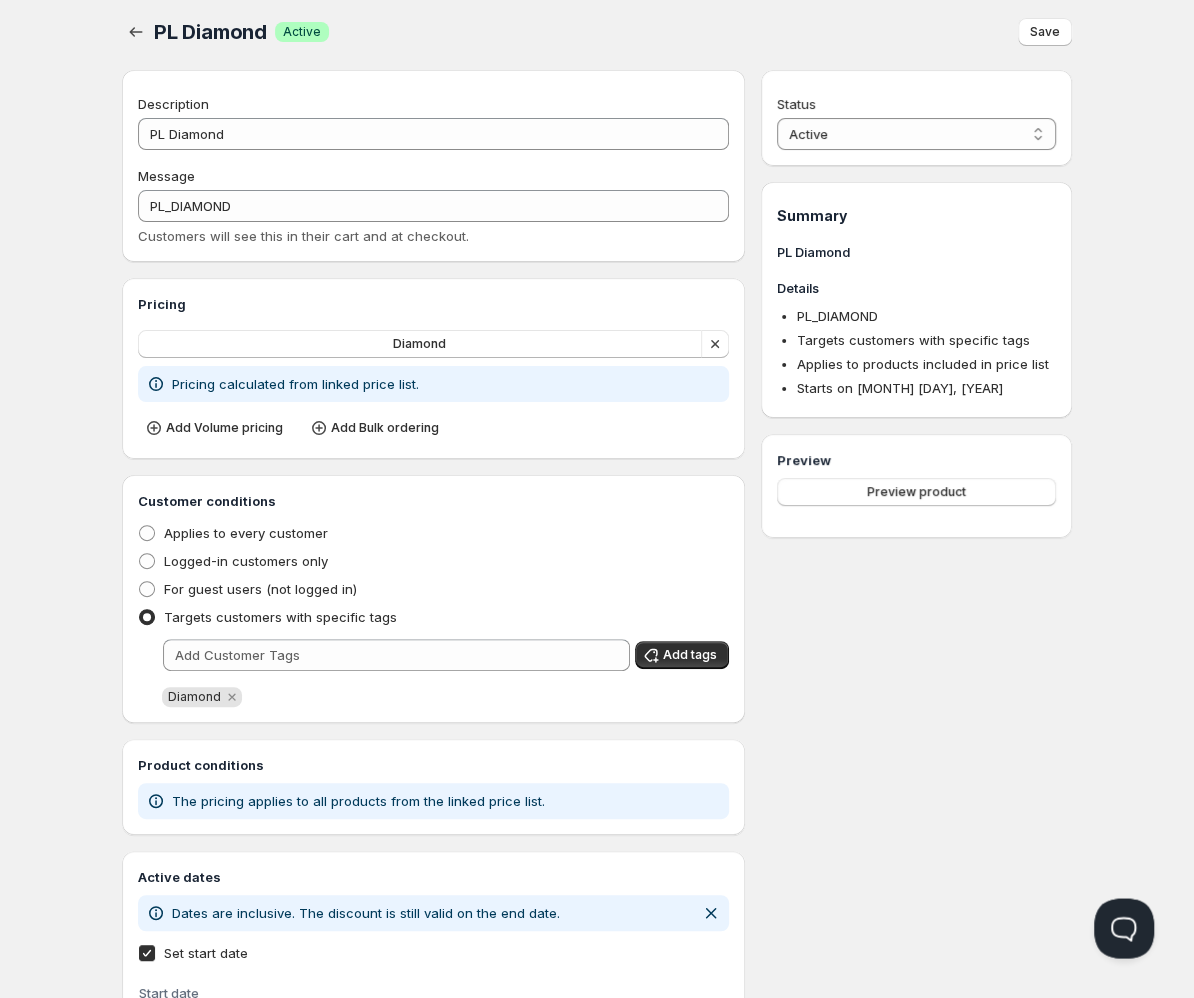 scroll, scrollTop: 0, scrollLeft: 0, axis: both 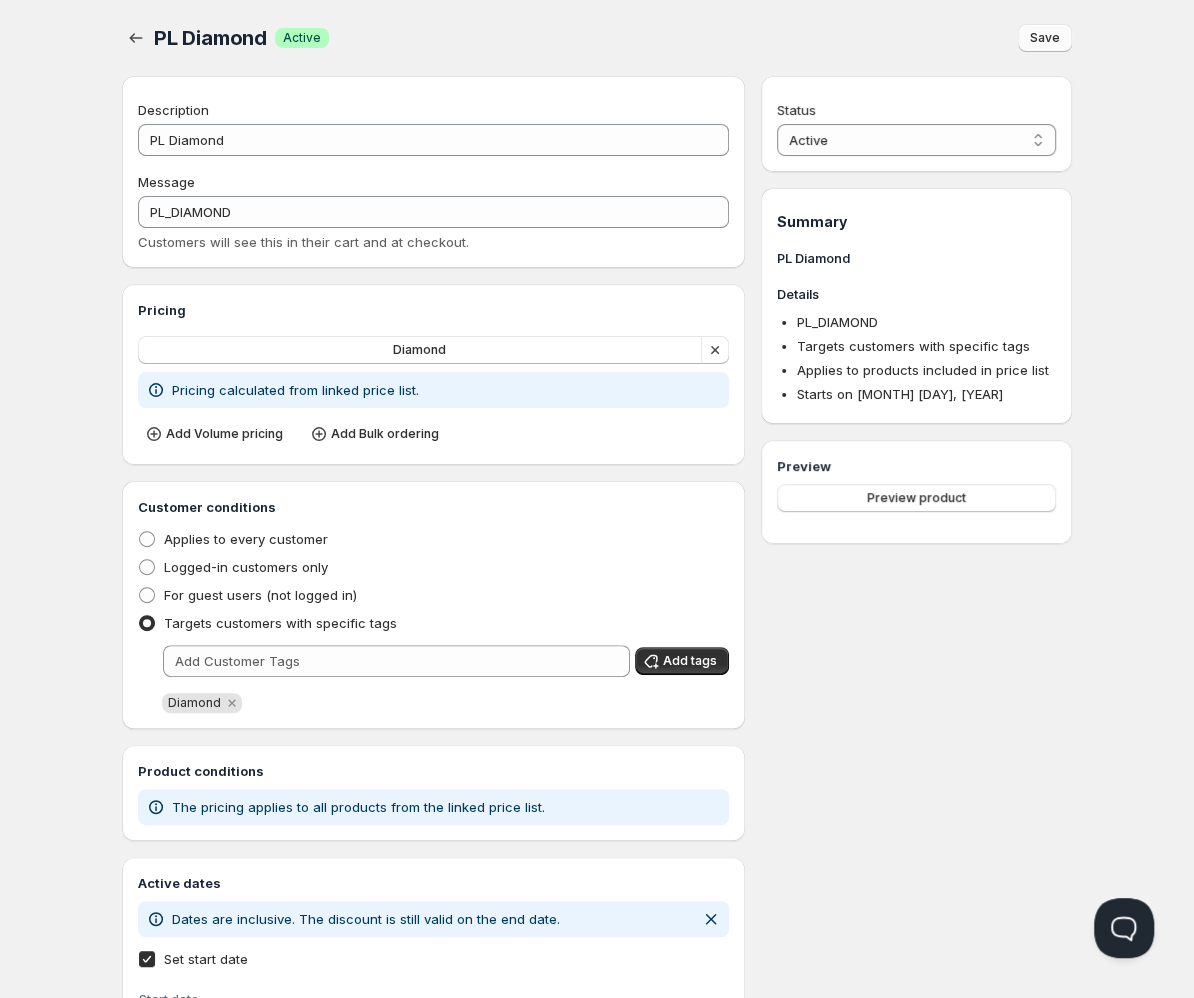 click on "Save" at bounding box center (1045, 38) 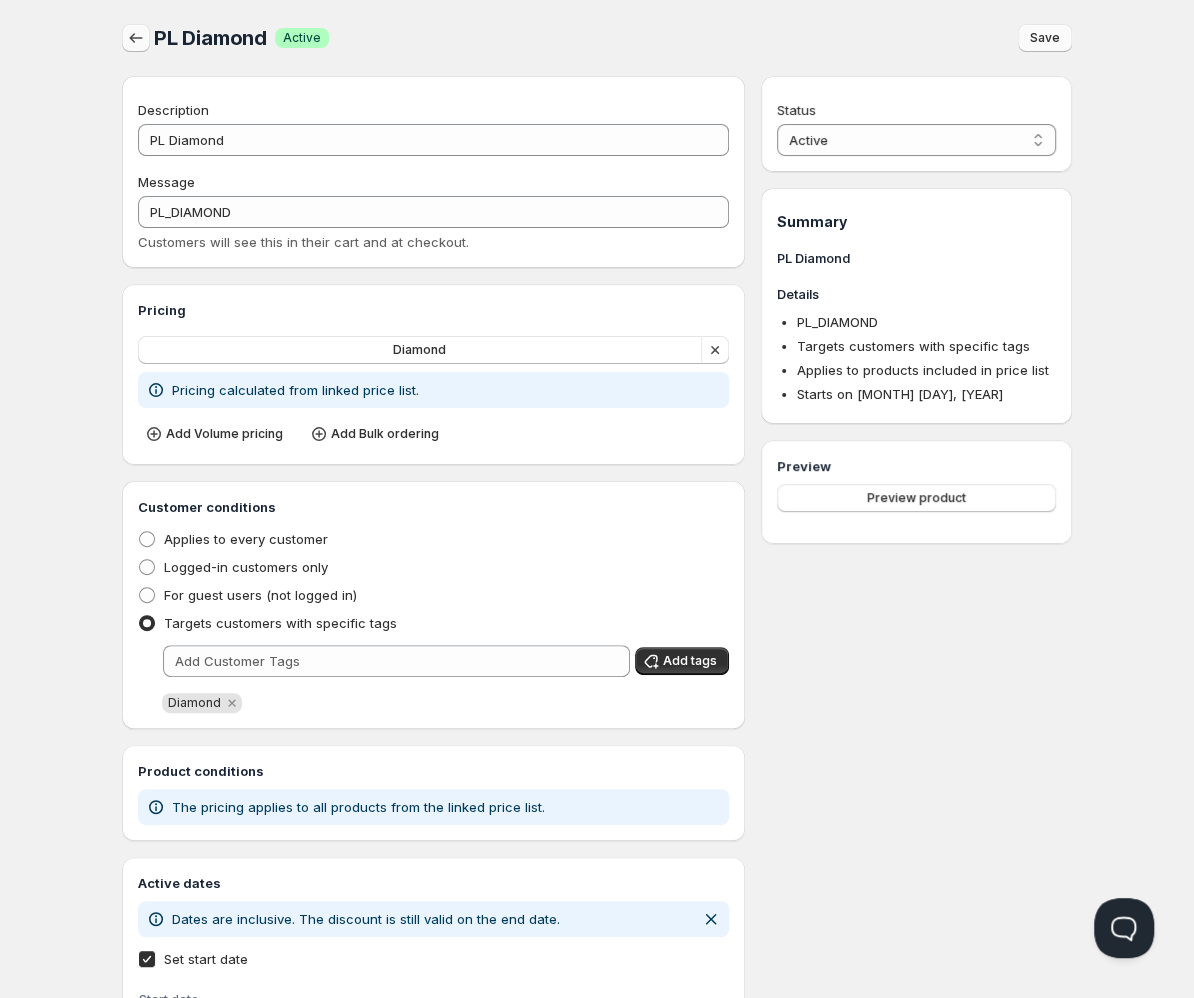 click 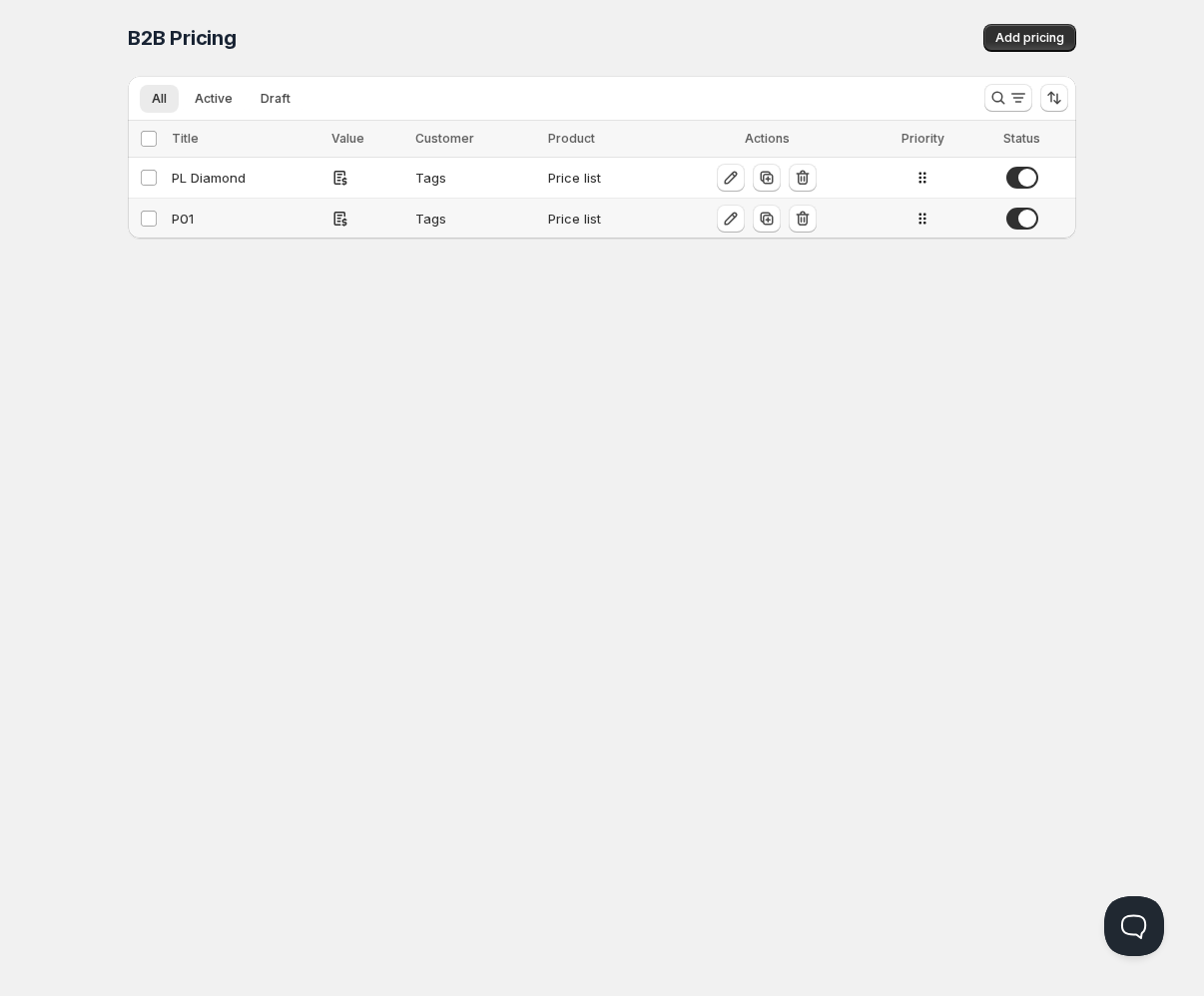 click at bounding box center (1022, 219) 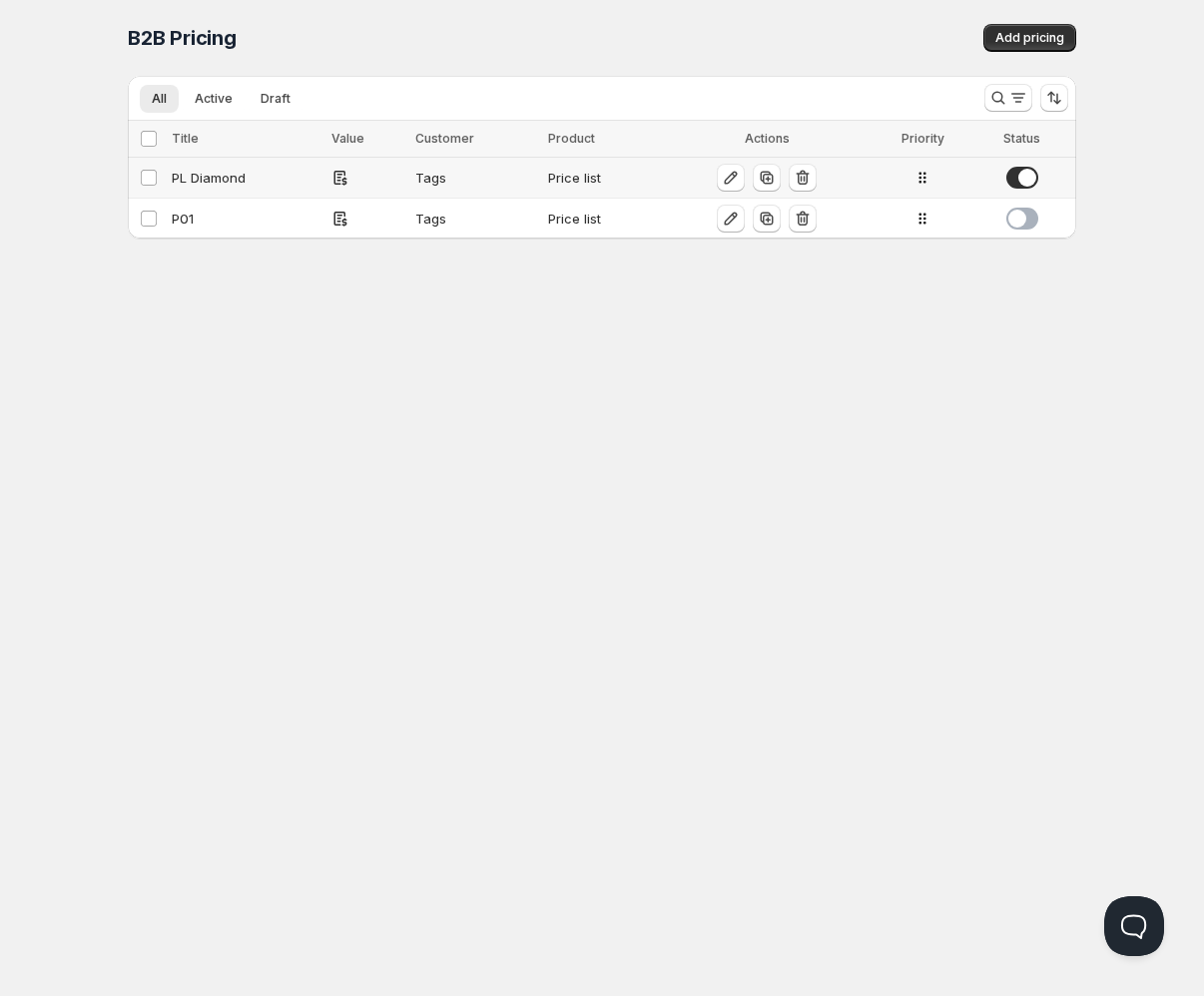 click on "PL Diamond" at bounding box center [246, 178] 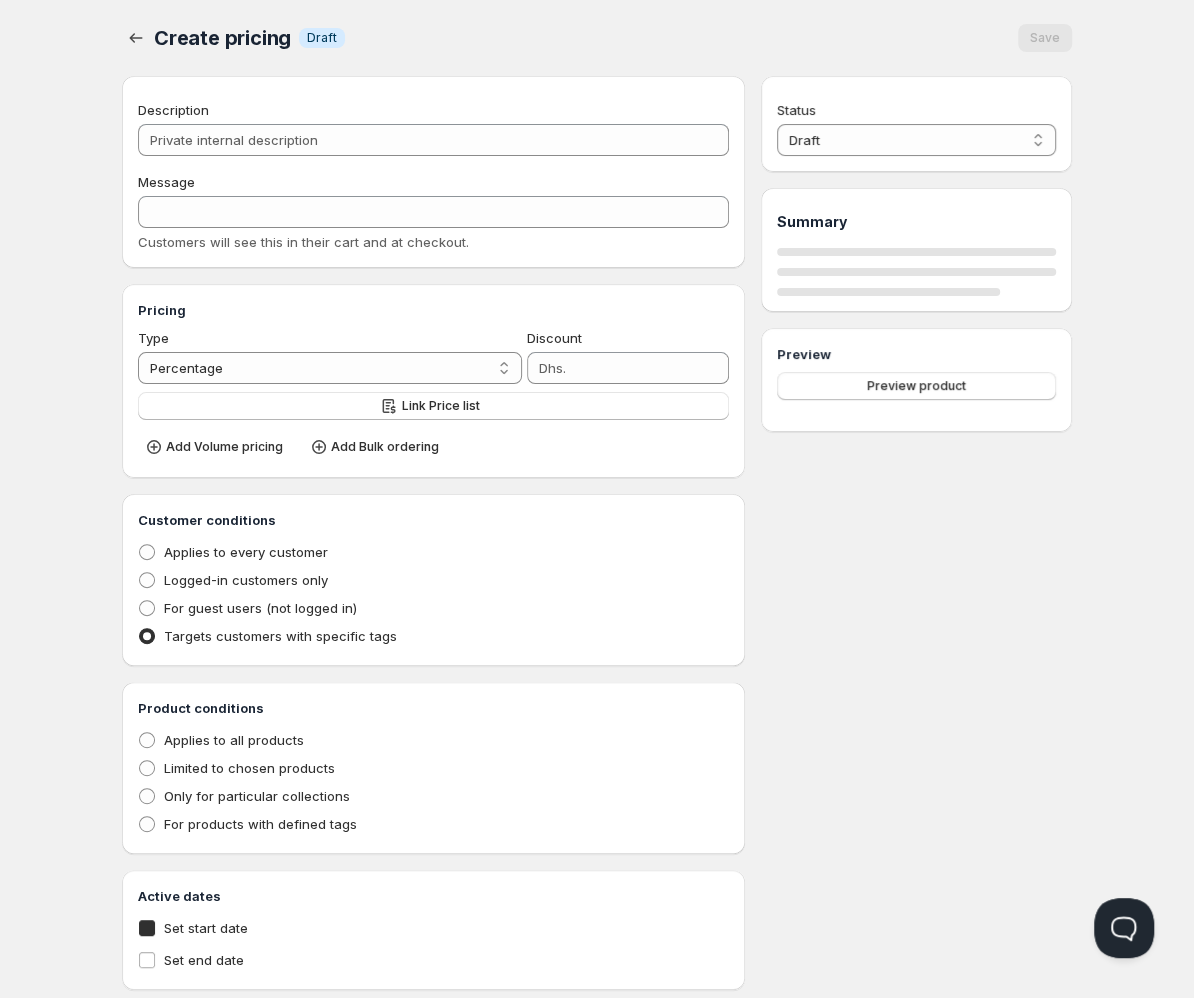 type on "PL Diamond" 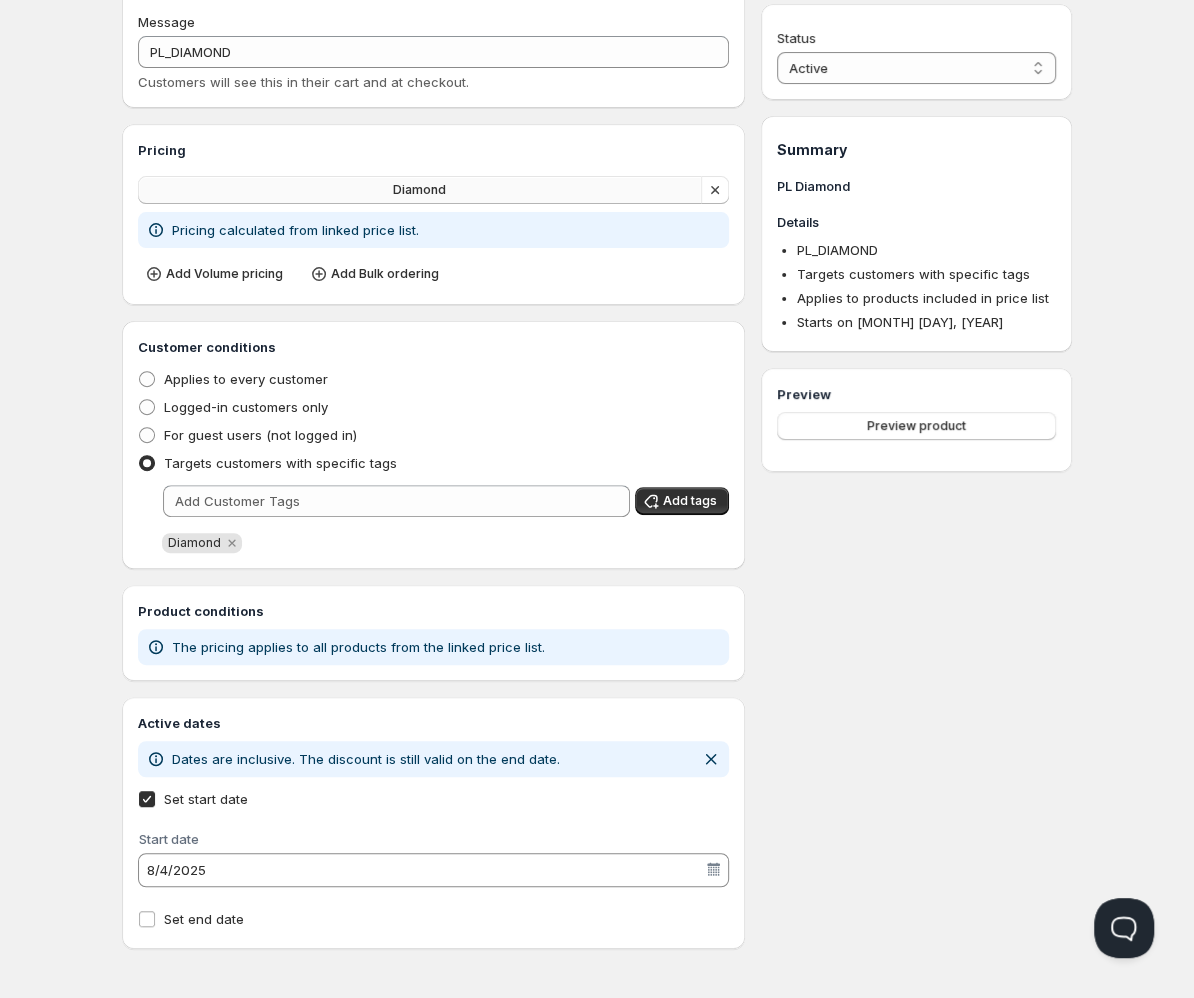 scroll, scrollTop: 0, scrollLeft: 0, axis: both 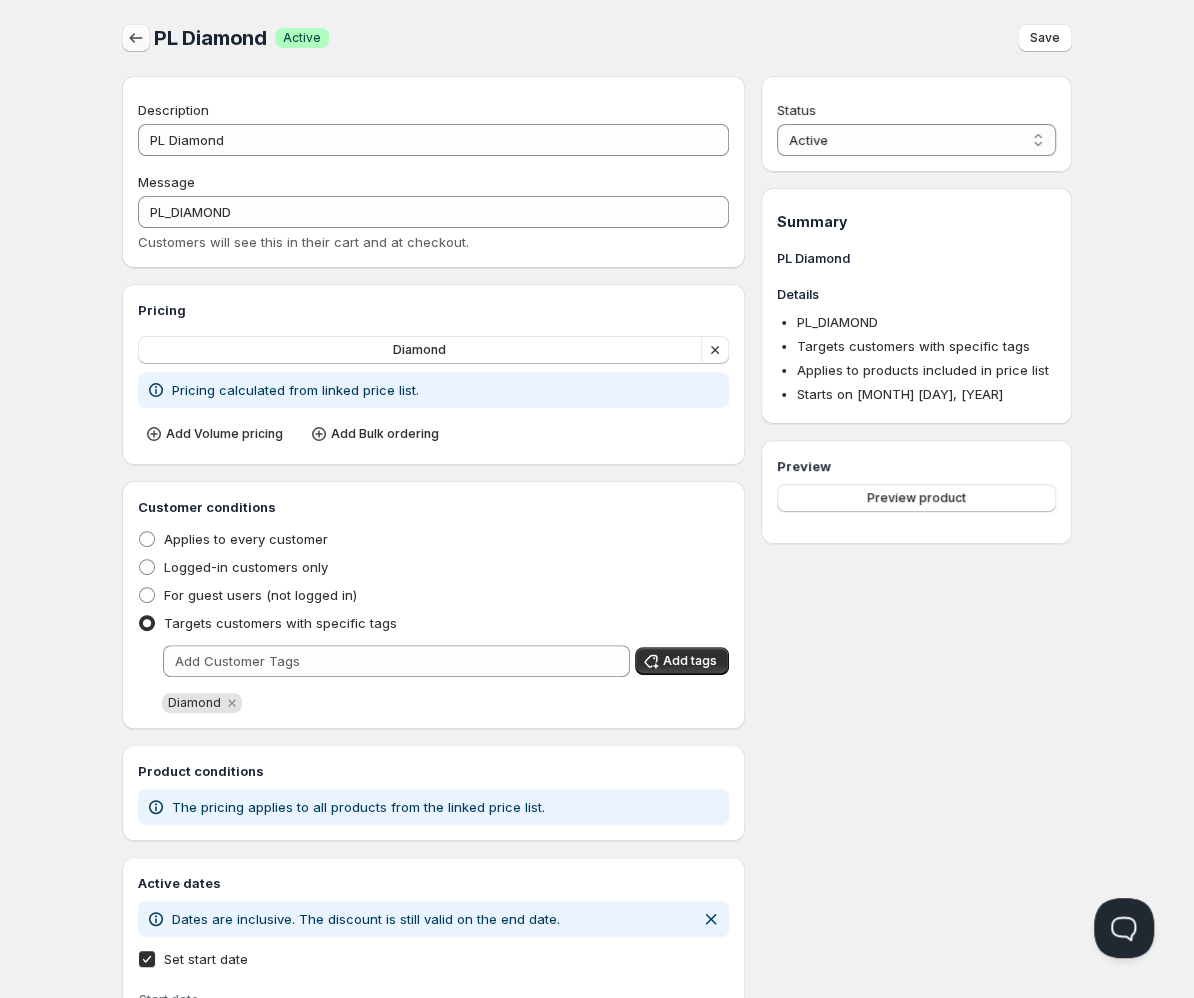 click 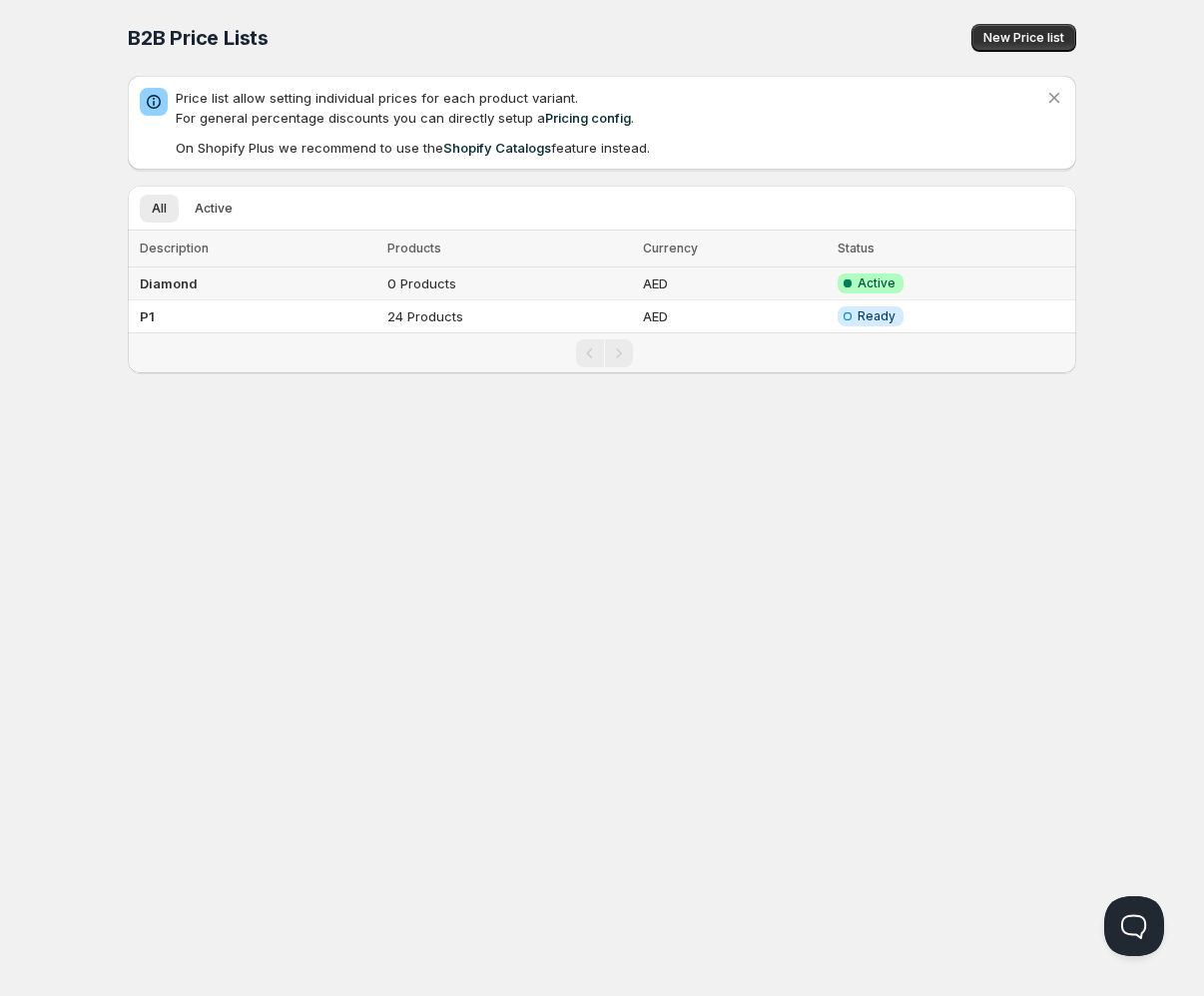 click on "Diamond" at bounding box center (255, 283) 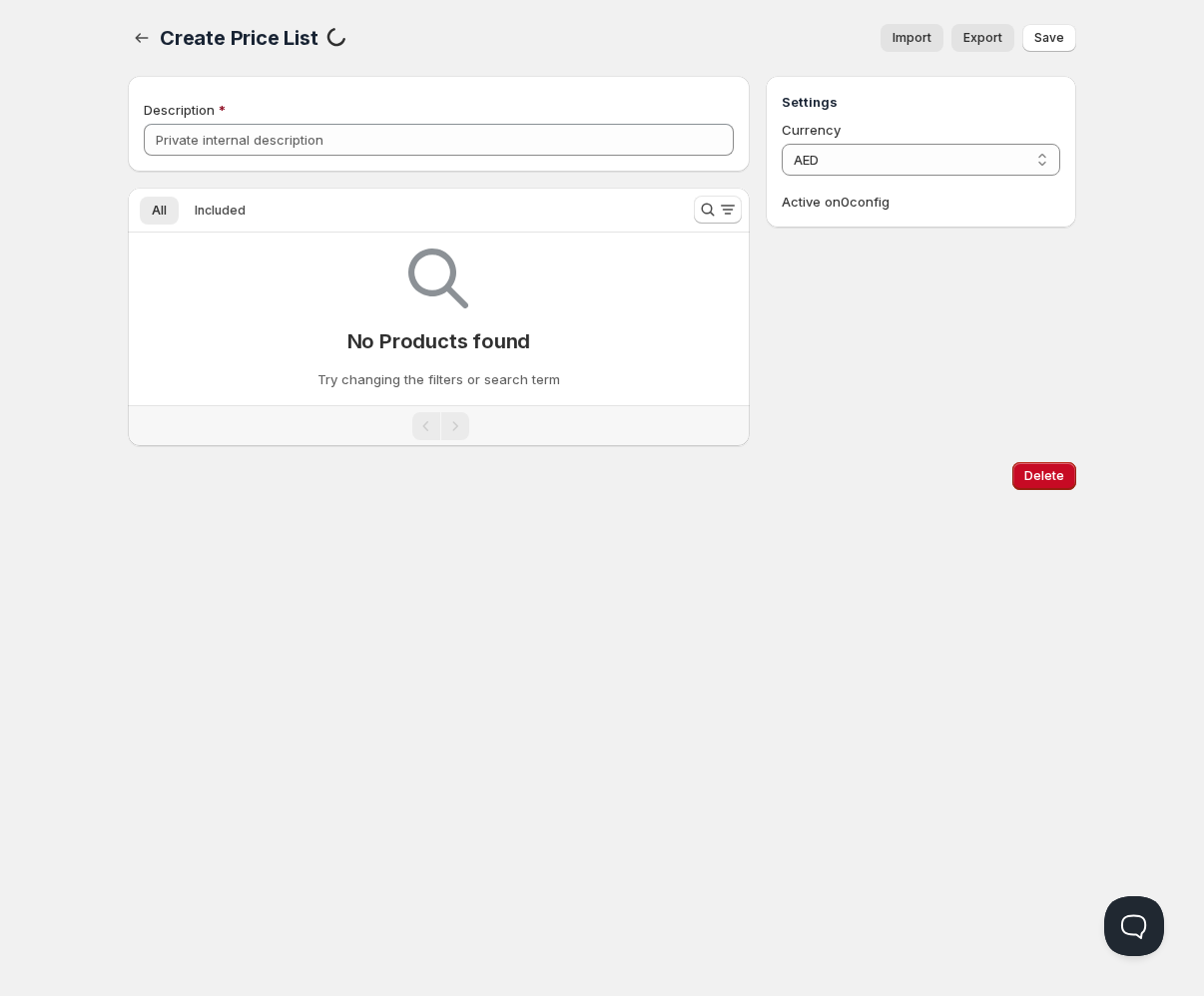 type on "Diamond" 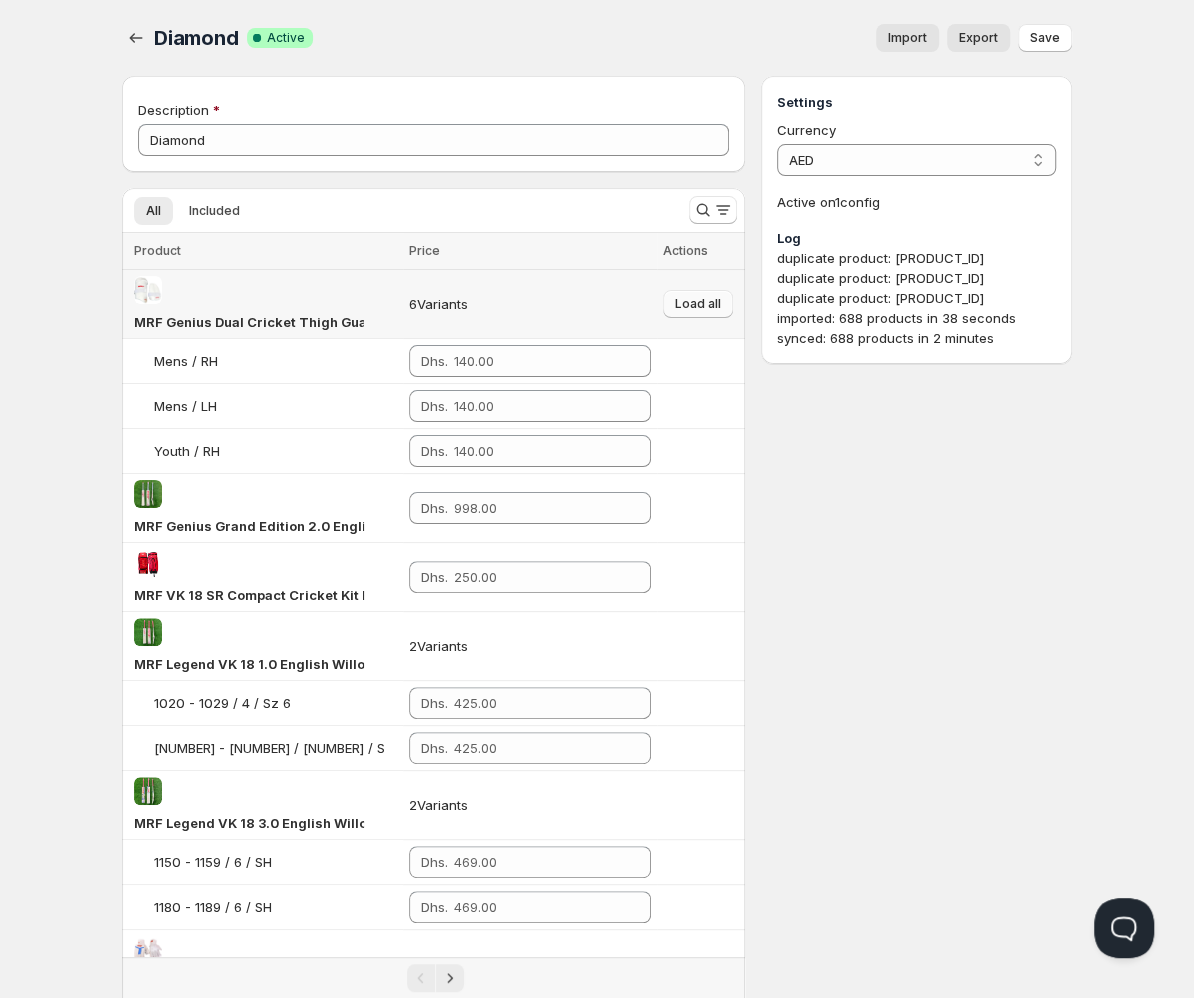 click on "Load all" at bounding box center (698, 304) 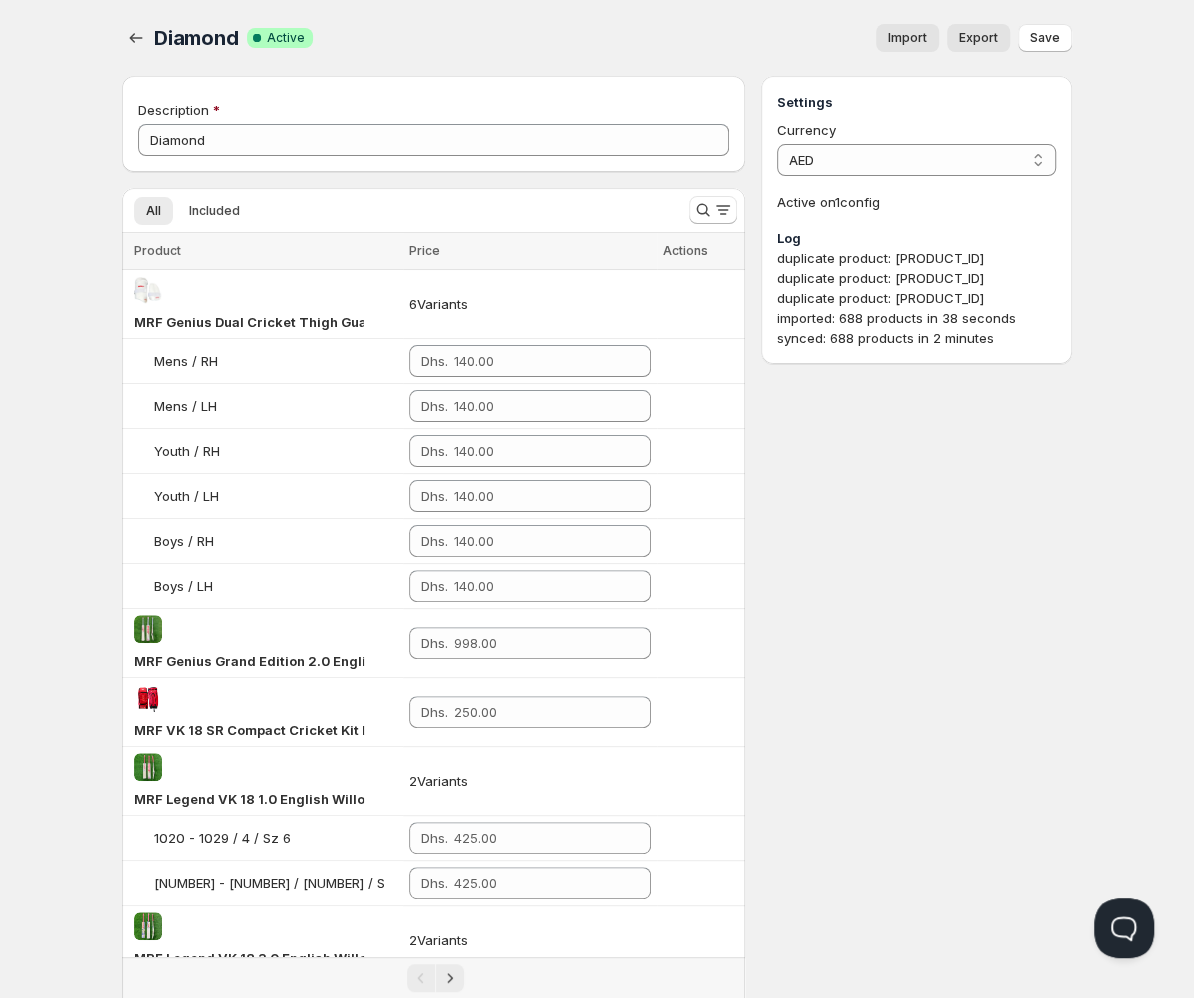 scroll, scrollTop: 0, scrollLeft: 118, axis: horizontal 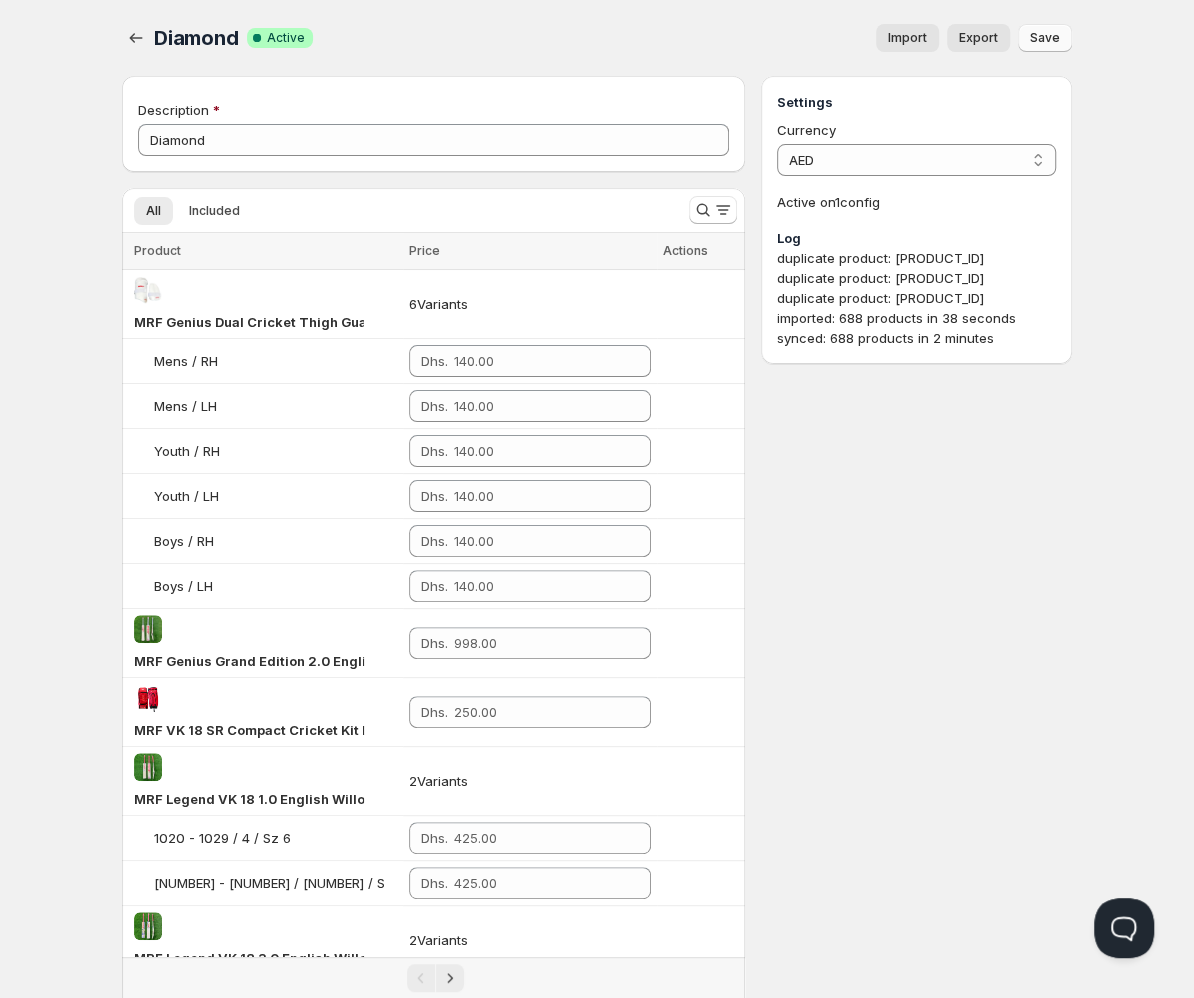 click on "Save" at bounding box center (1045, 38) 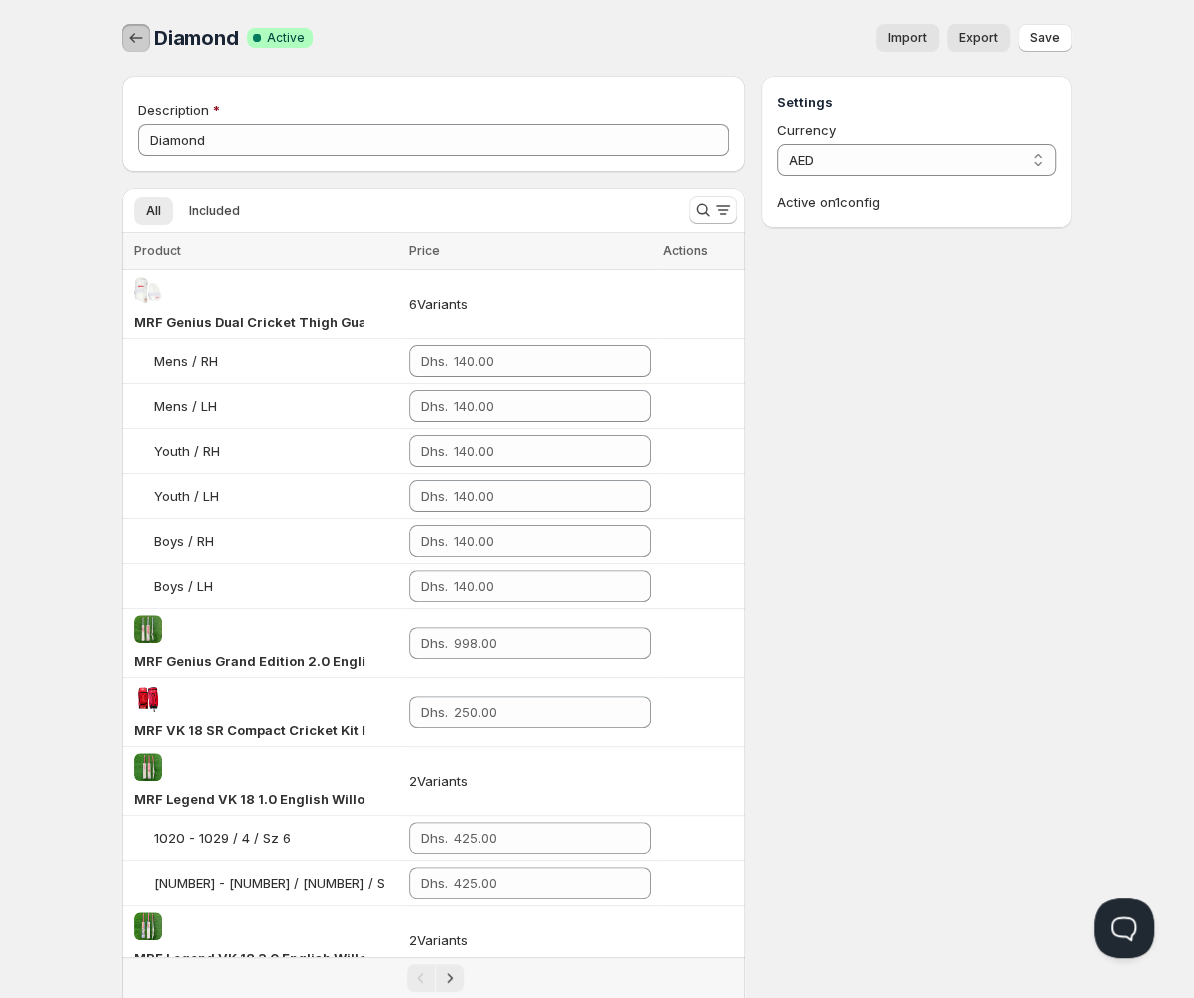 click 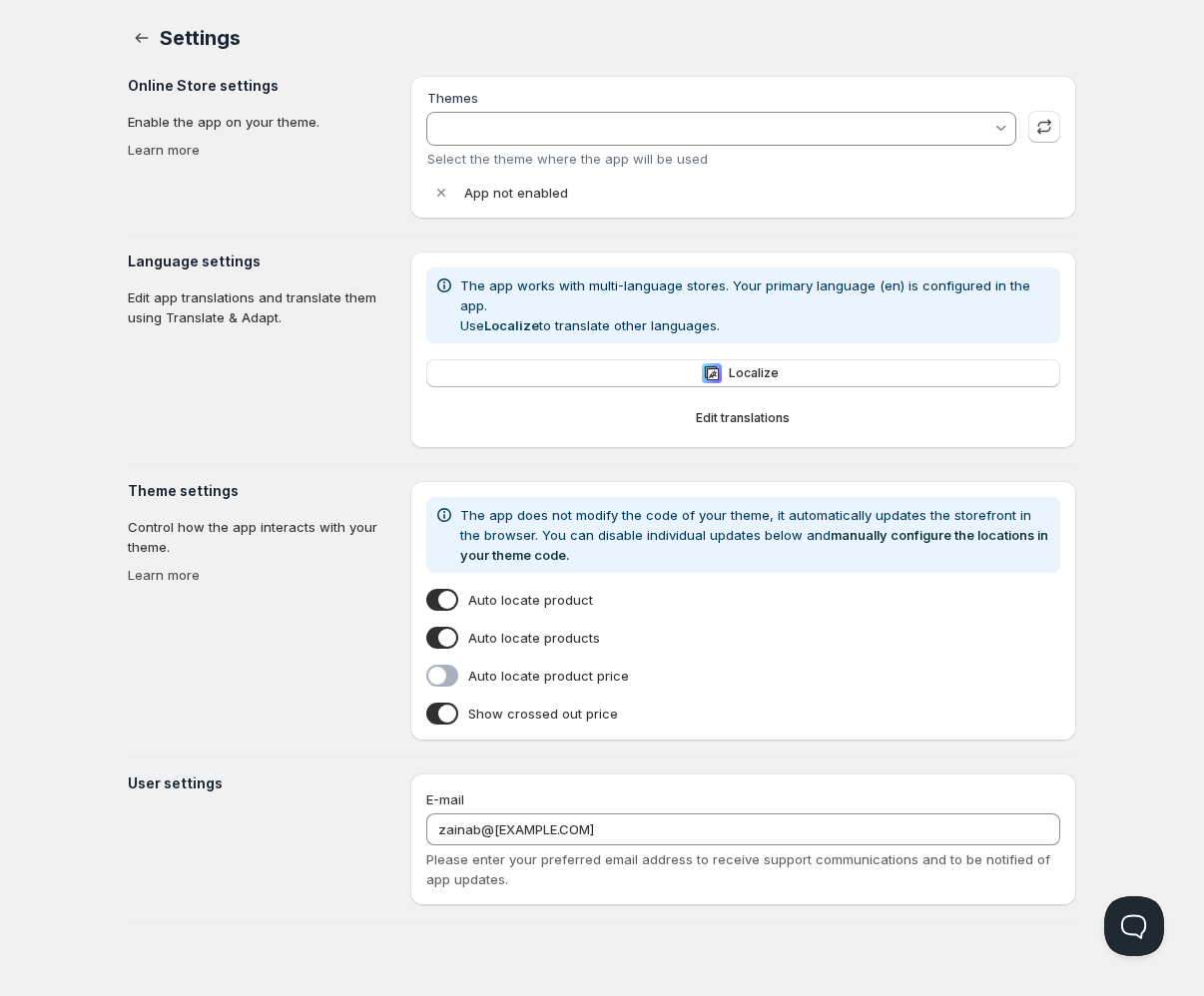 type on "Empire" 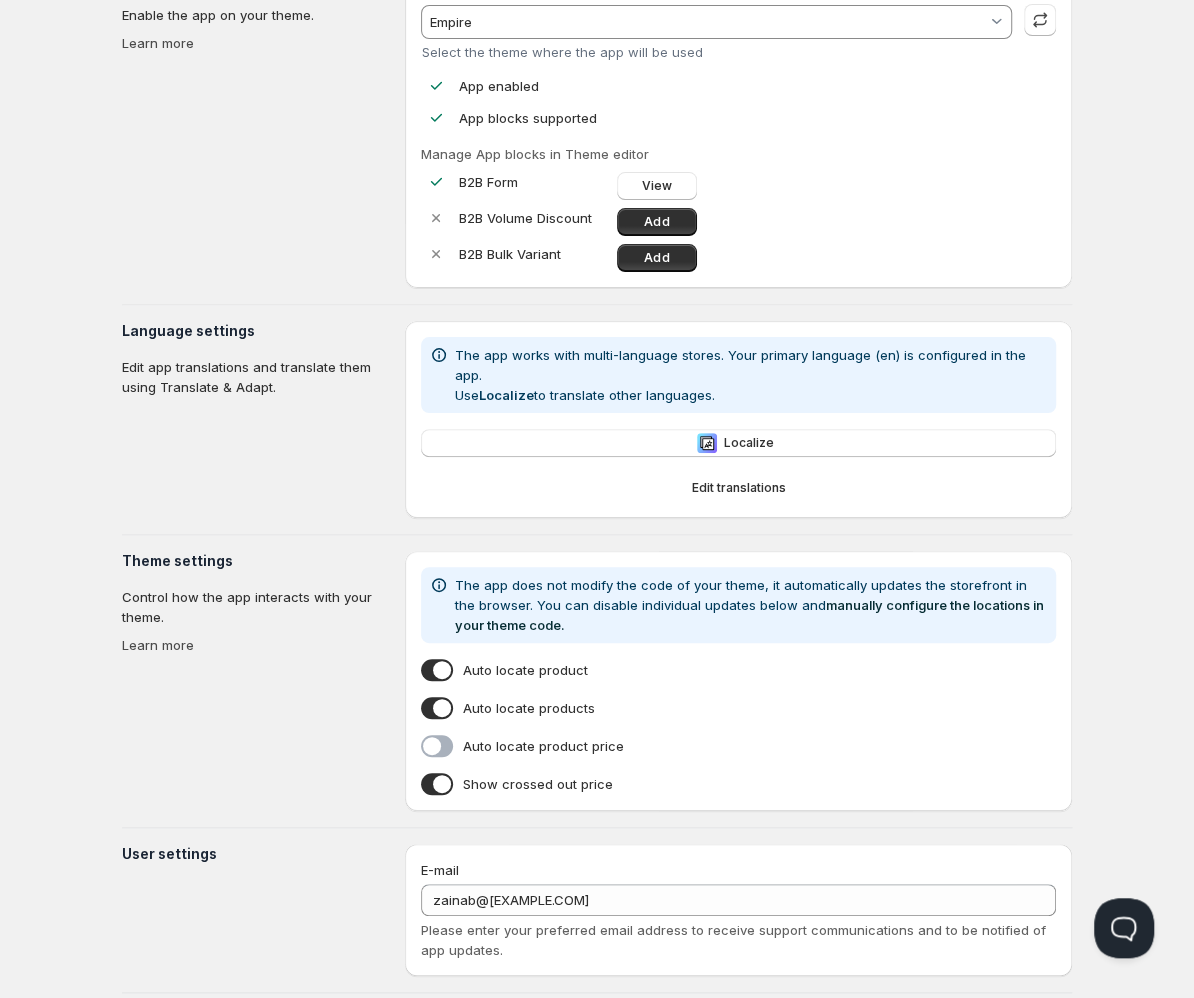 scroll, scrollTop: 132, scrollLeft: 0, axis: vertical 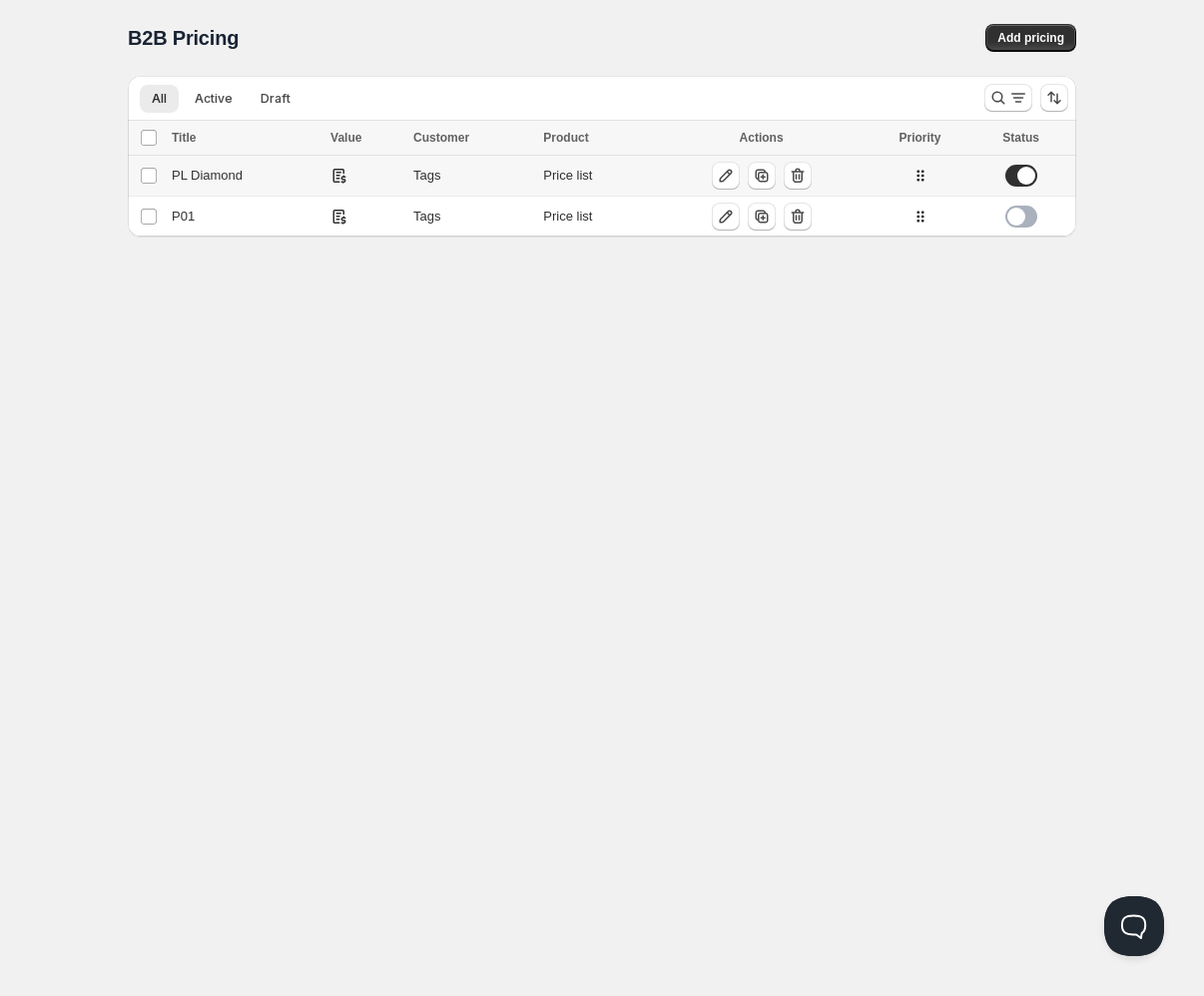 click on "PL Diamond" at bounding box center [245, 176] 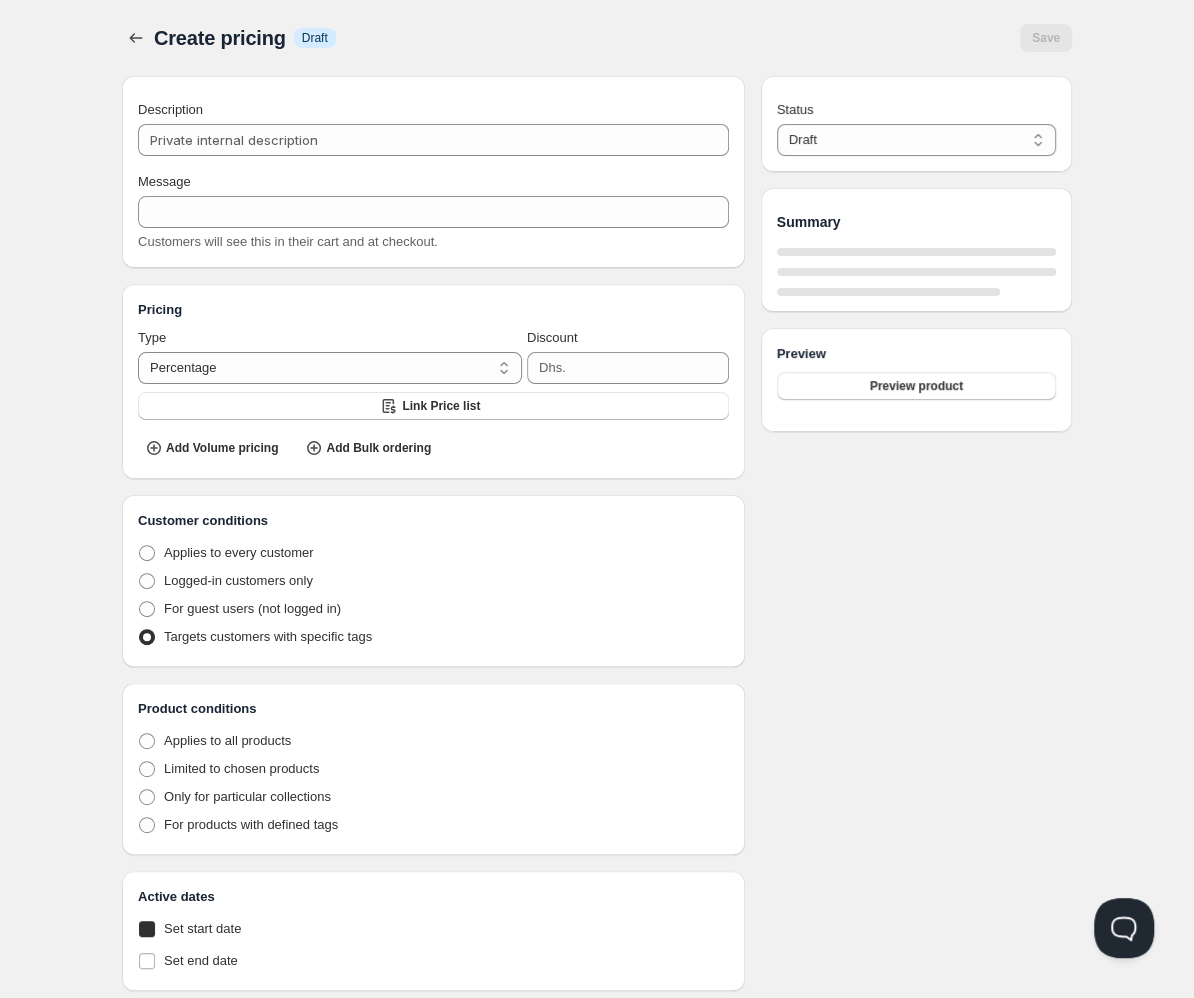 type on "PL Diamond" 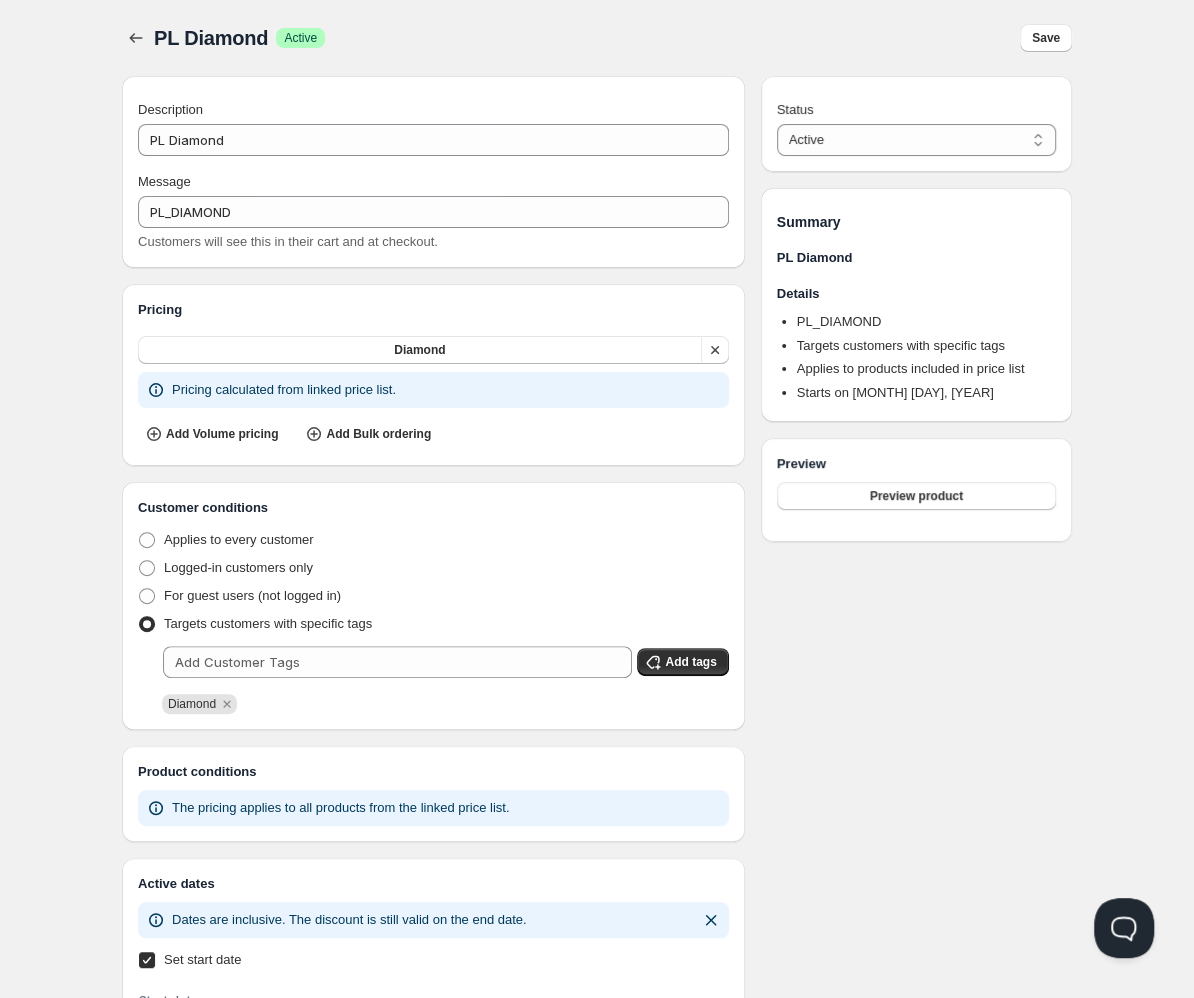 scroll, scrollTop: 159, scrollLeft: 0, axis: vertical 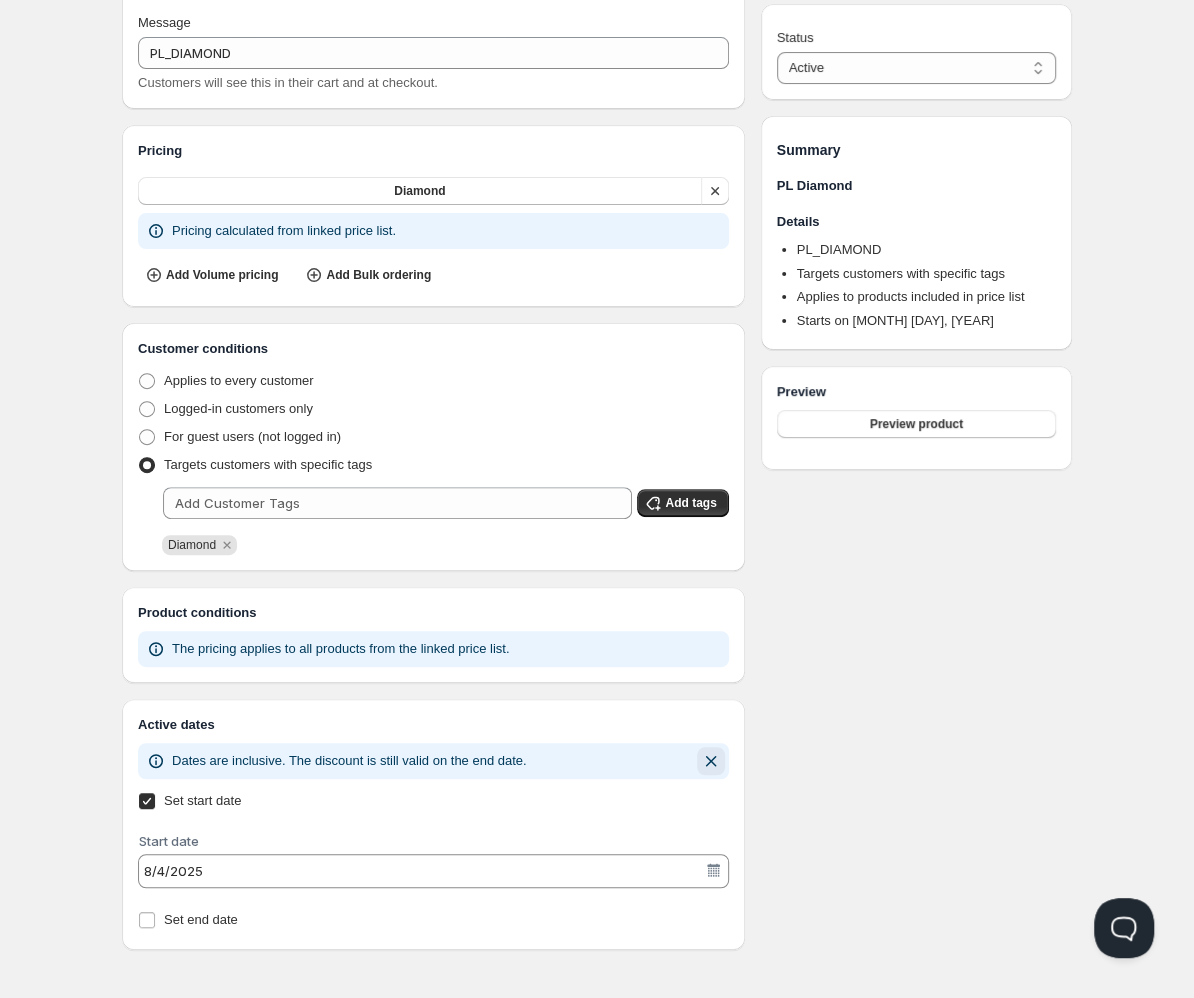 click 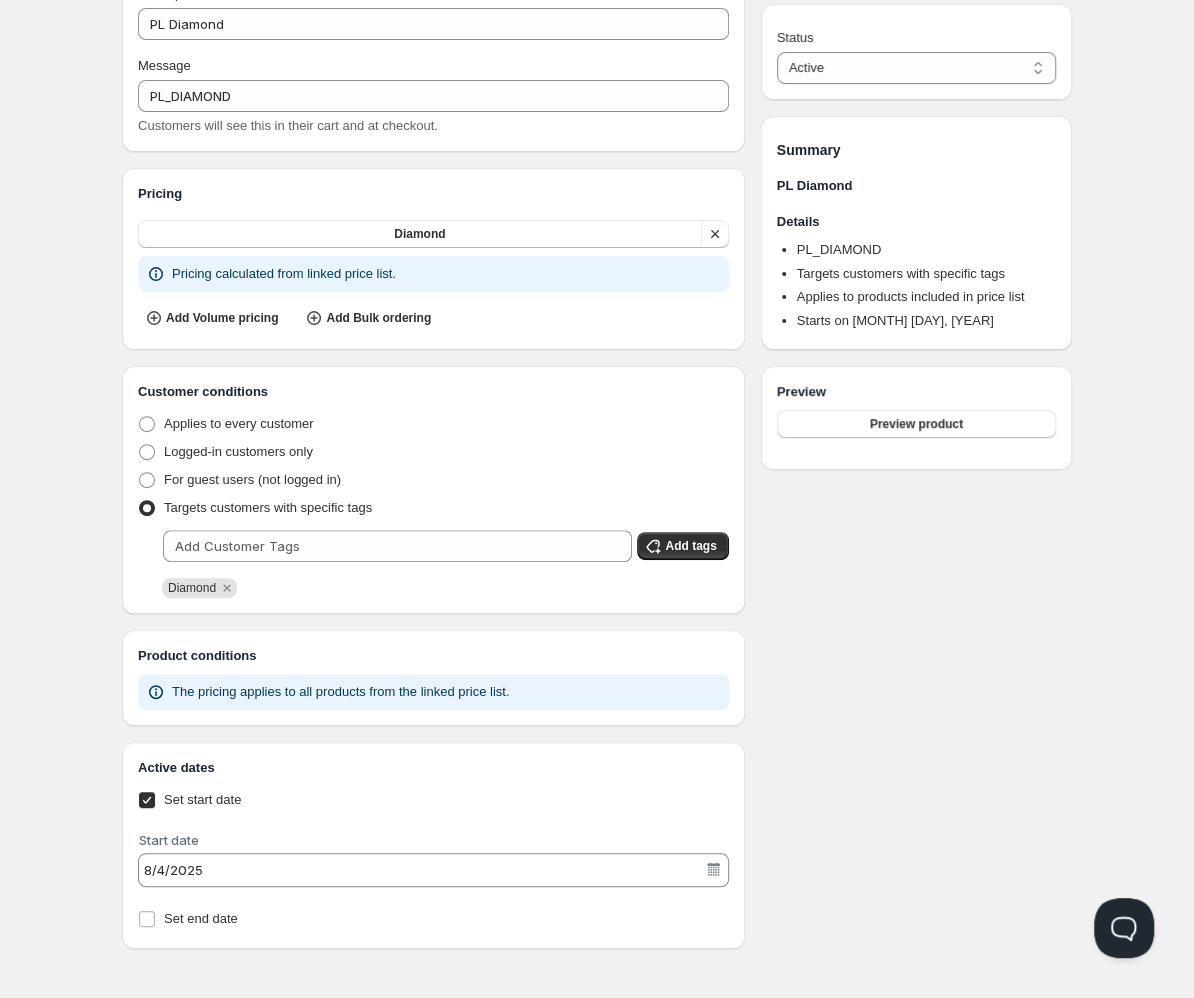 drag, startPoint x: 164, startPoint y: 804, endPoint x: 230, endPoint y: 789, distance: 67.68308 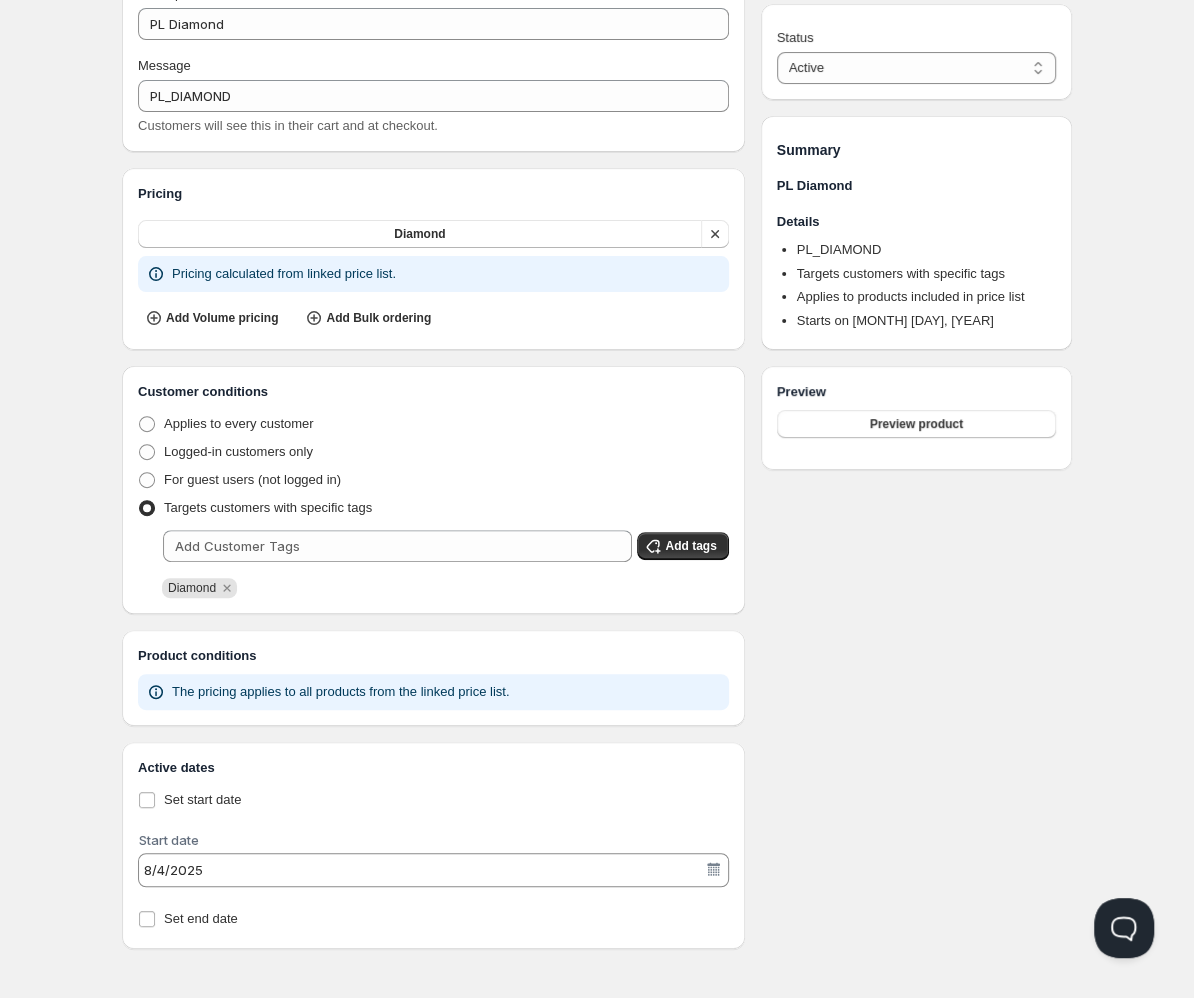 checkbox on "false" 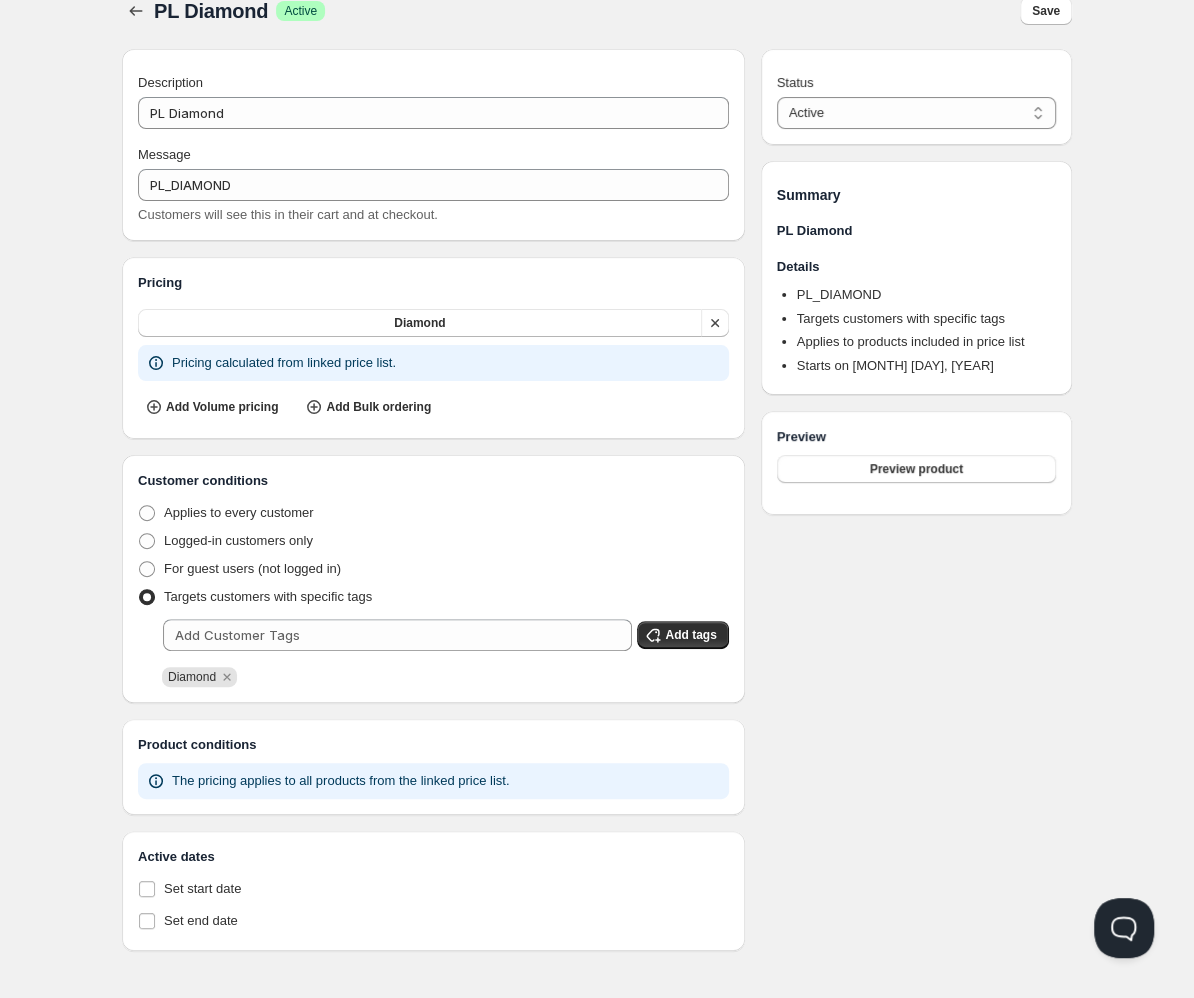scroll, scrollTop: 0, scrollLeft: 0, axis: both 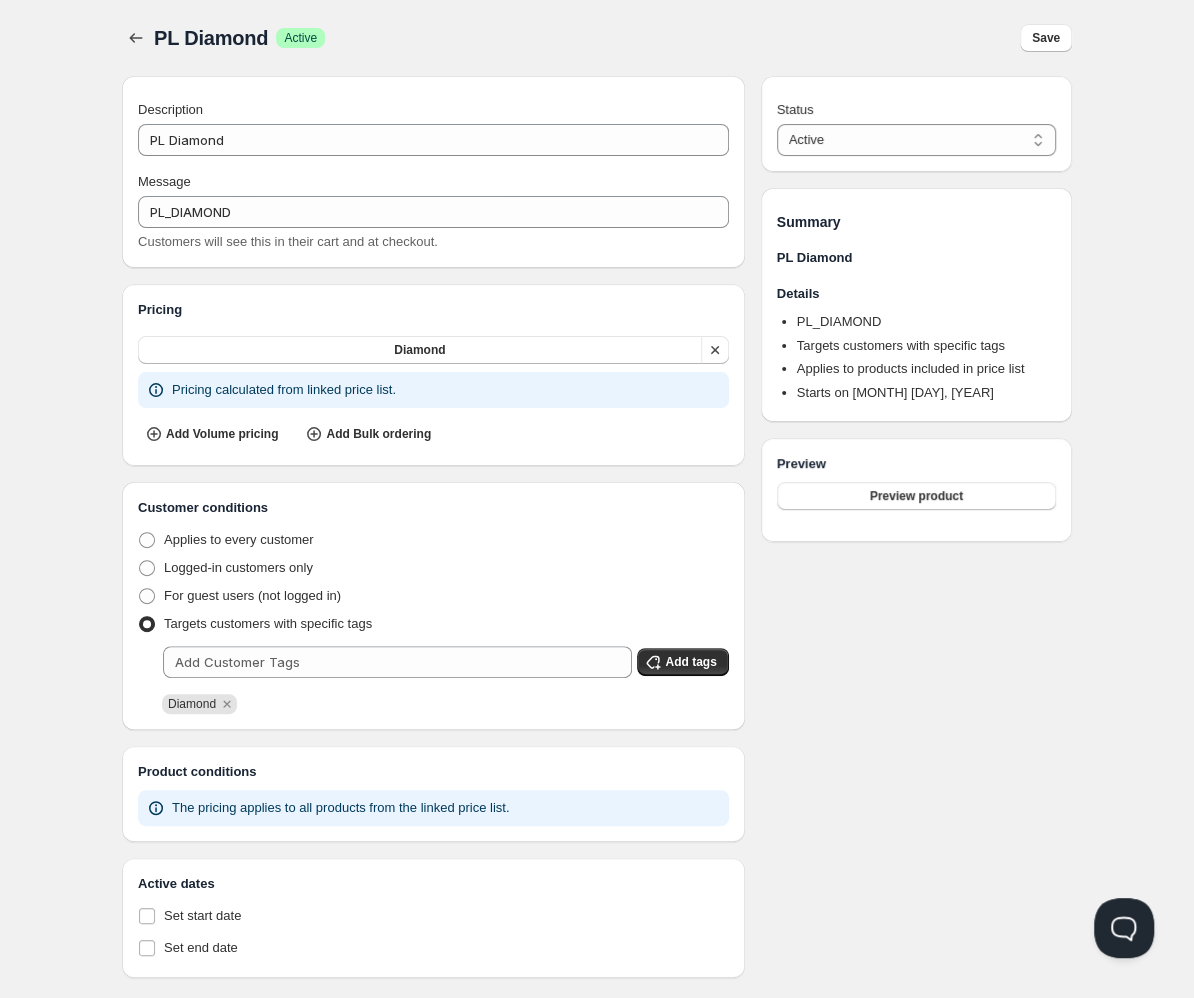click on "Save" at bounding box center [1046, 38] 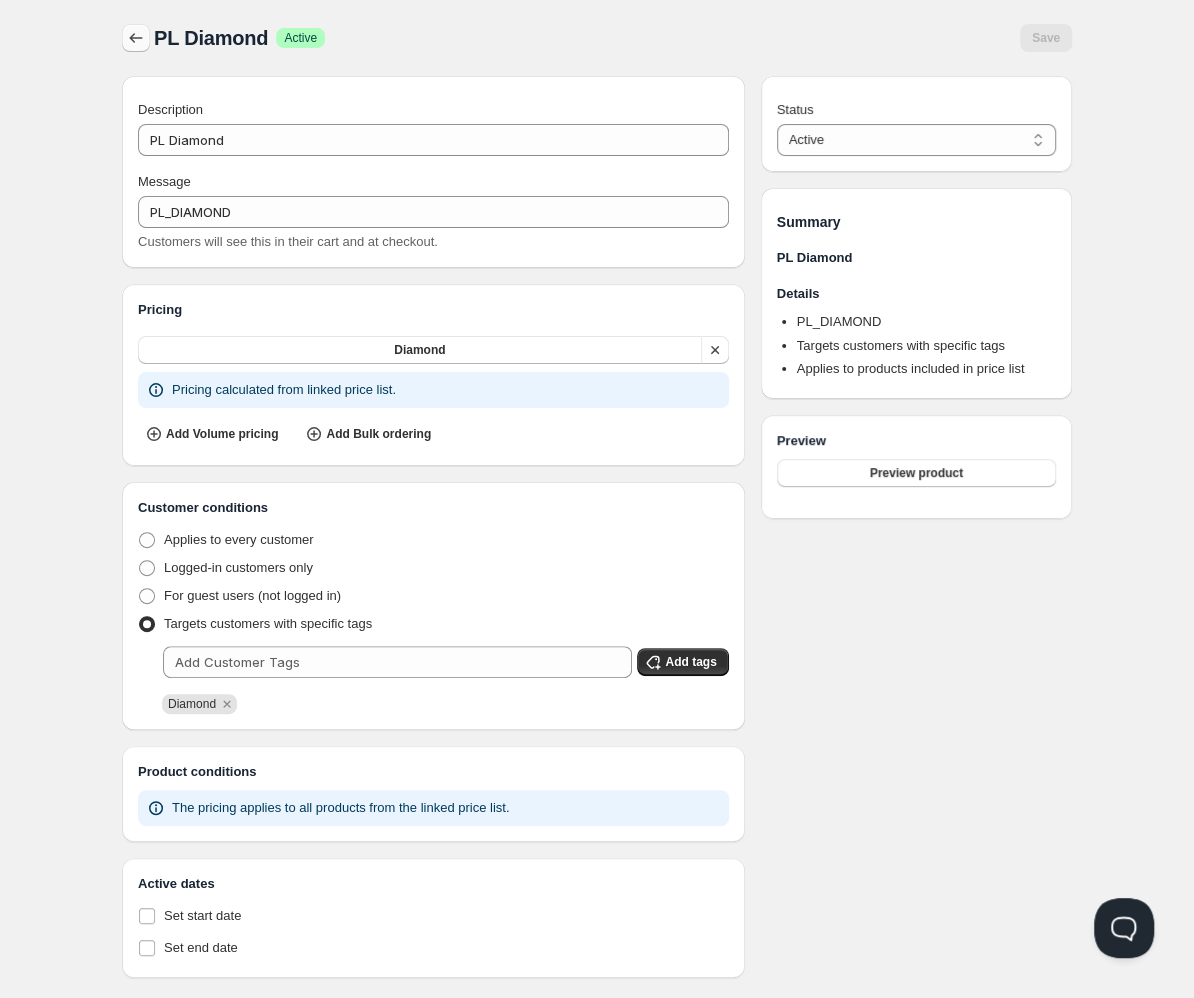 click at bounding box center [136, 38] 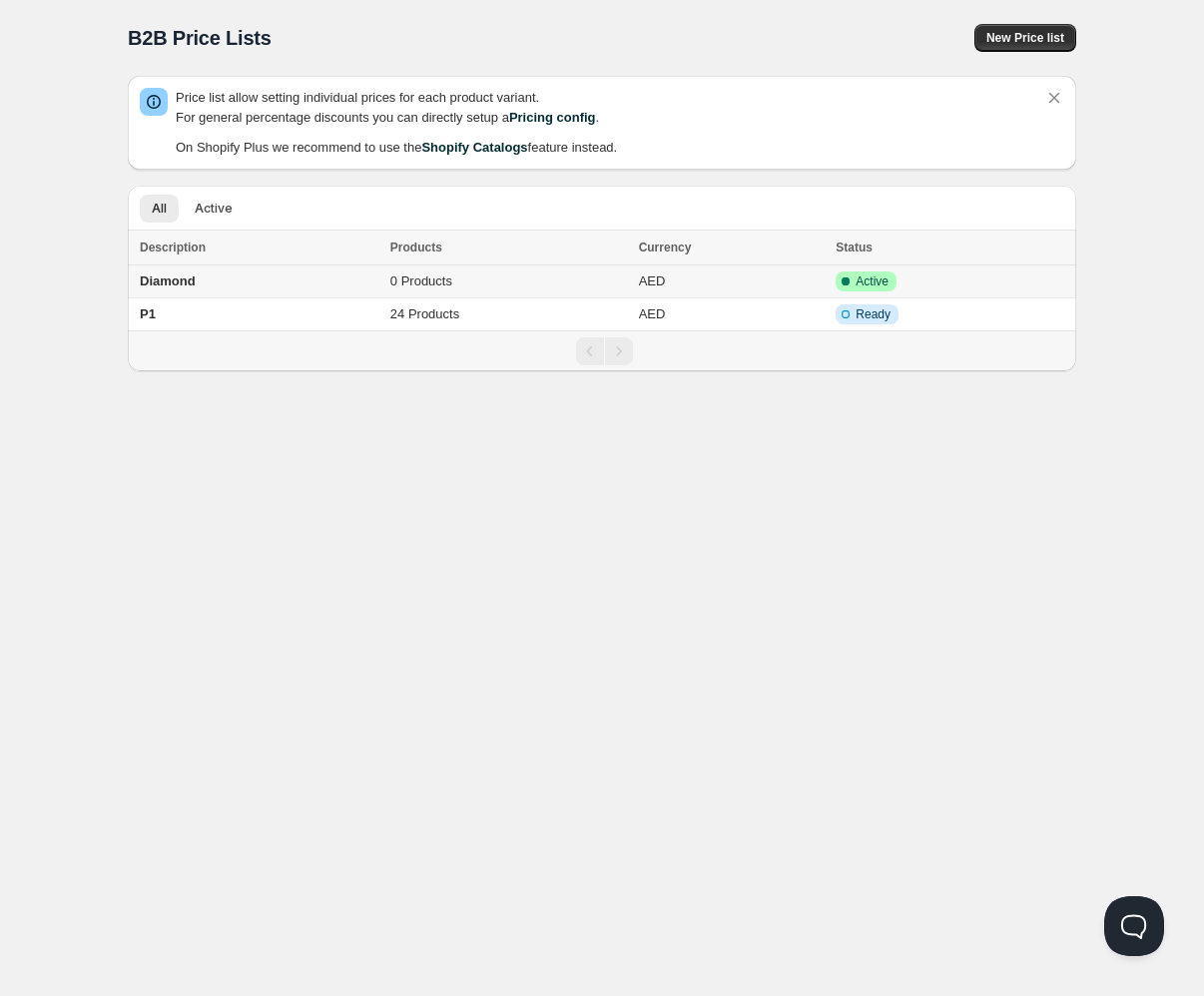 click on "Diamond" at bounding box center (168, 280) 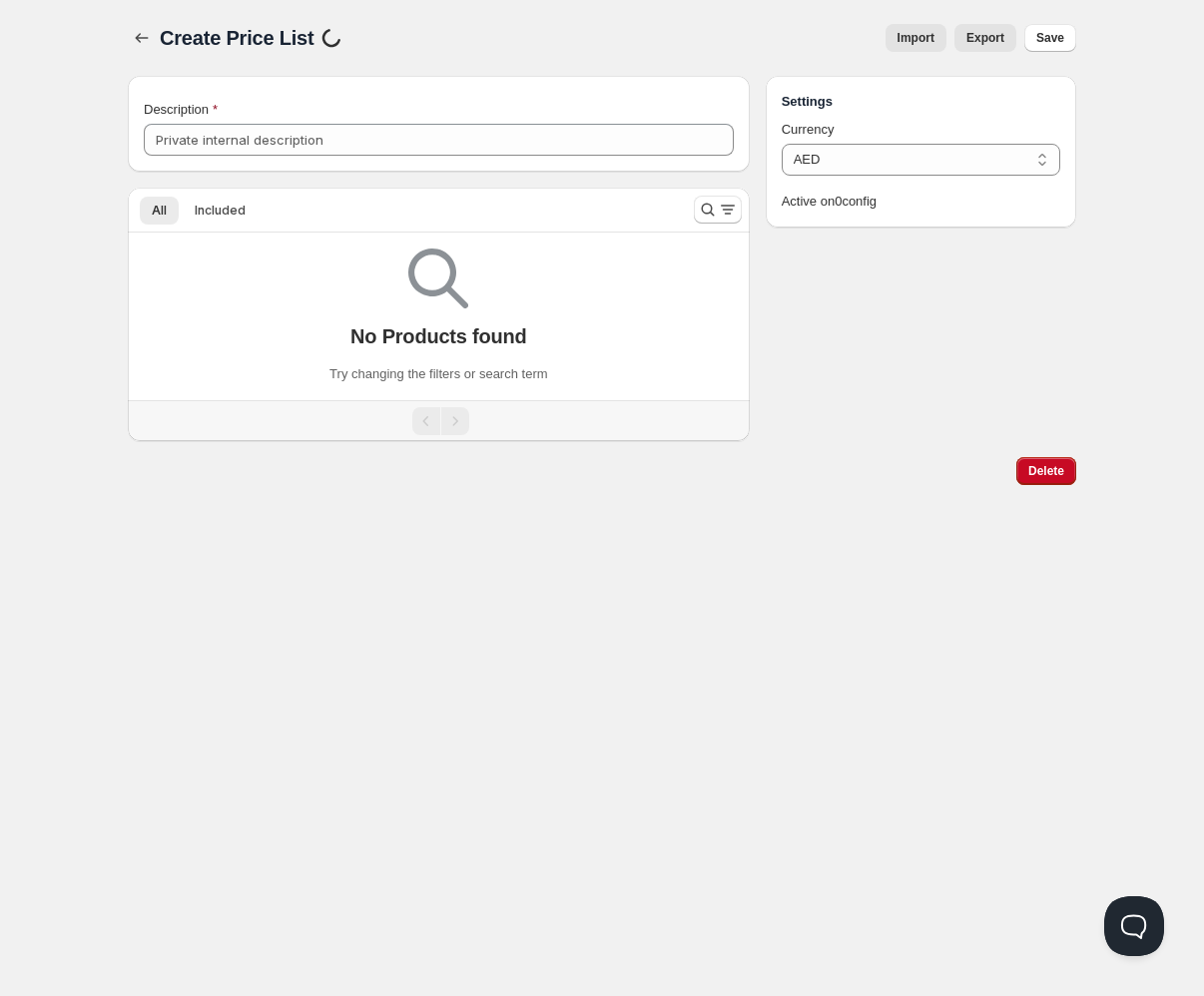 type on "Diamond" 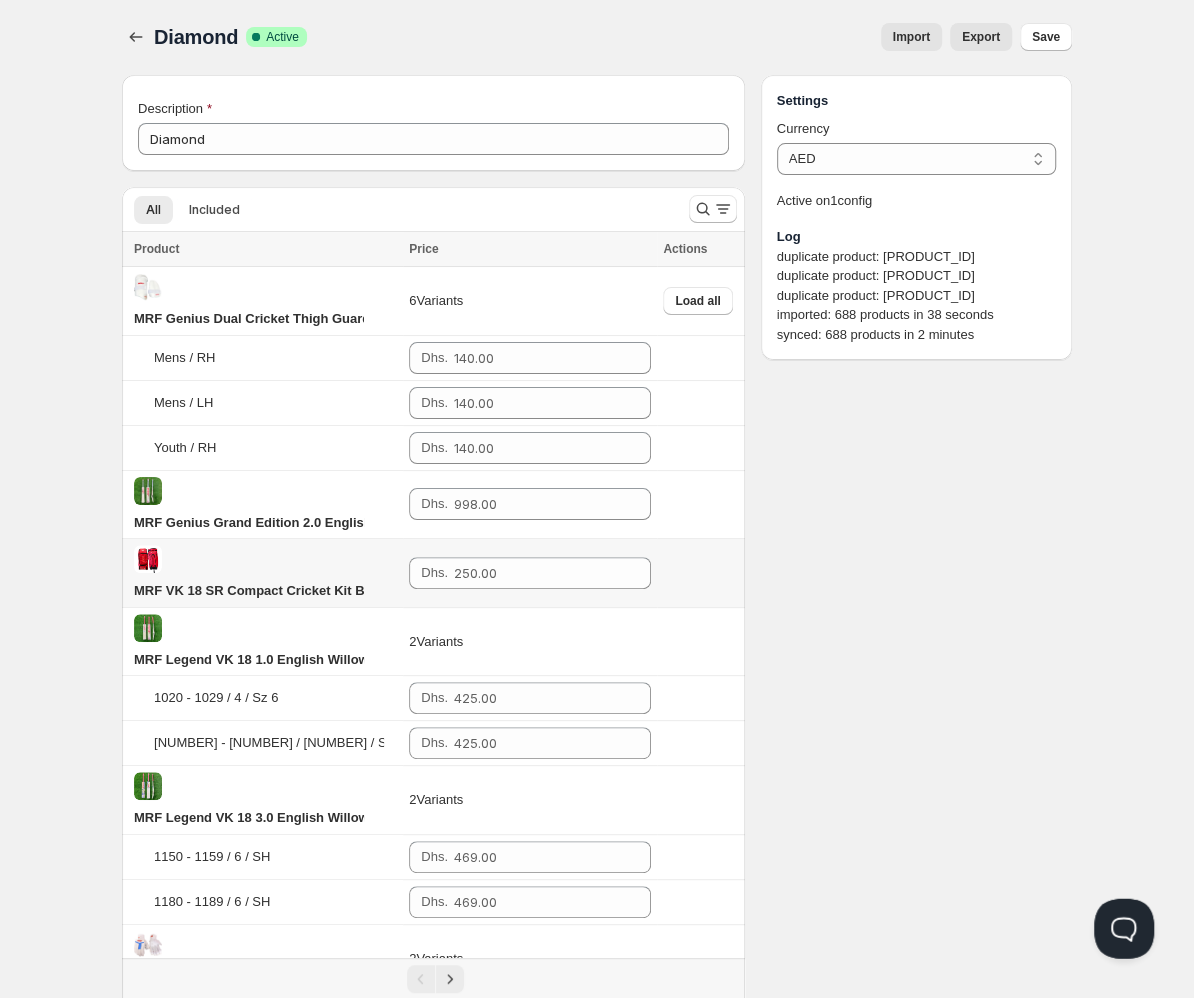 scroll, scrollTop: 0, scrollLeft: 0, axis: both 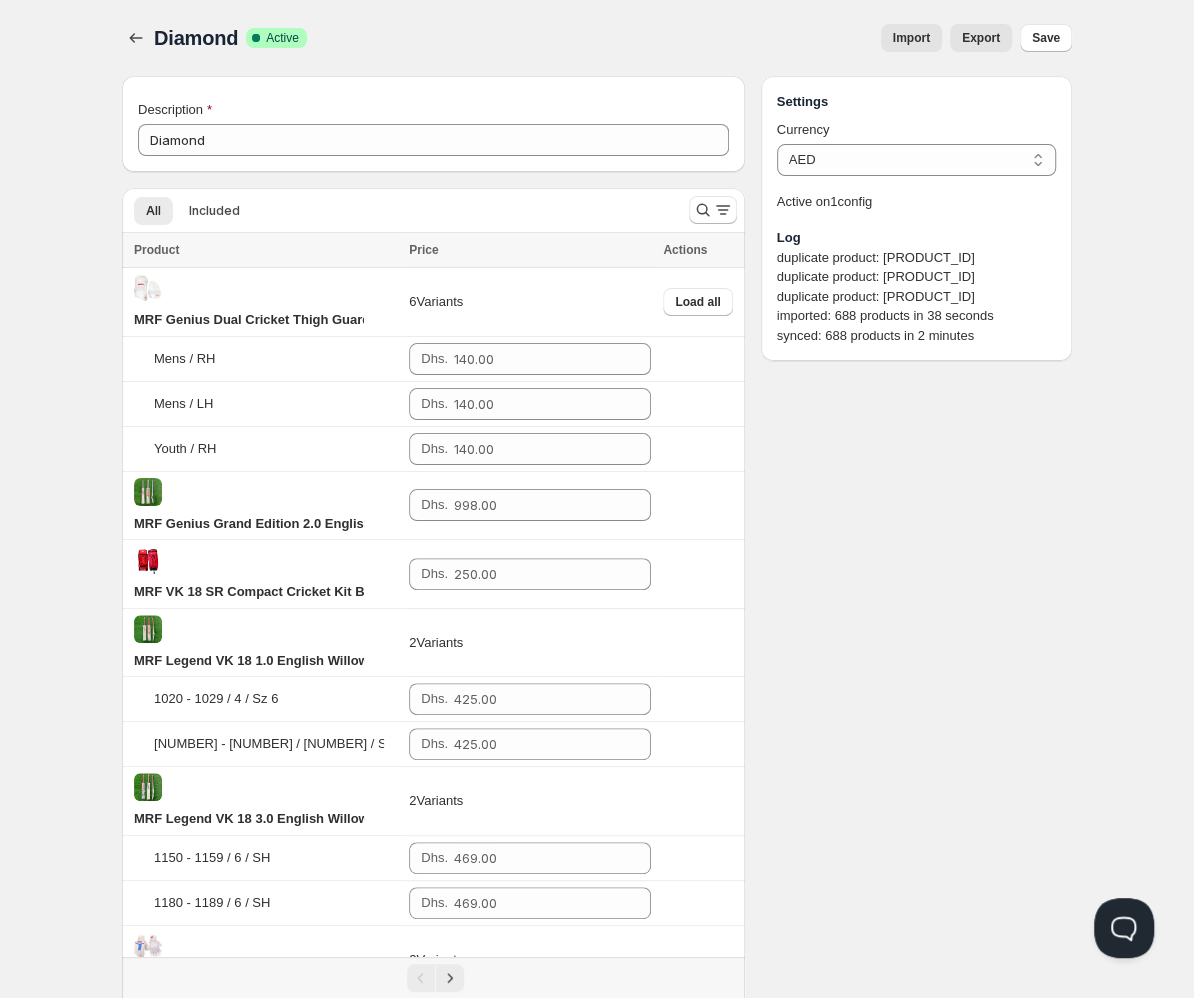 click on "Import" at bounding box center [911, 38] 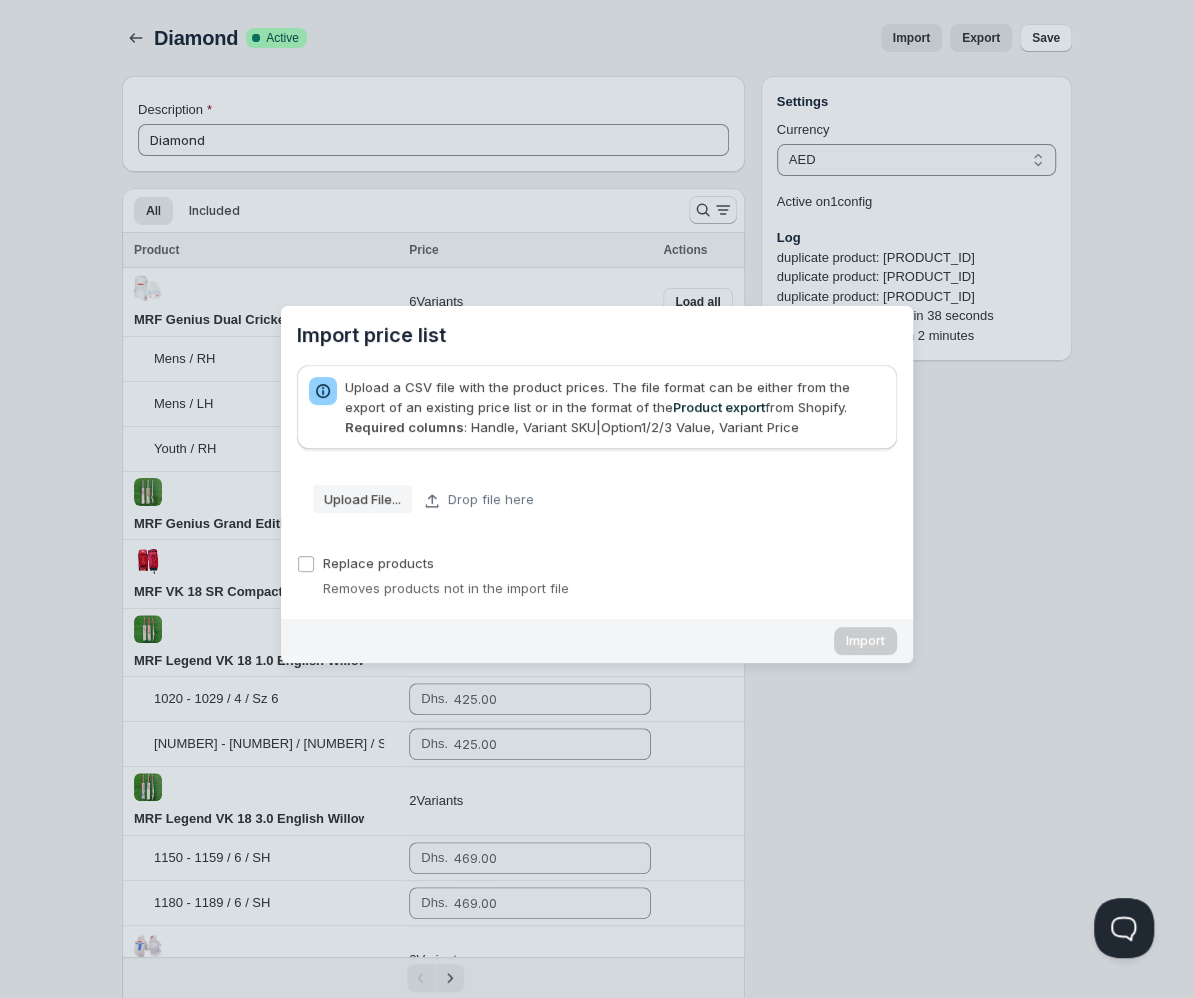 click on "Import price list
Upload a CSV file with the product prices. The file format can be either from the export of an existing price list or in the format of the  Product export  from Shopify.  Required columns : Handle, Variant SKU|Option1/2/3 Value, Variant Price Upload File... Drop file here
Replace products Removes products not in the import file
Import" at bounding box center (597, 485) 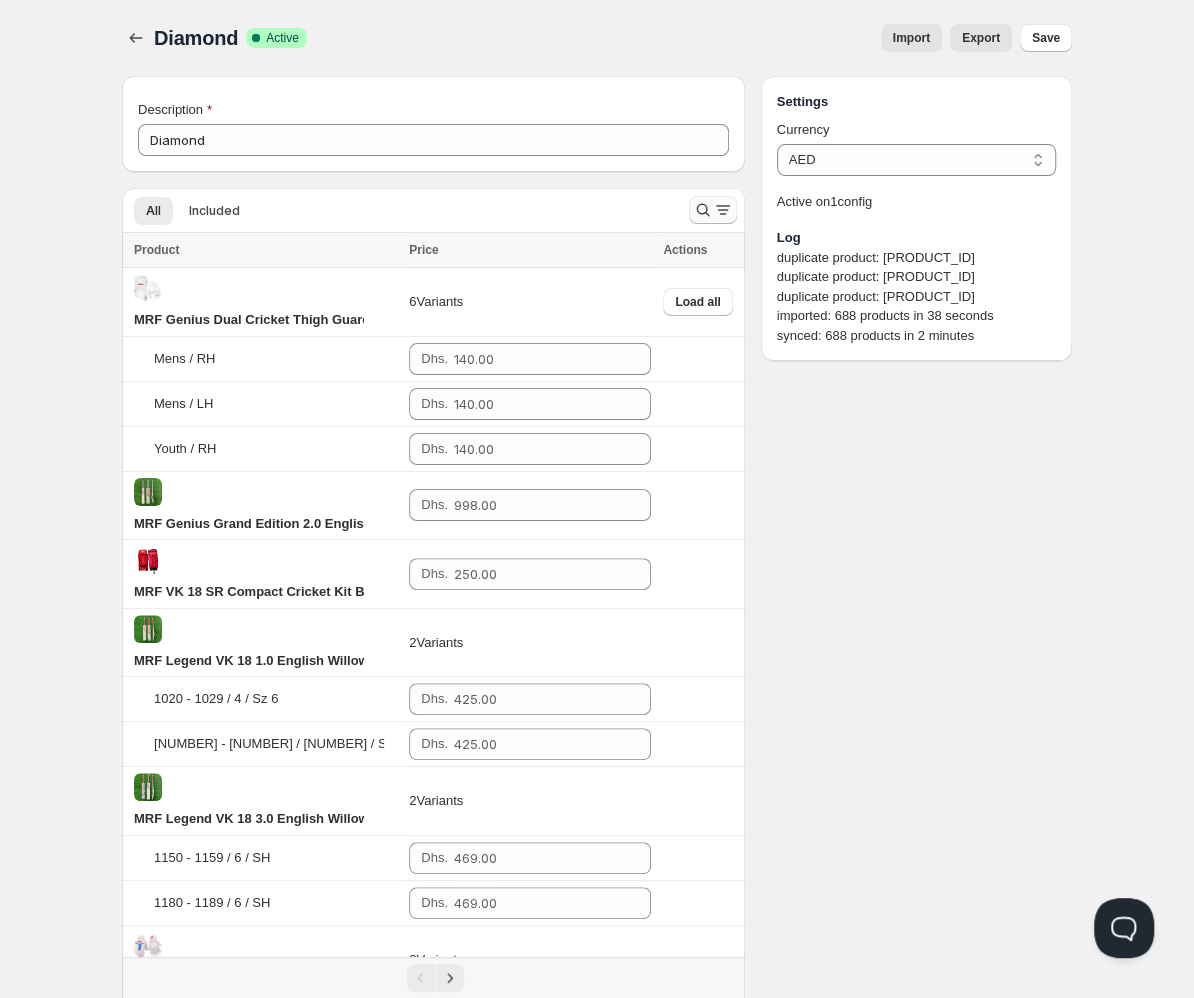 click 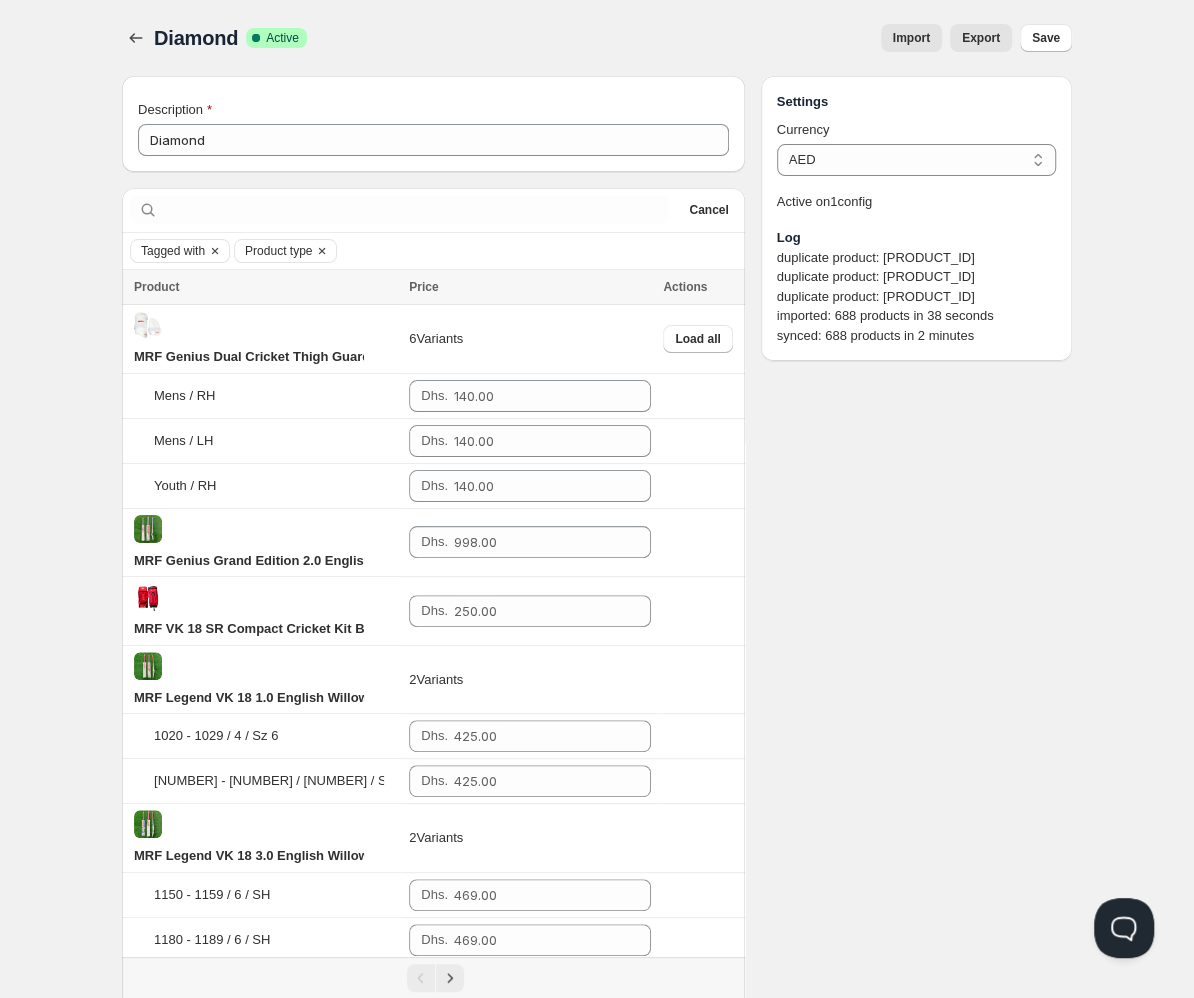 click on "Import" at bounding box center [911, 38] 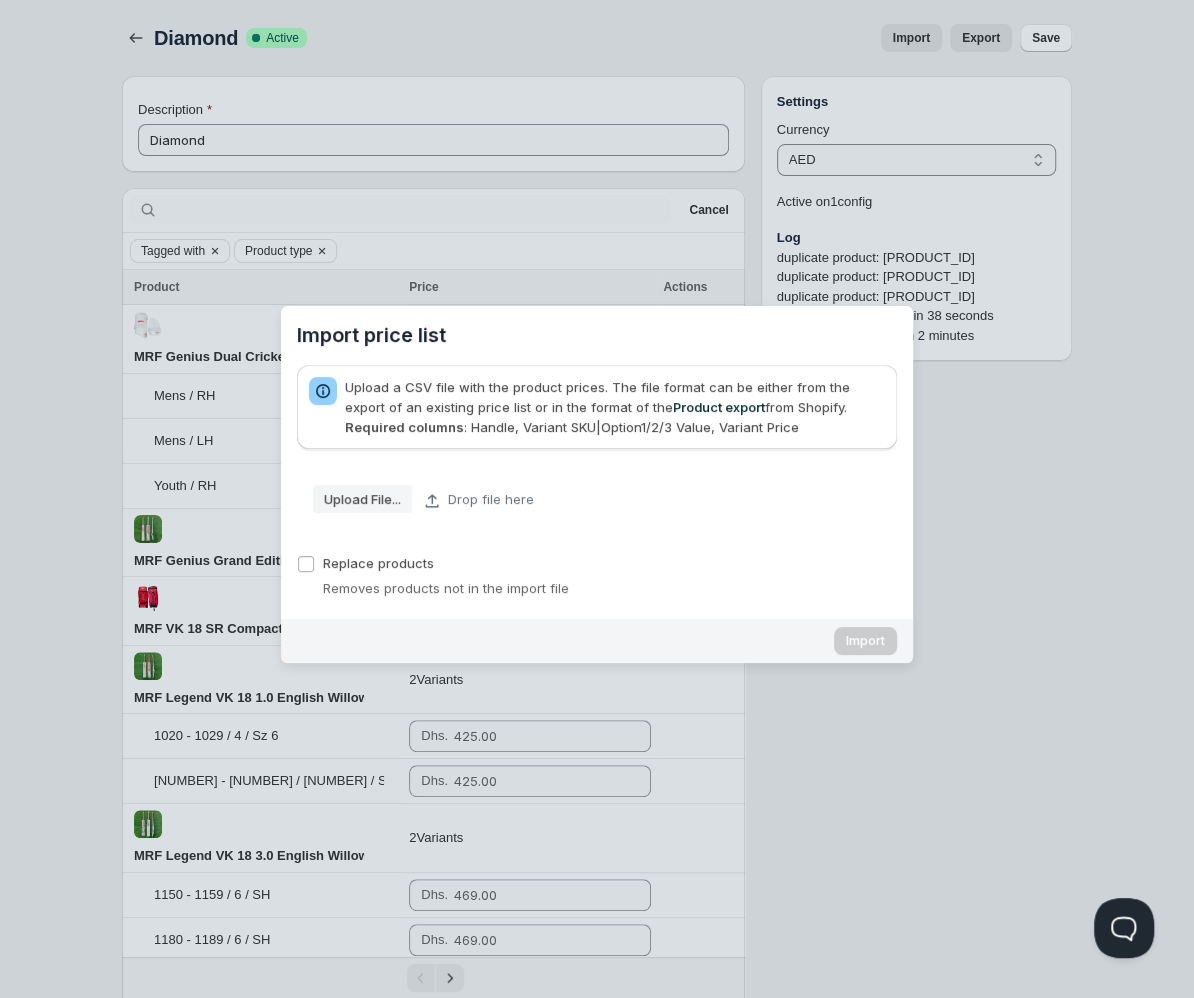 click on "Upload File..." at bounding box center [362, 499] 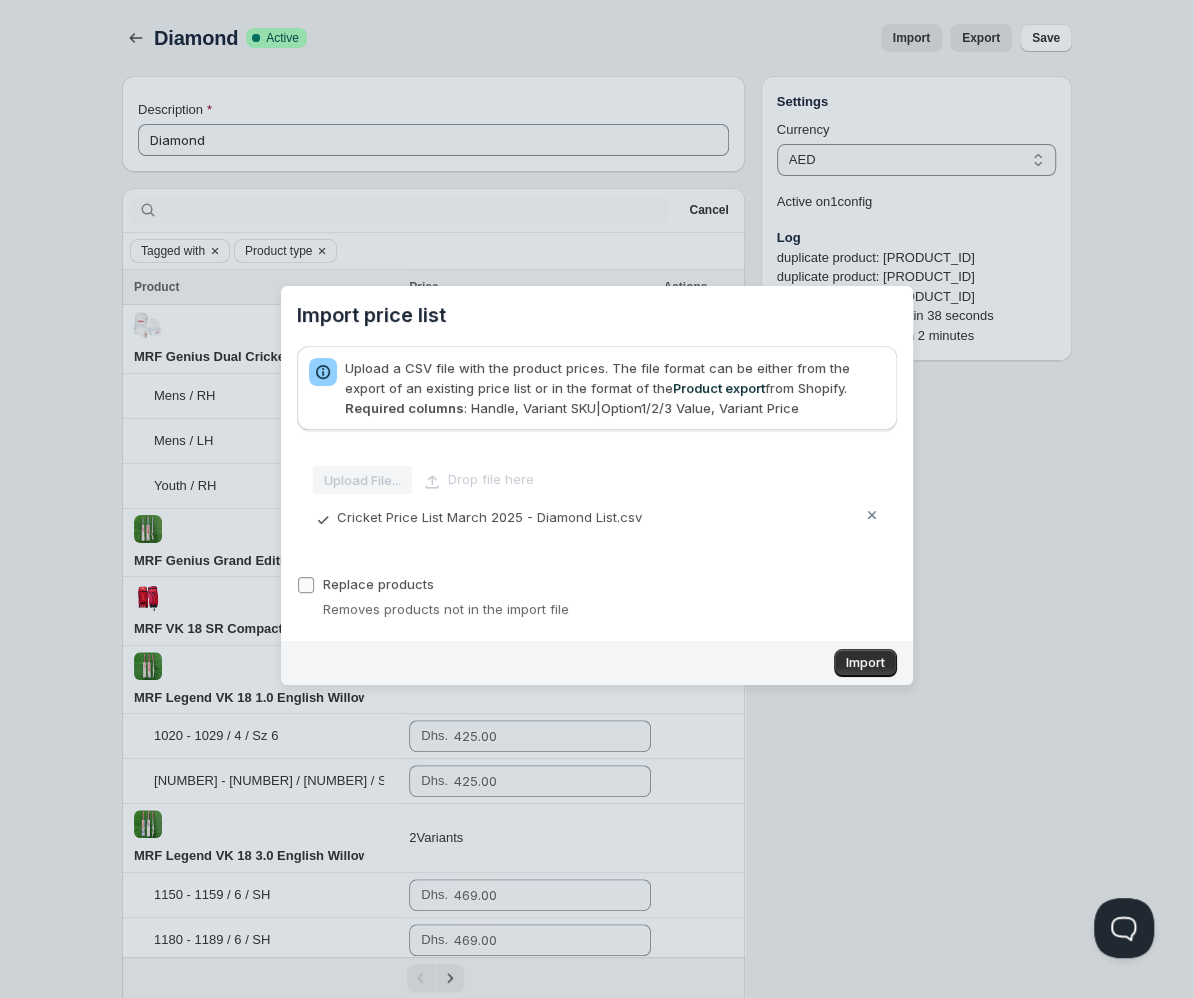 click on "Replace products" at bounding box center (306, 585) 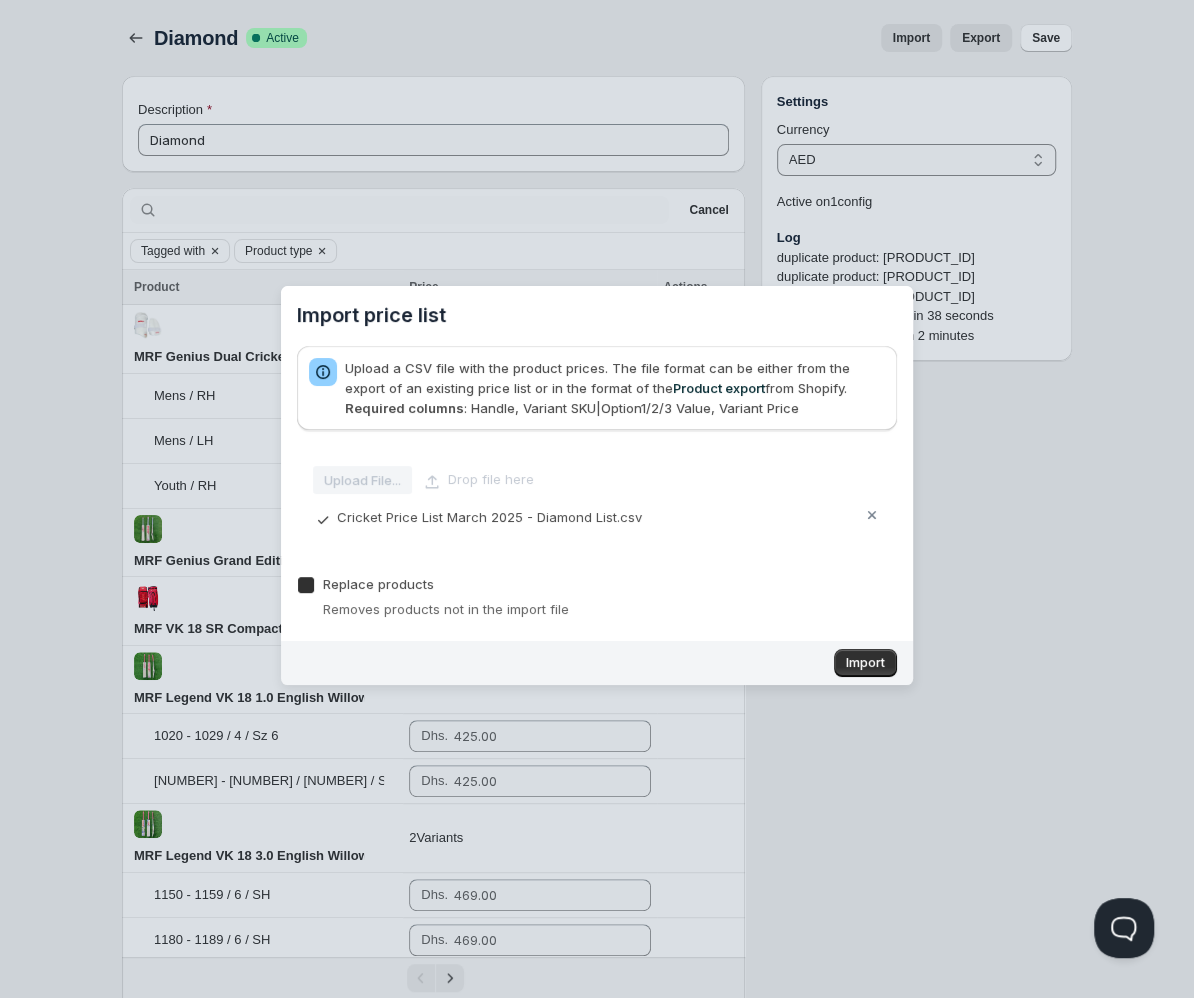 checkbox on "true" 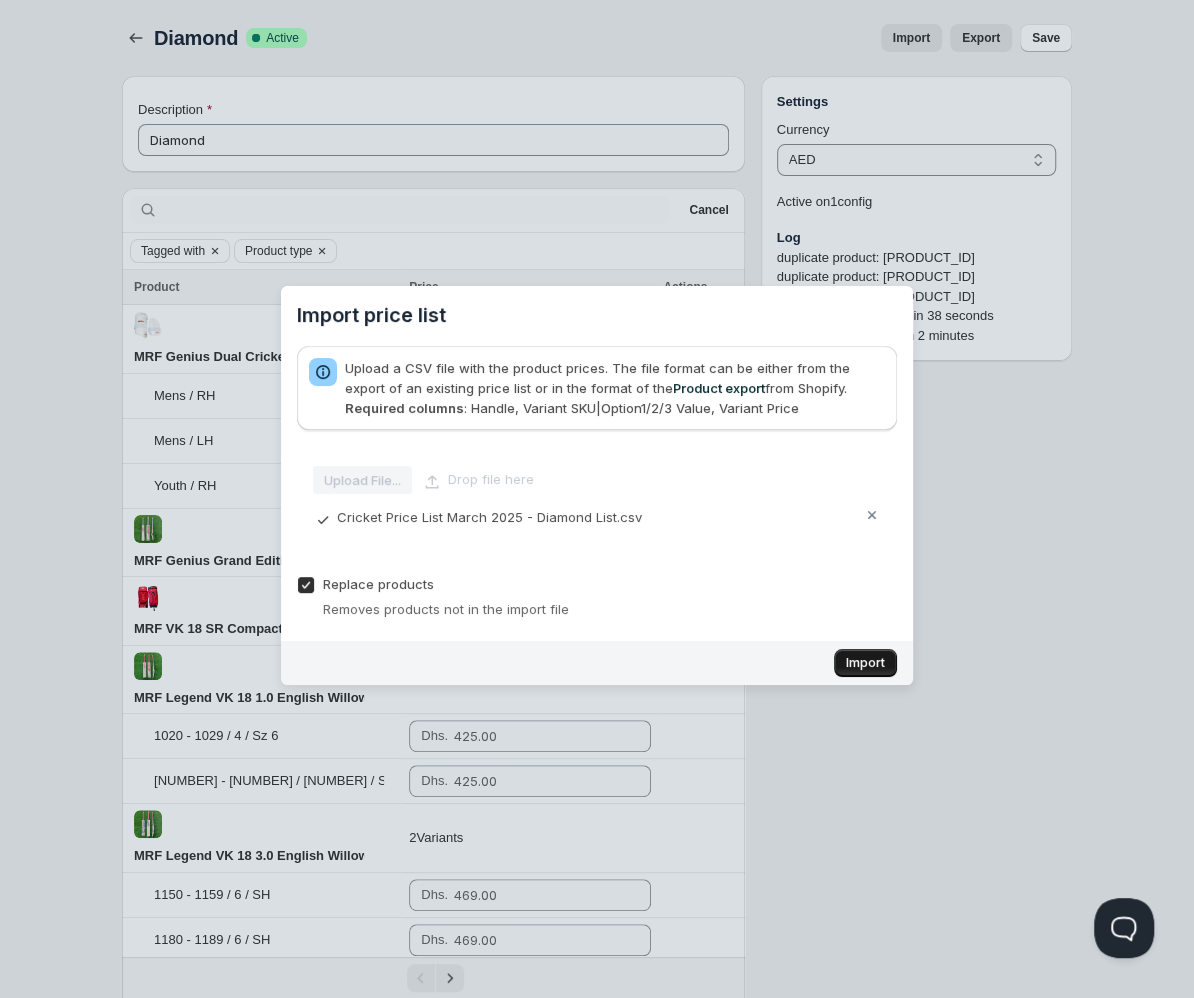 click on "Import" at bounding box center (865, 663) 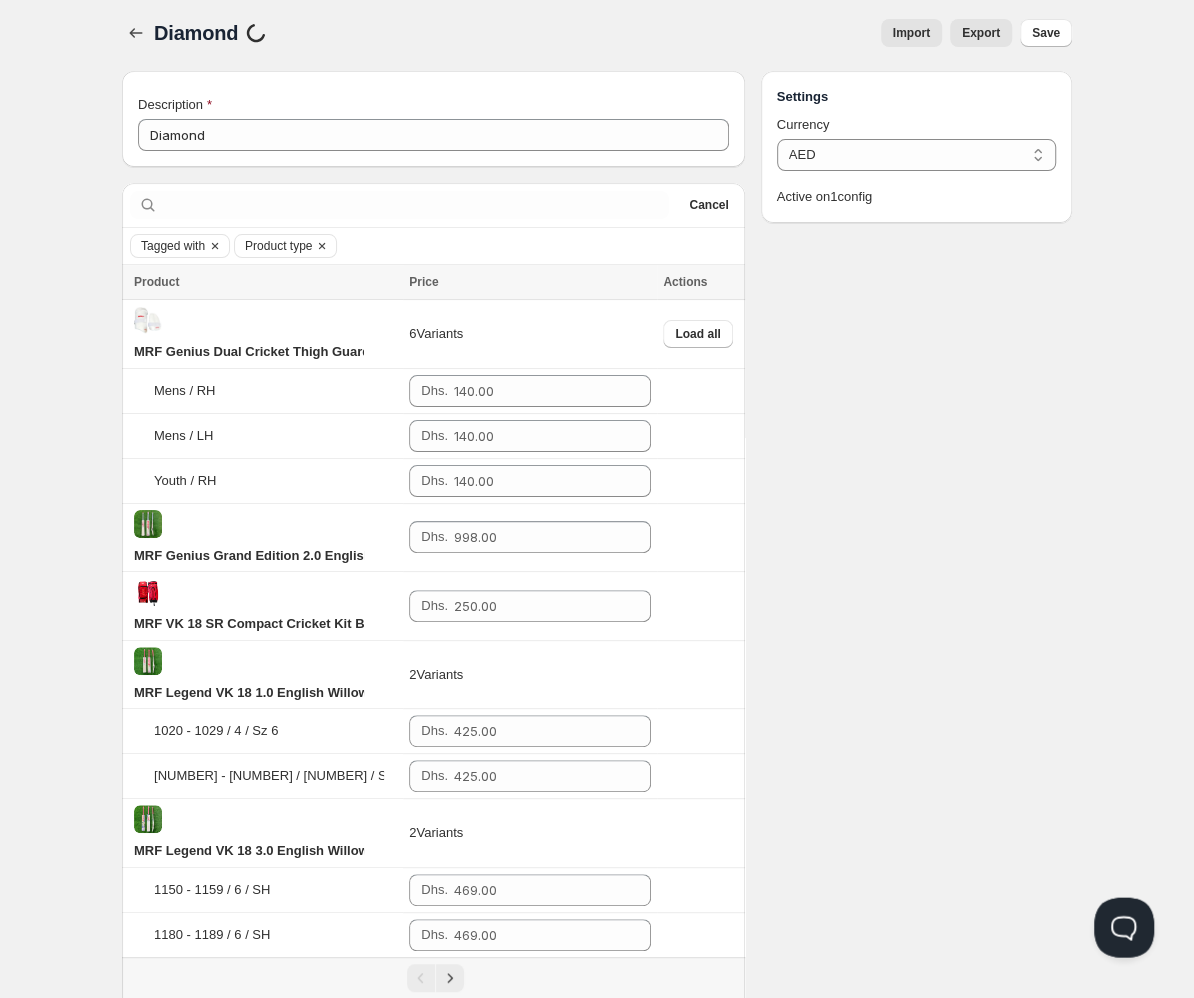 scroll, scrollTop: 0, scrollLeft: 0, axis: both 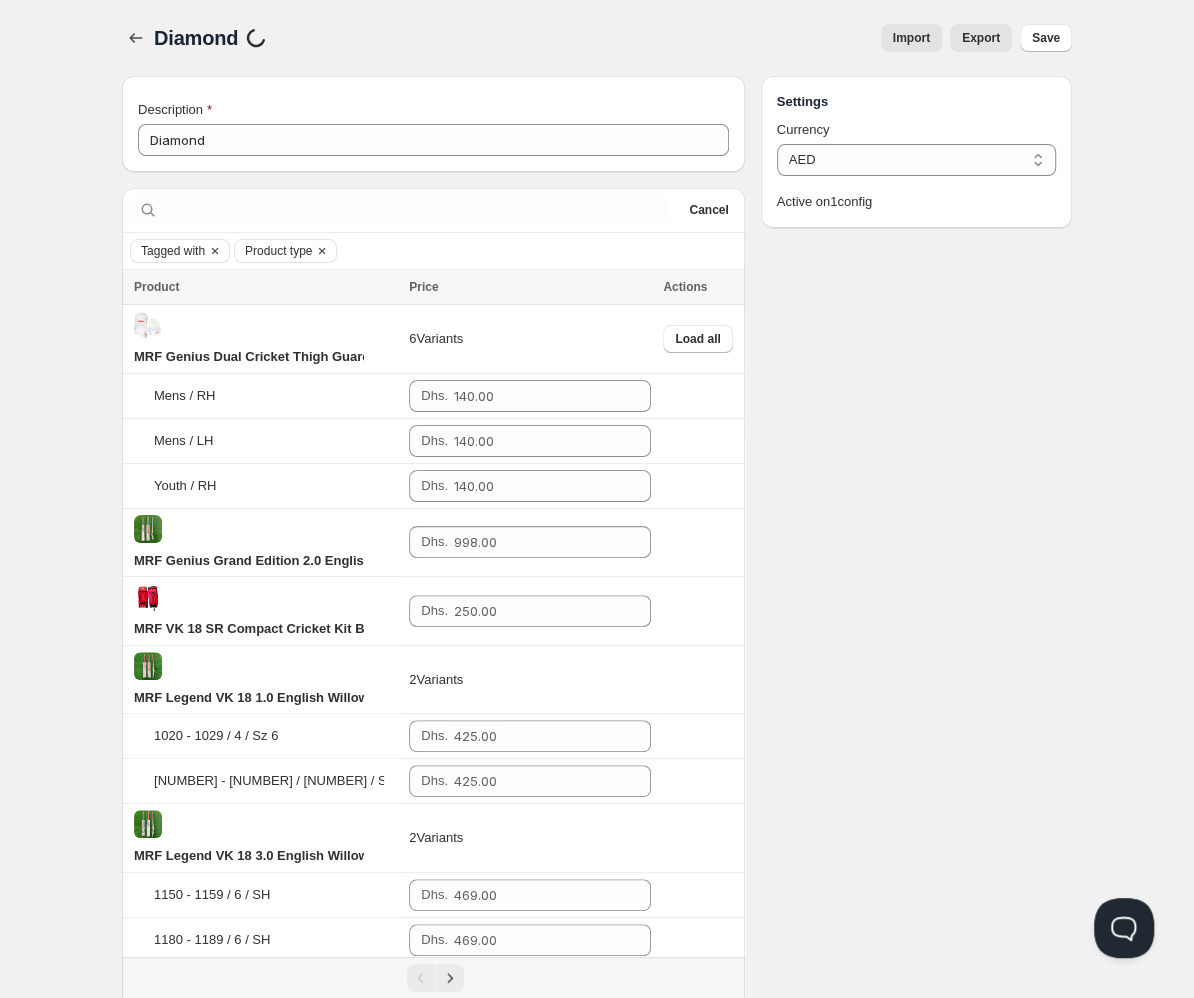 click on "Settings Currency AED AED Active on  1  config" at bounding box center [916, 1489] 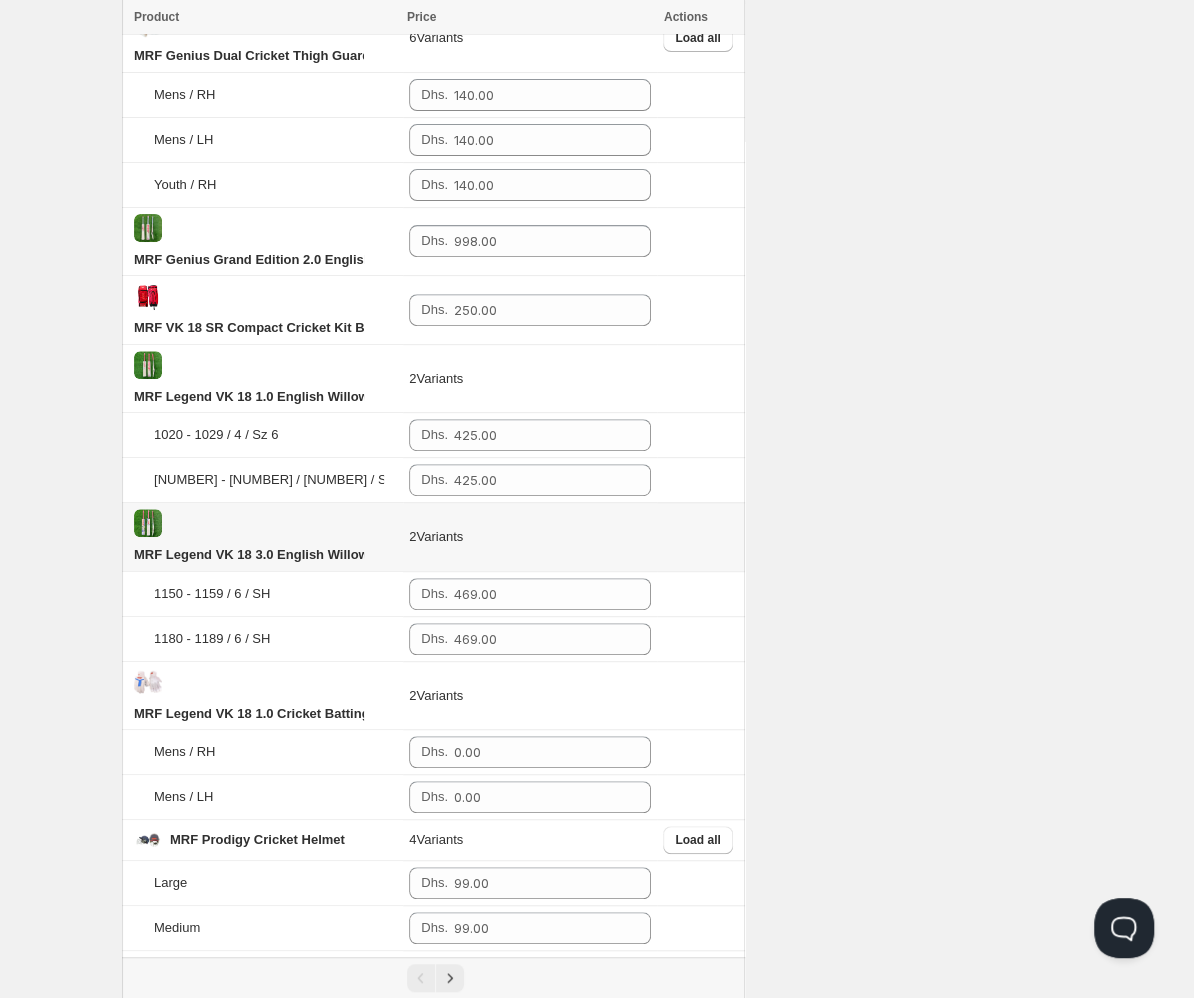 scroll, scrollTop: 0, scrollLeft: 0, axis: both 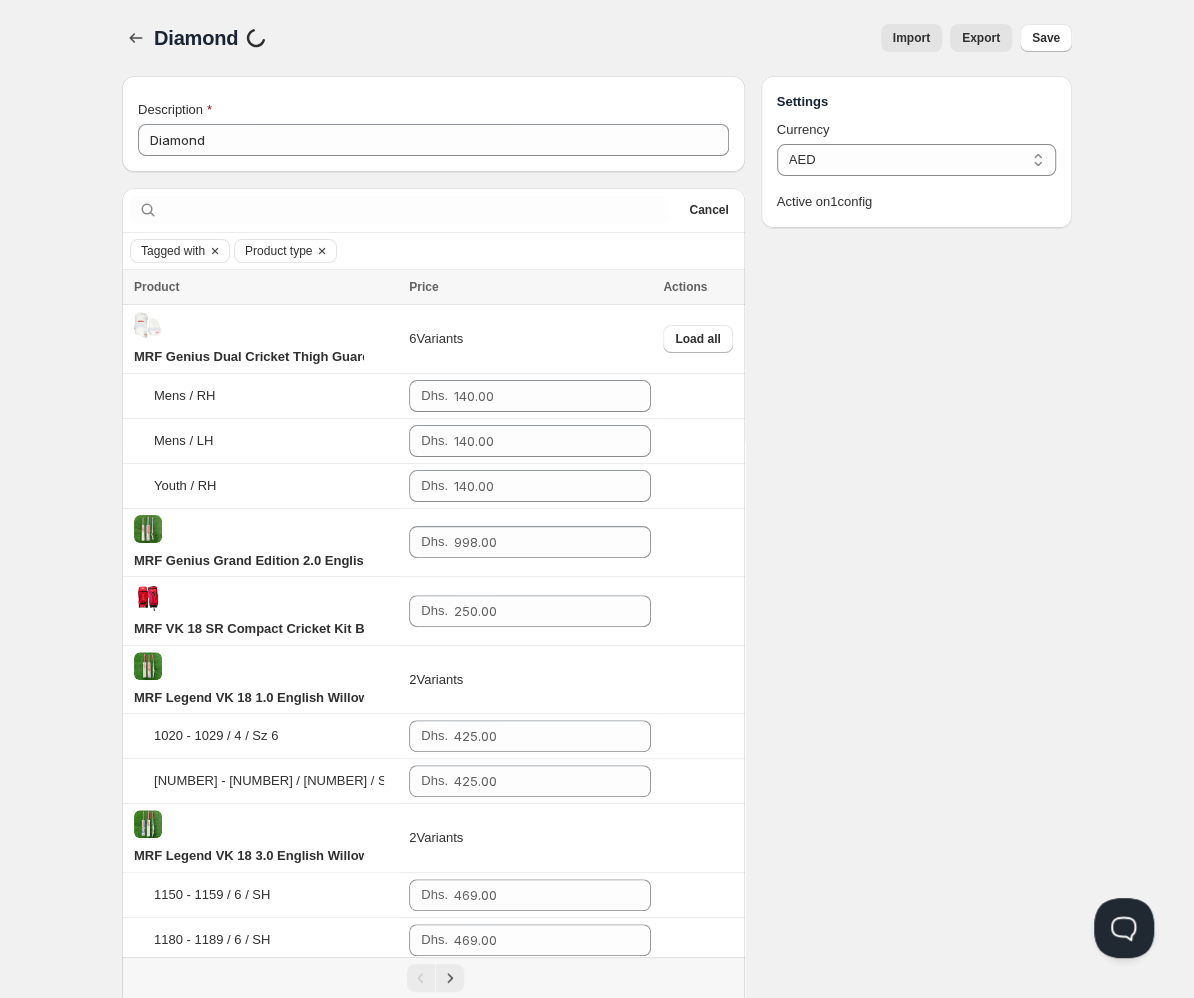 click on "Settings Currency AED AED Active on  1  config" at bounding box center (916, 1489) 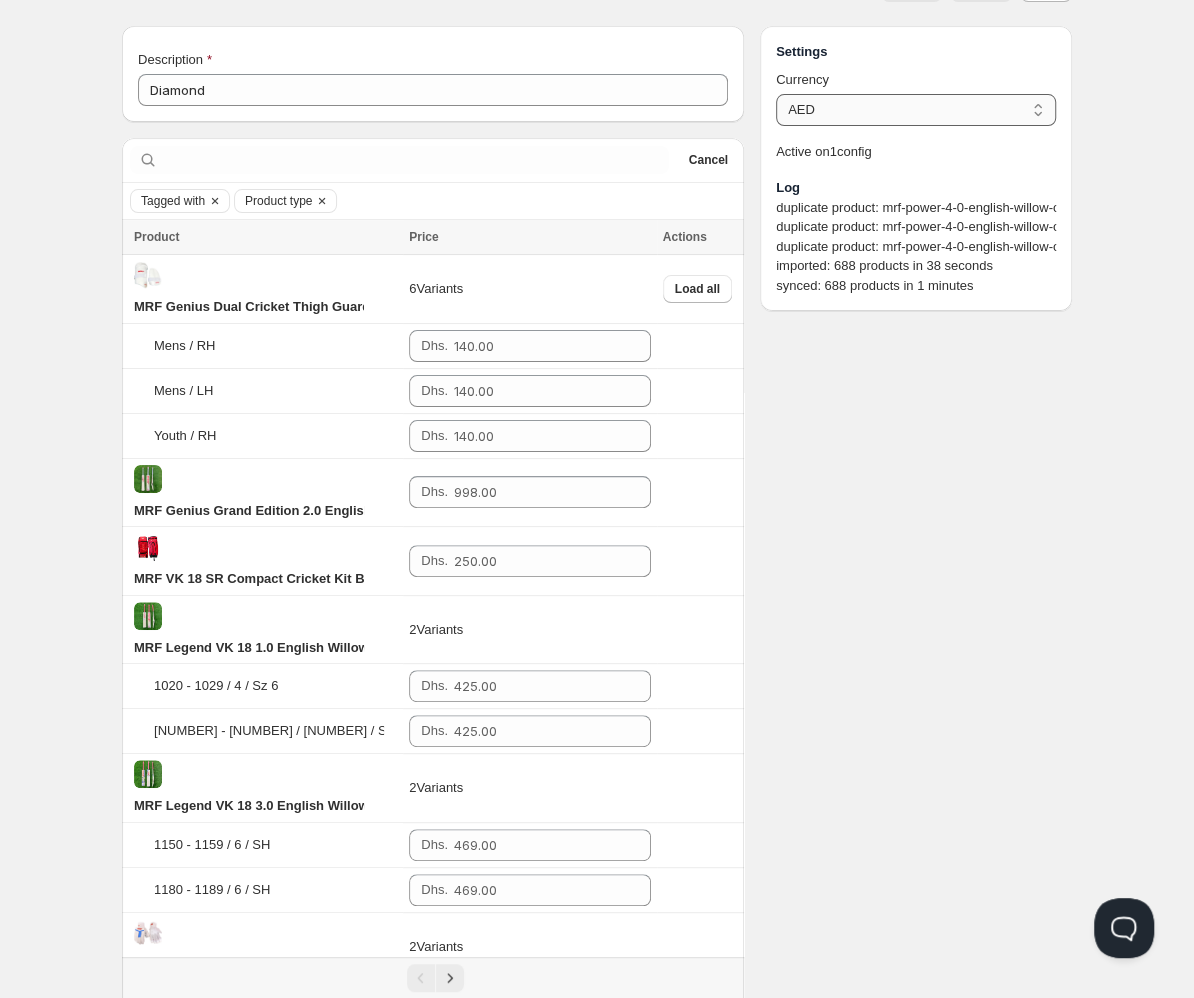 scroll, scrollTop: 0, scrollLeft: 0, axis: both 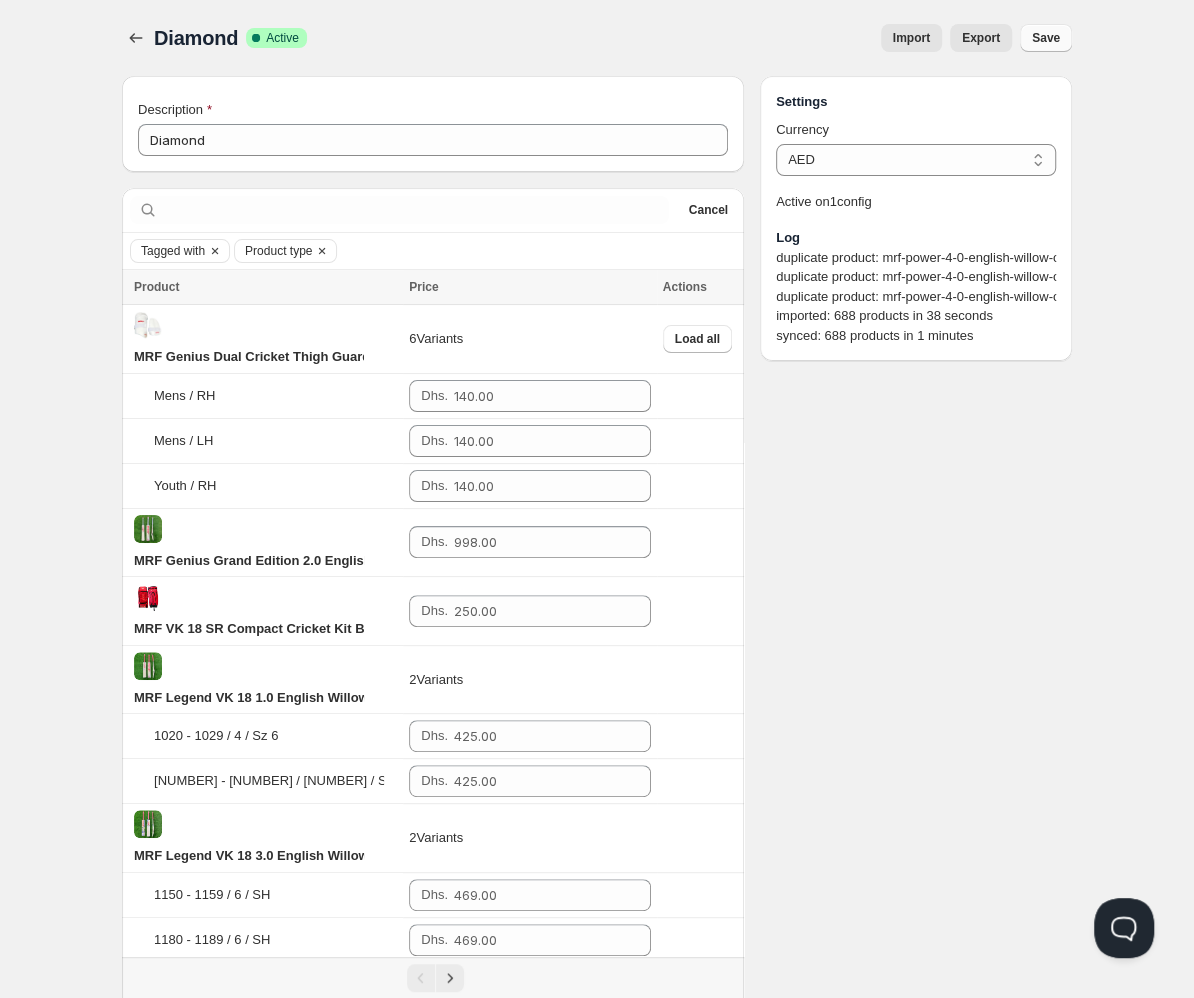click on "Save" at bounding box center [1046, 38] 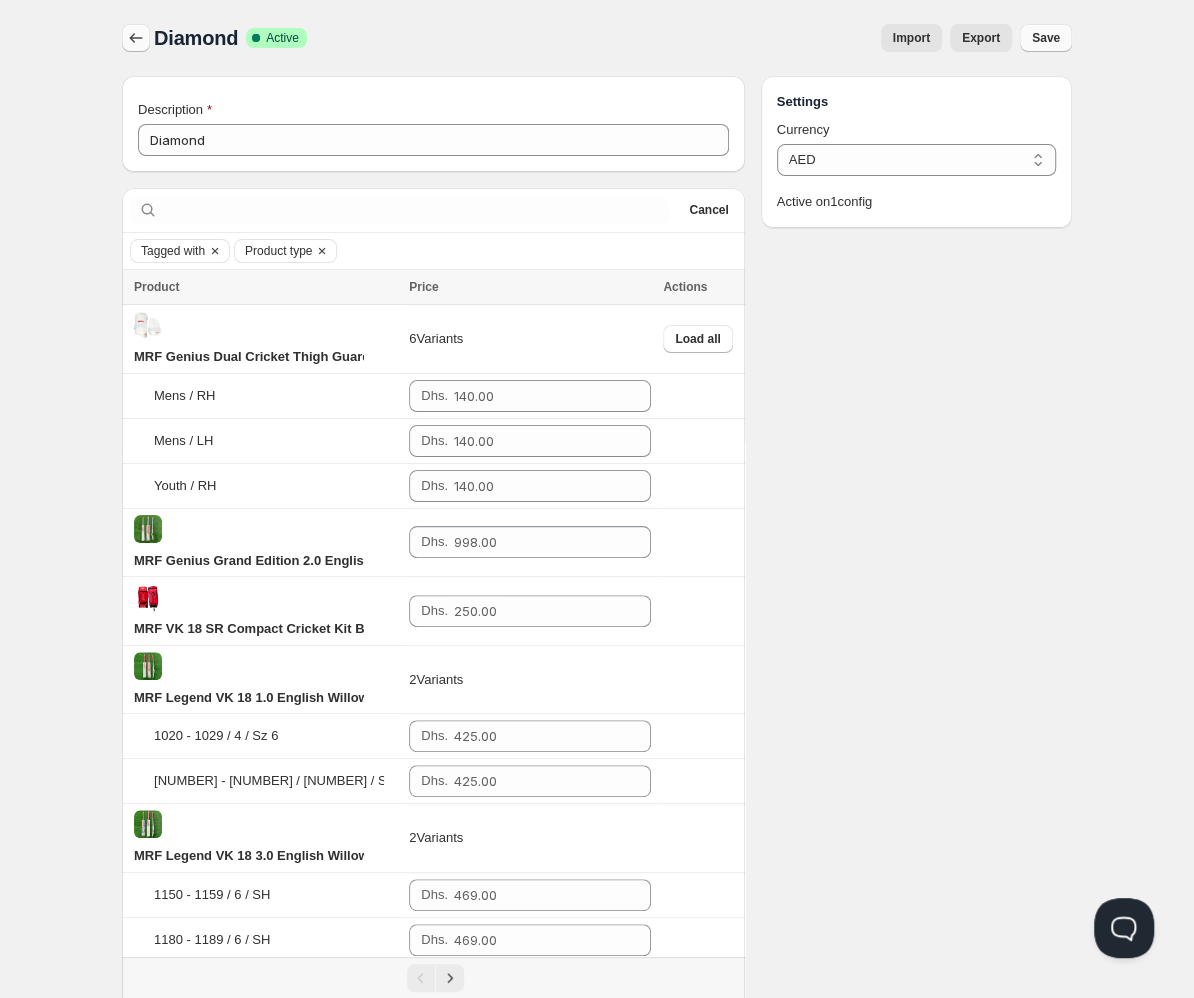 click 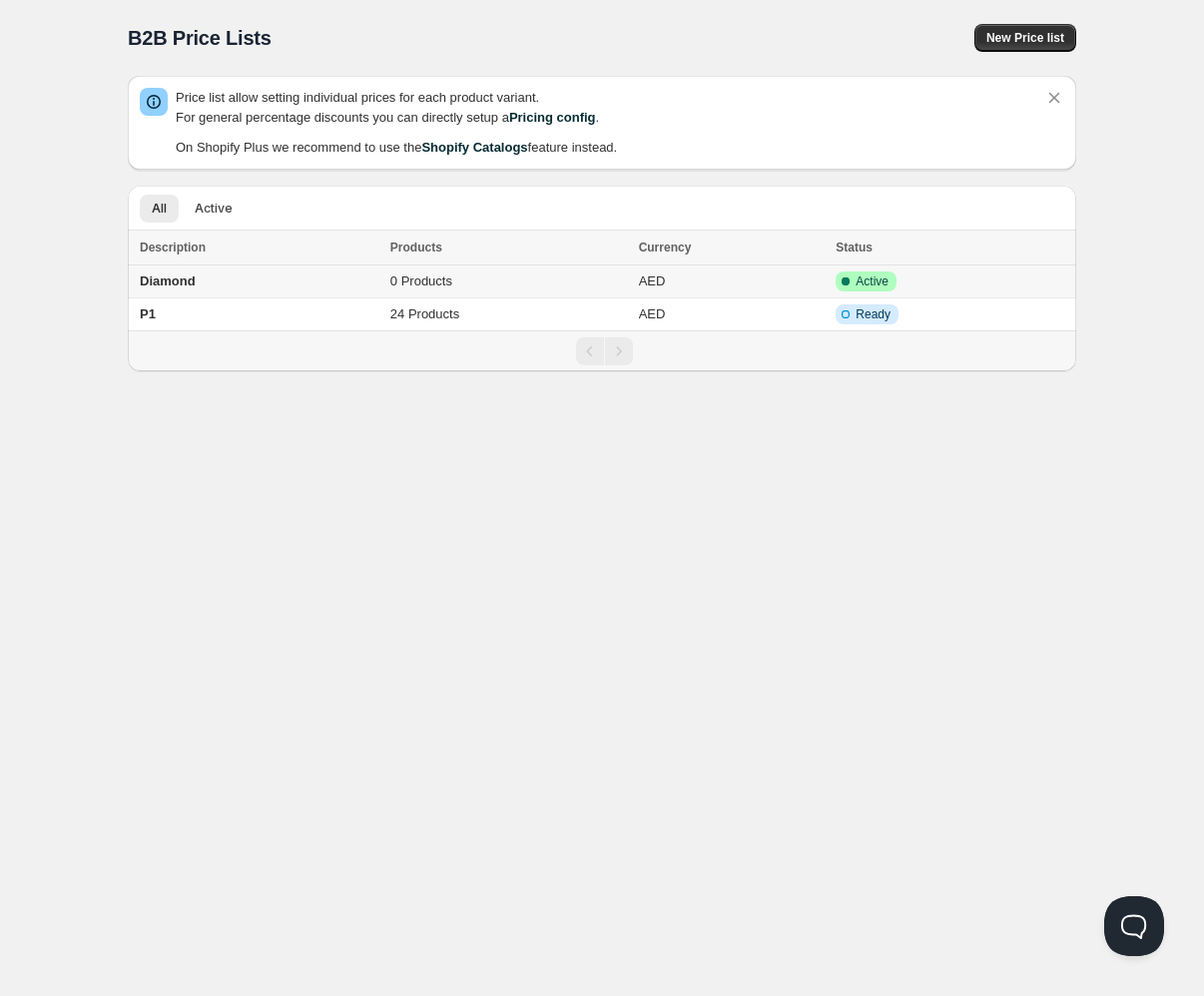 click on "0   Products" at bounding box center [508, 281] 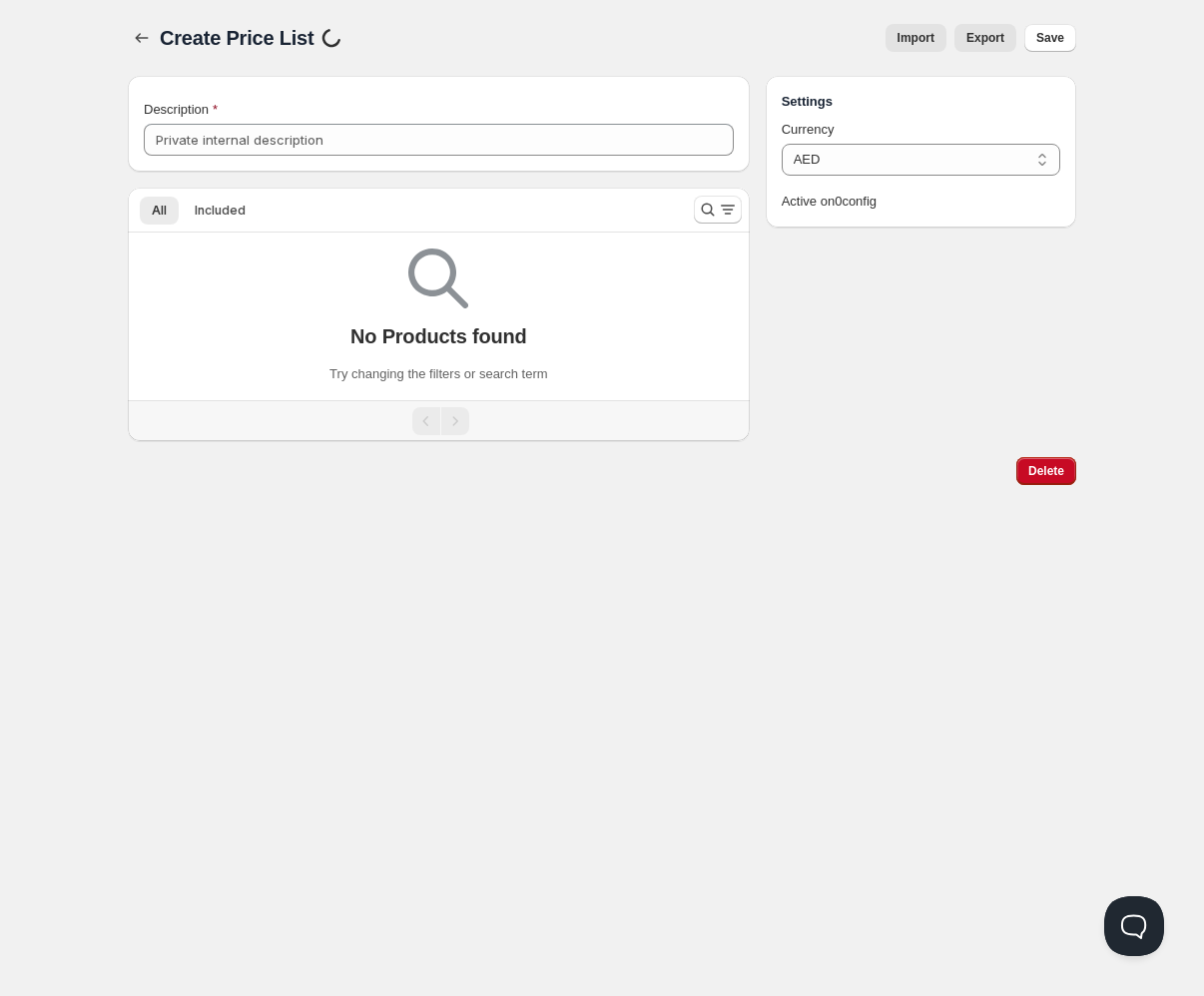 type on "Diamond" 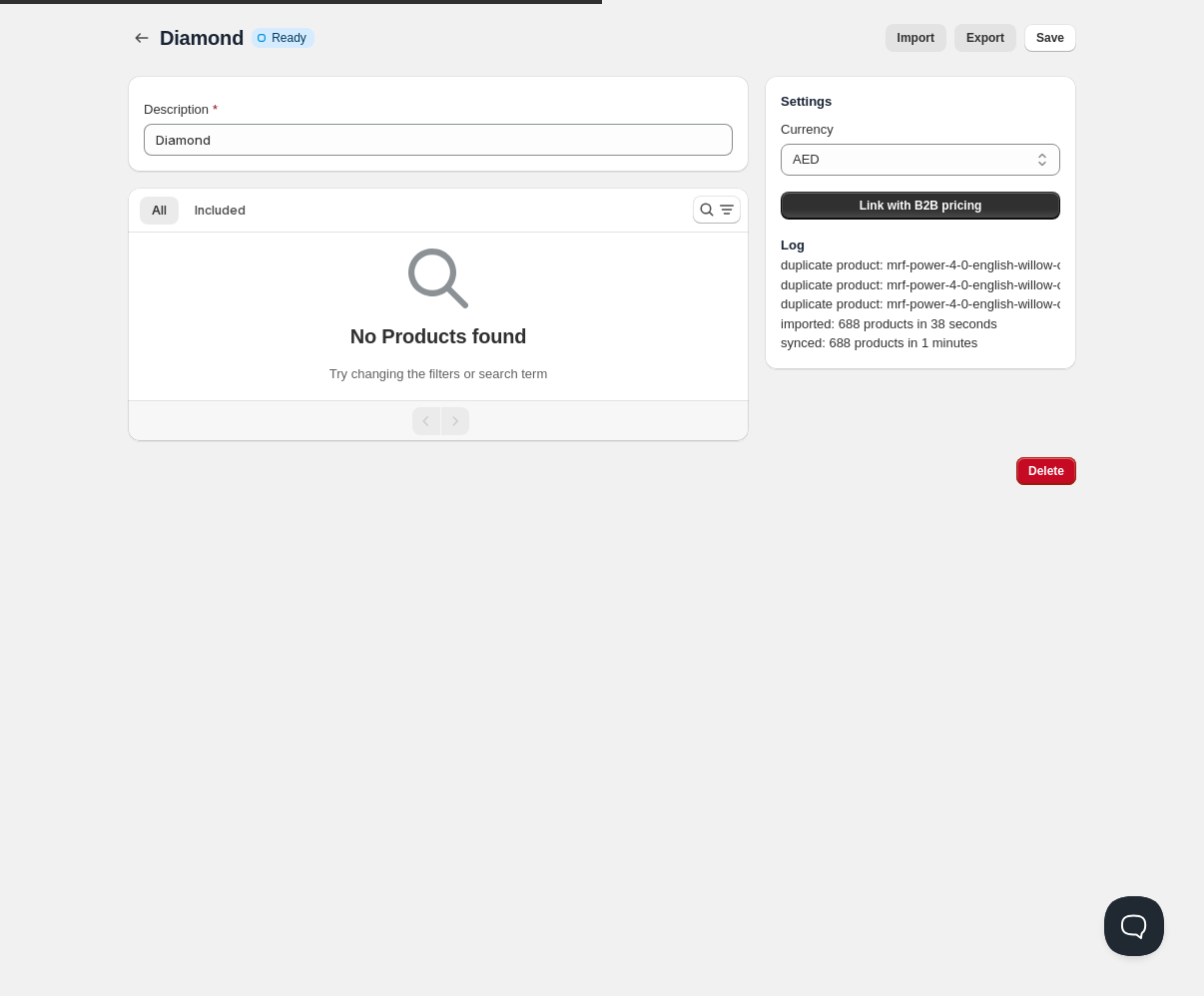 click on "duplicate product: mrf-power-4-0-english-willow-cricket-bat-sh
duplicate product: mrf-power-4-0-english-willow-cricket-bat-sh
duplicate product: mrf-power-4-0-english-willow-cricket-bat-sh
imported: 688 products in 38 seconds
synced: 688 products in 1 minutes" at bounding box center [920, 304] 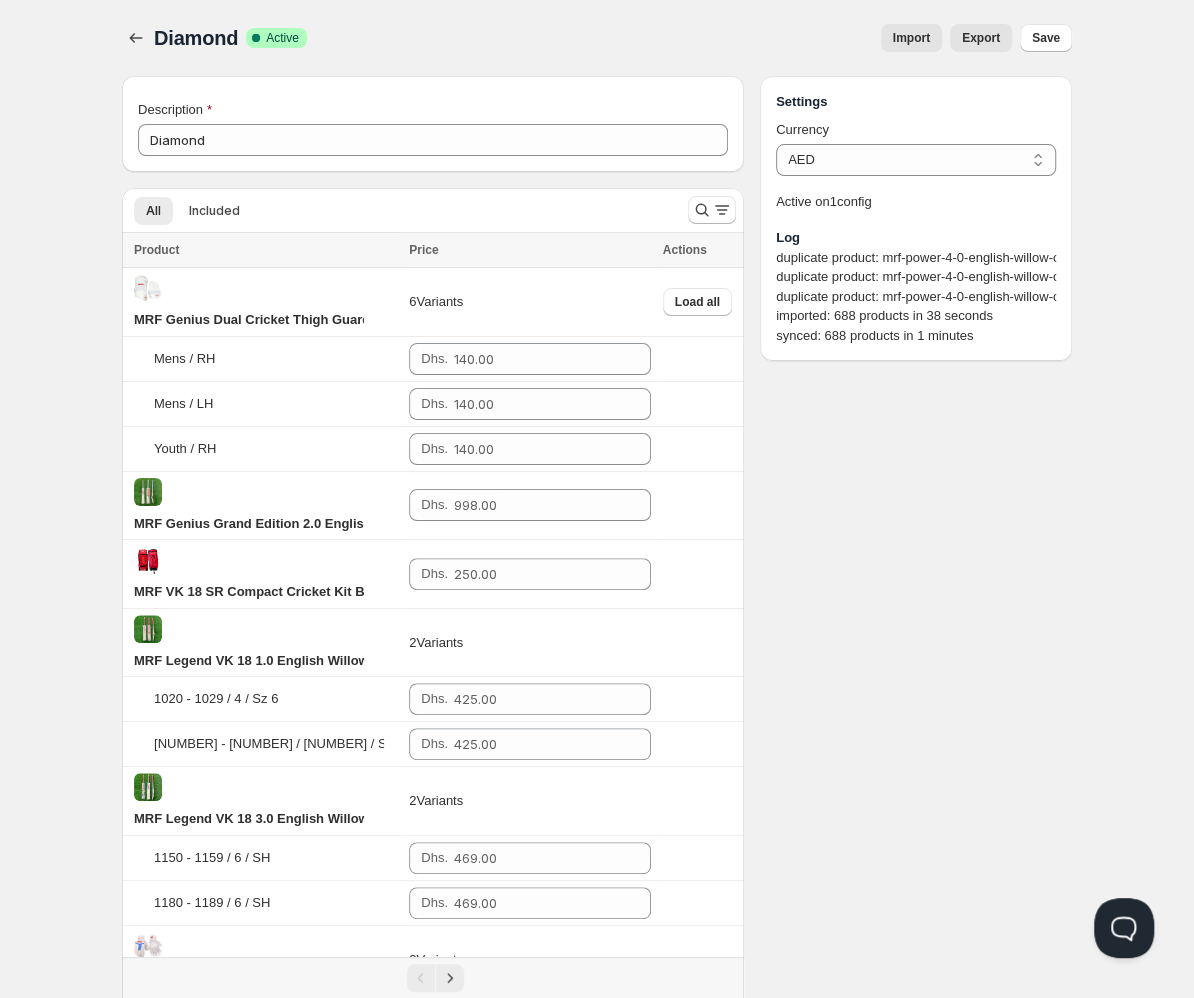 scroll, scrollTop: 0, scrollLeft: 115, axis: horizontal 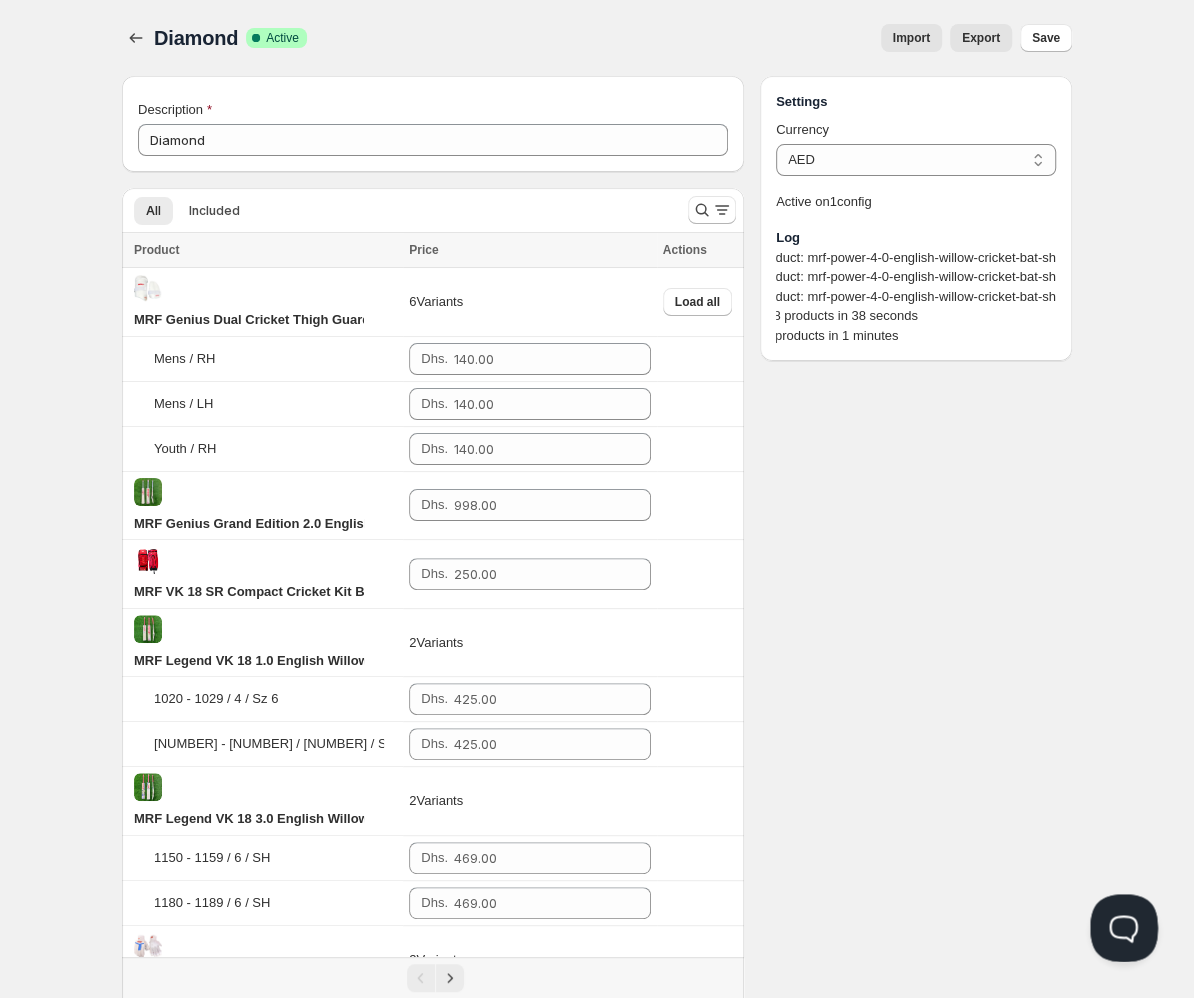 click at bounding box center (1120, 924) 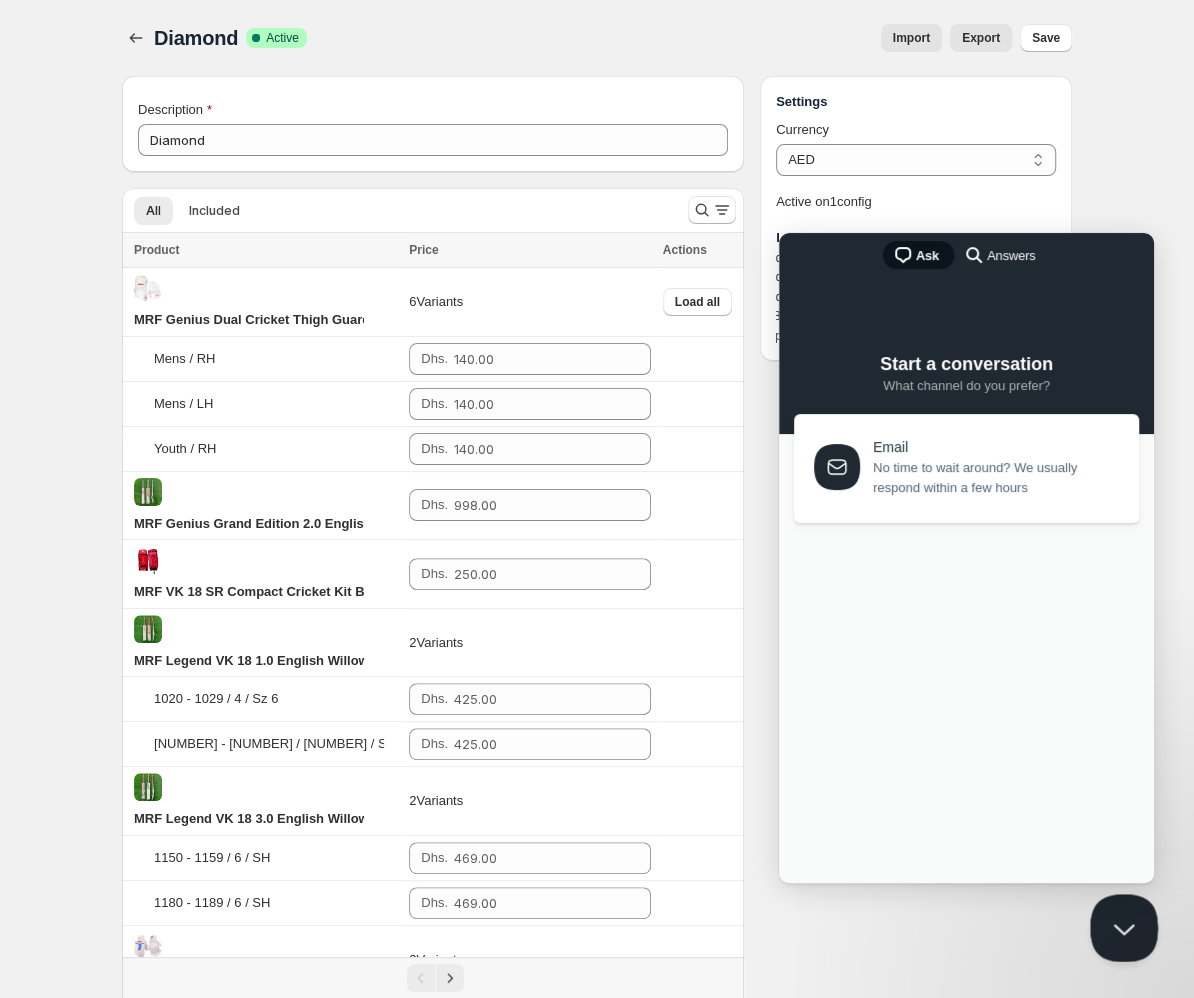 scroll, scrollTop: 0, scrollLeft: 0, axis: both 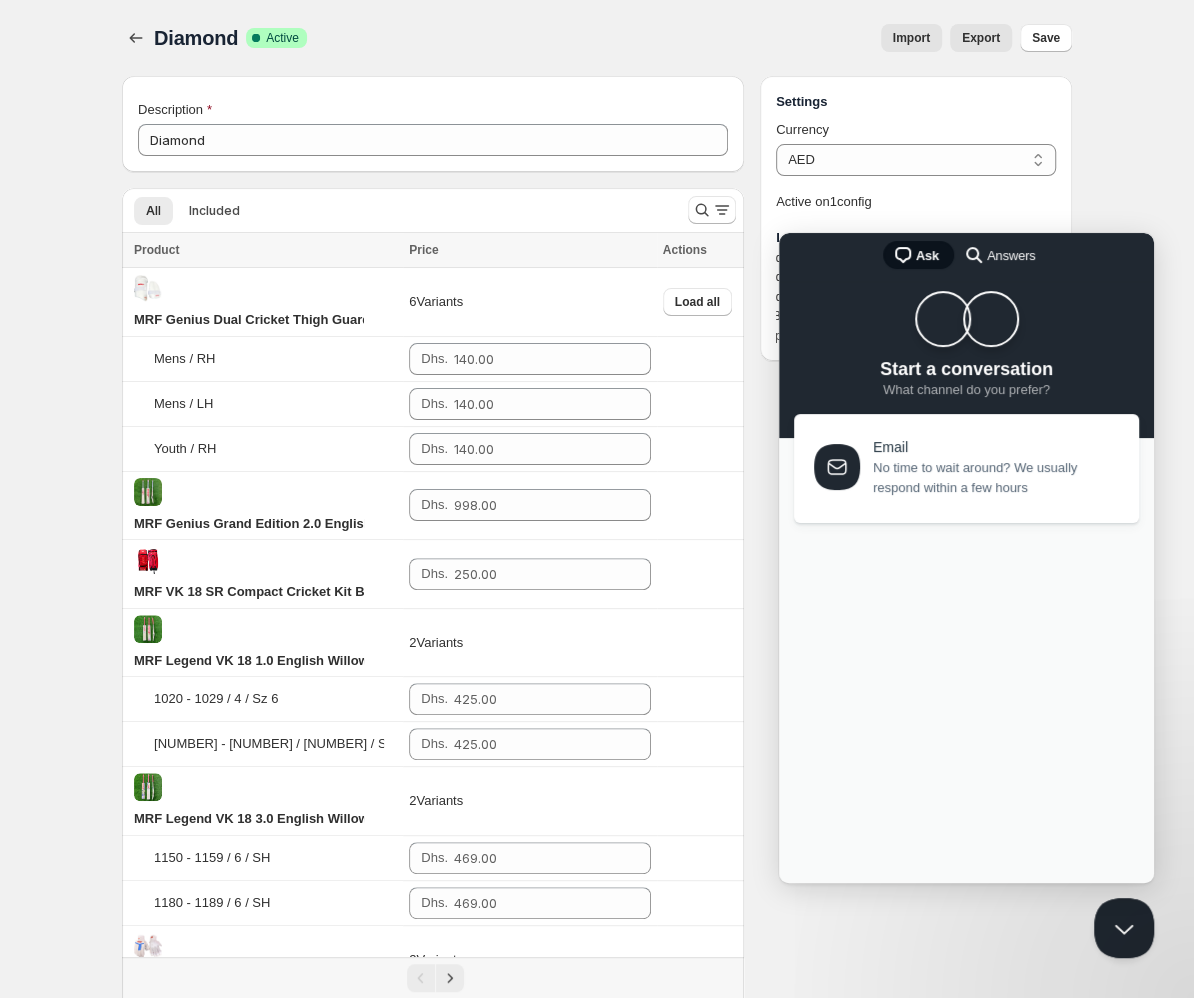click on "No time to wait around? We usually respond within a few hours" at bounding box center (994, 478) 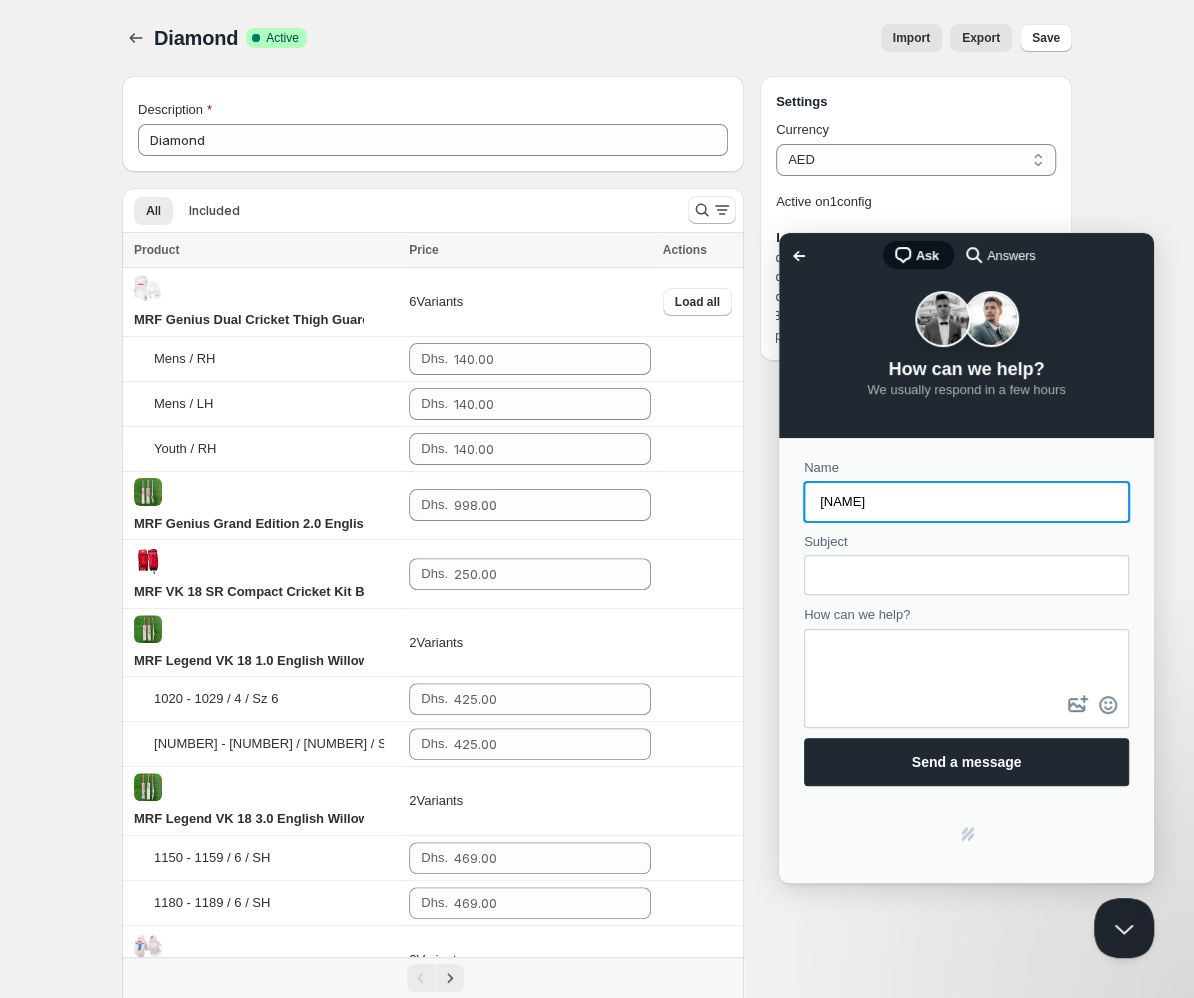 type on "[NAME]" 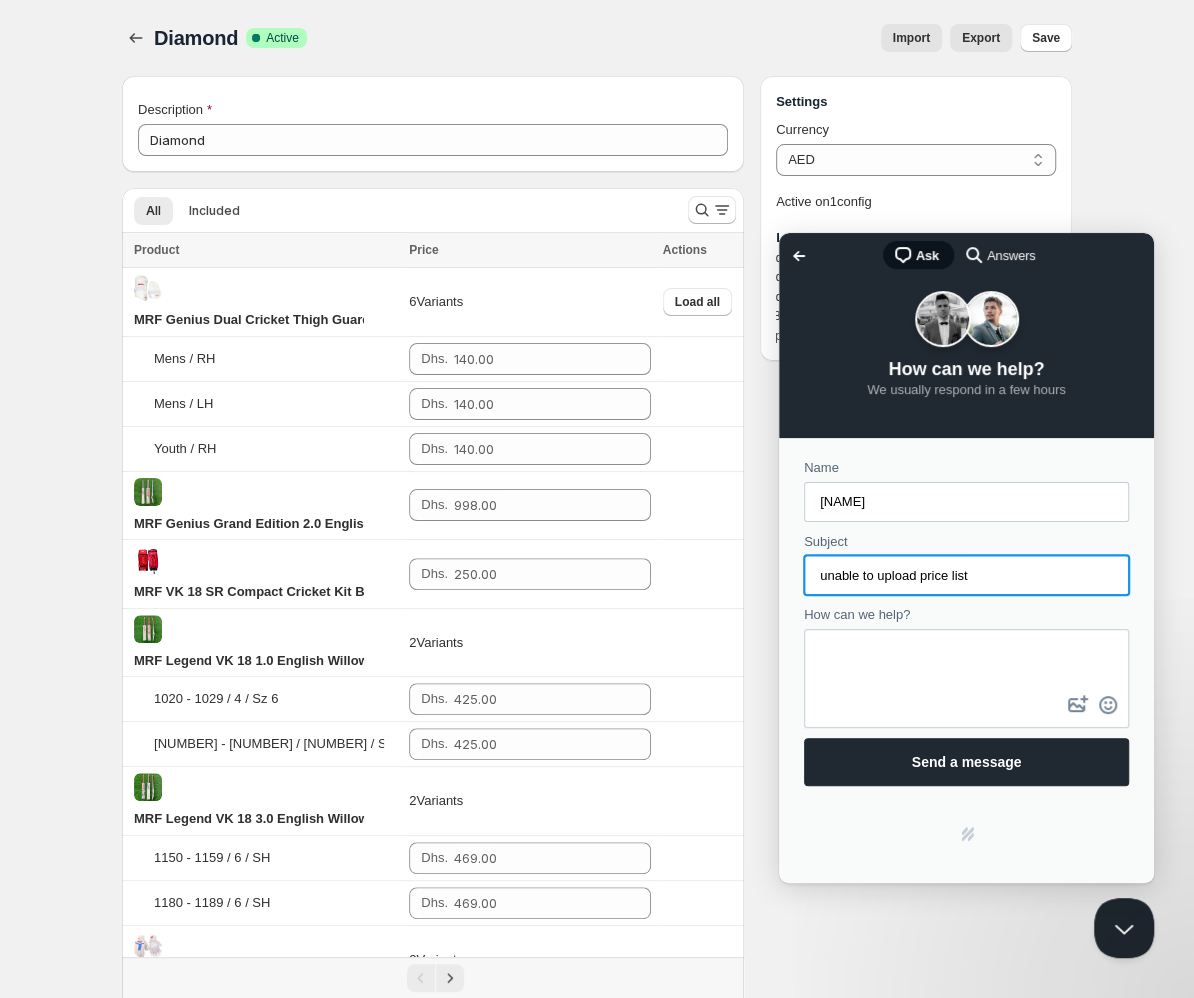 type on "unable to upload price list" 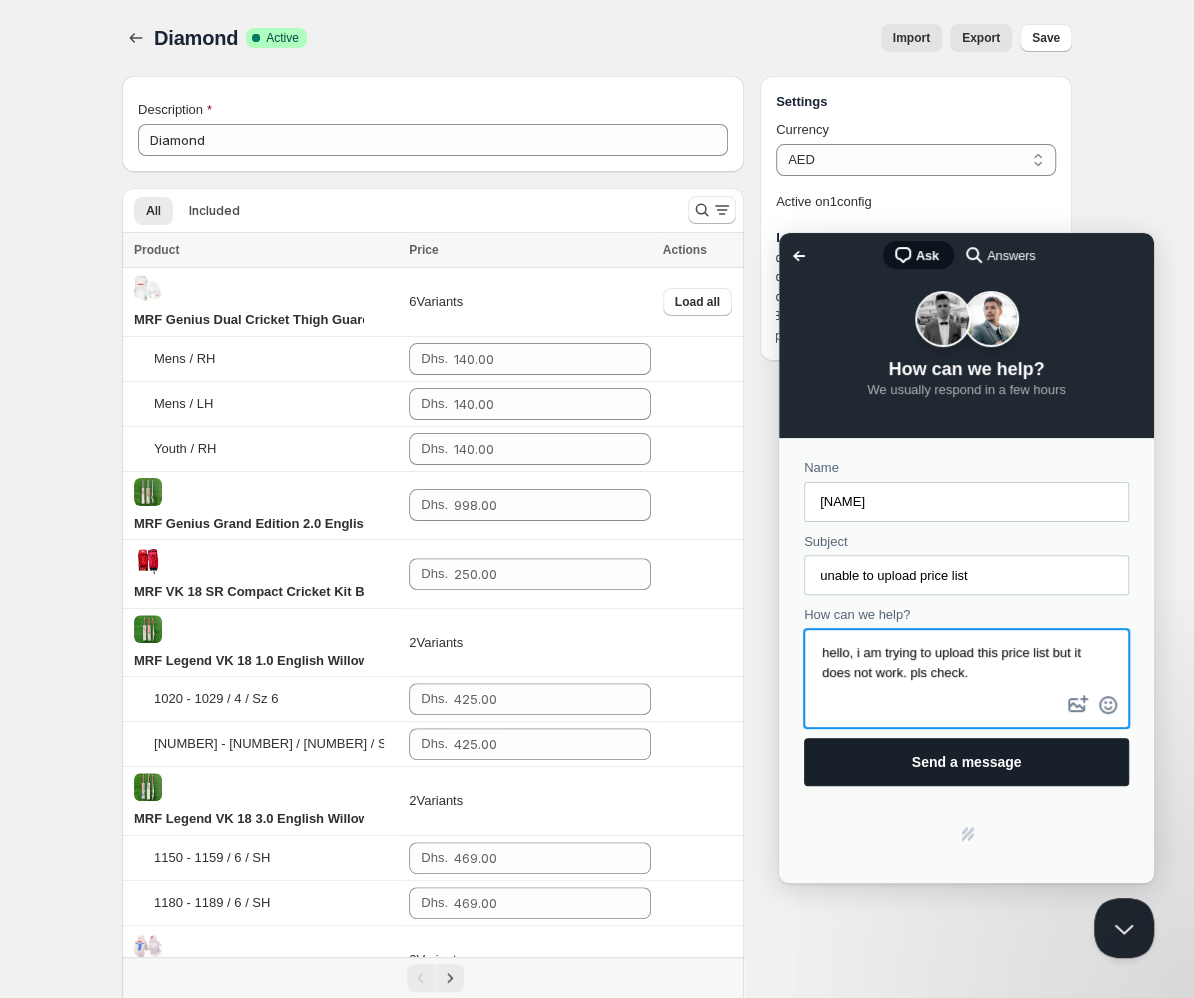 type on "hello, i am trying to upload this price list but it does not work. pls check." 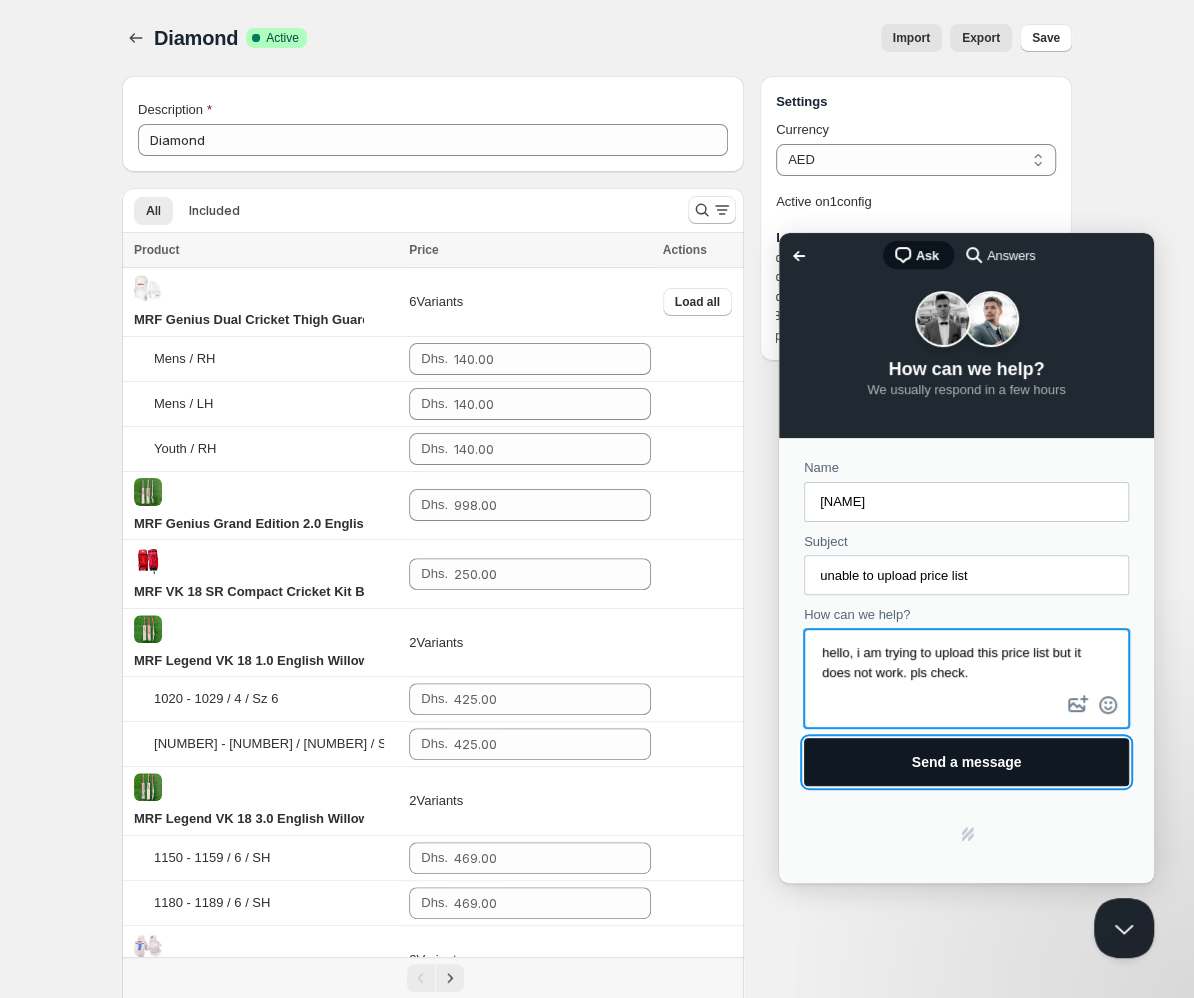 click on "Send a message" at bounding box center (967, 762) 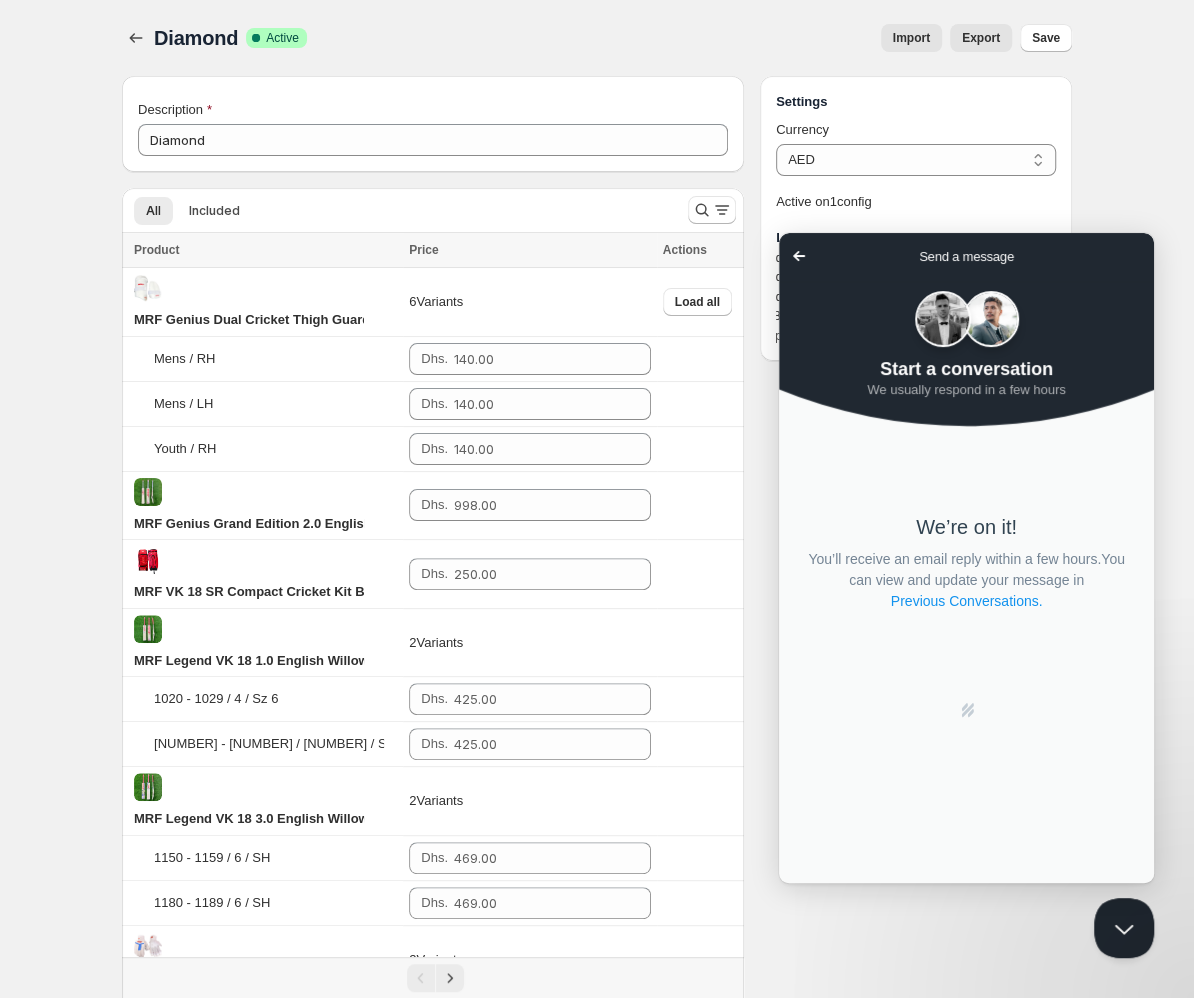 click on "Previous Conversations ." at bounding box center [967, 601] 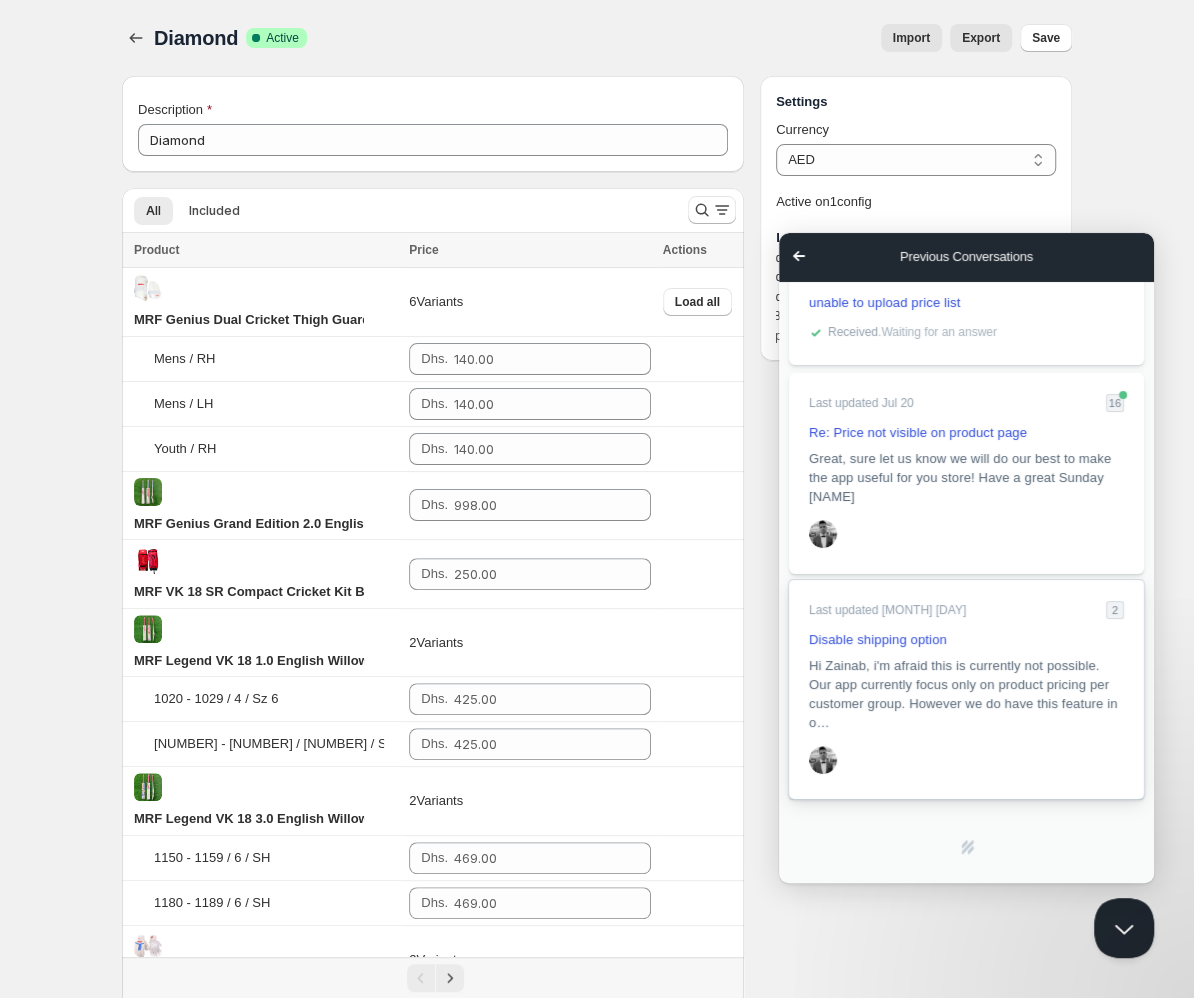 scroll, scrollTop: 0, scrollLeft: 0, axis: both 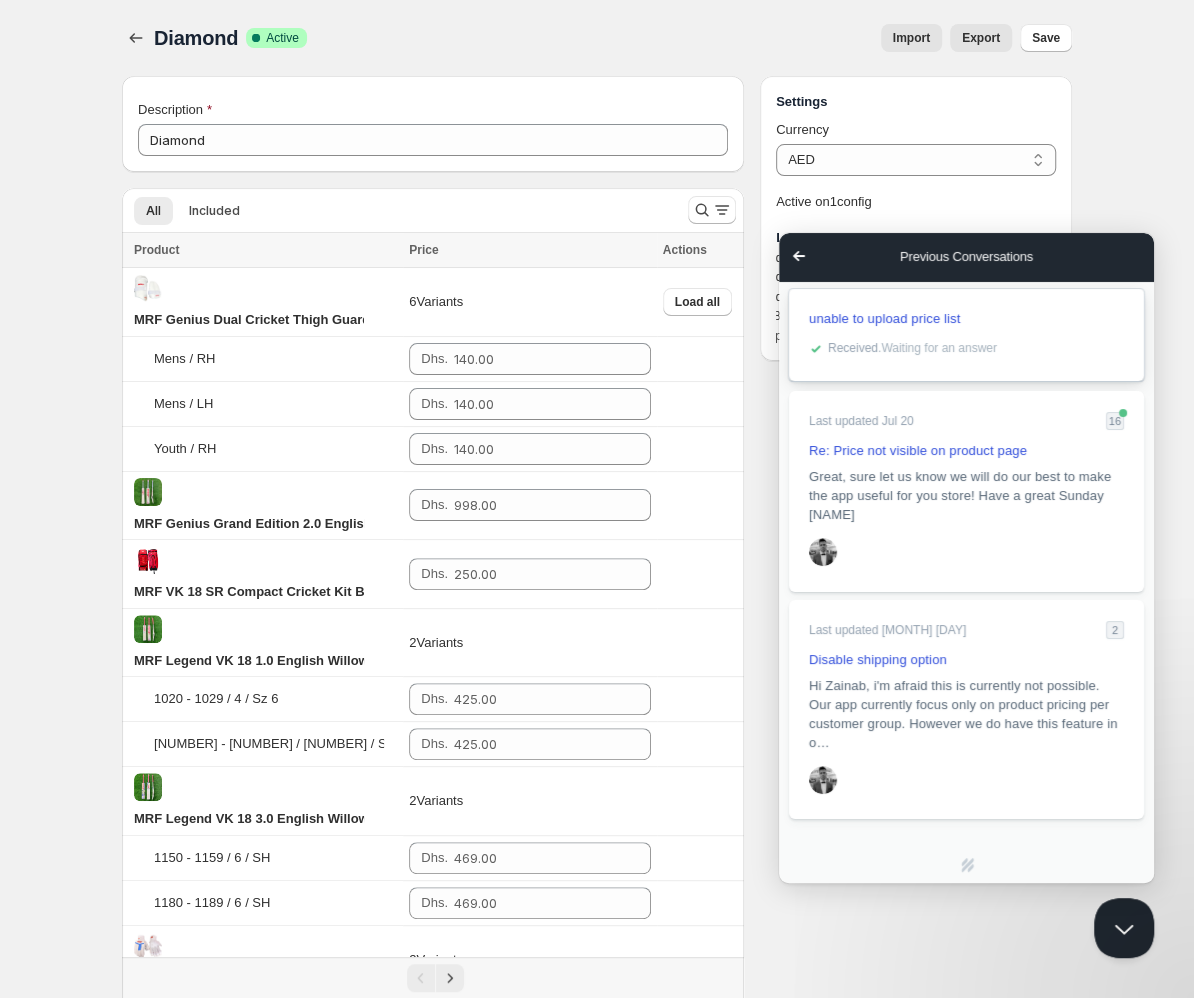 click on "unable to upload price list" at bounding box center [884, 318] 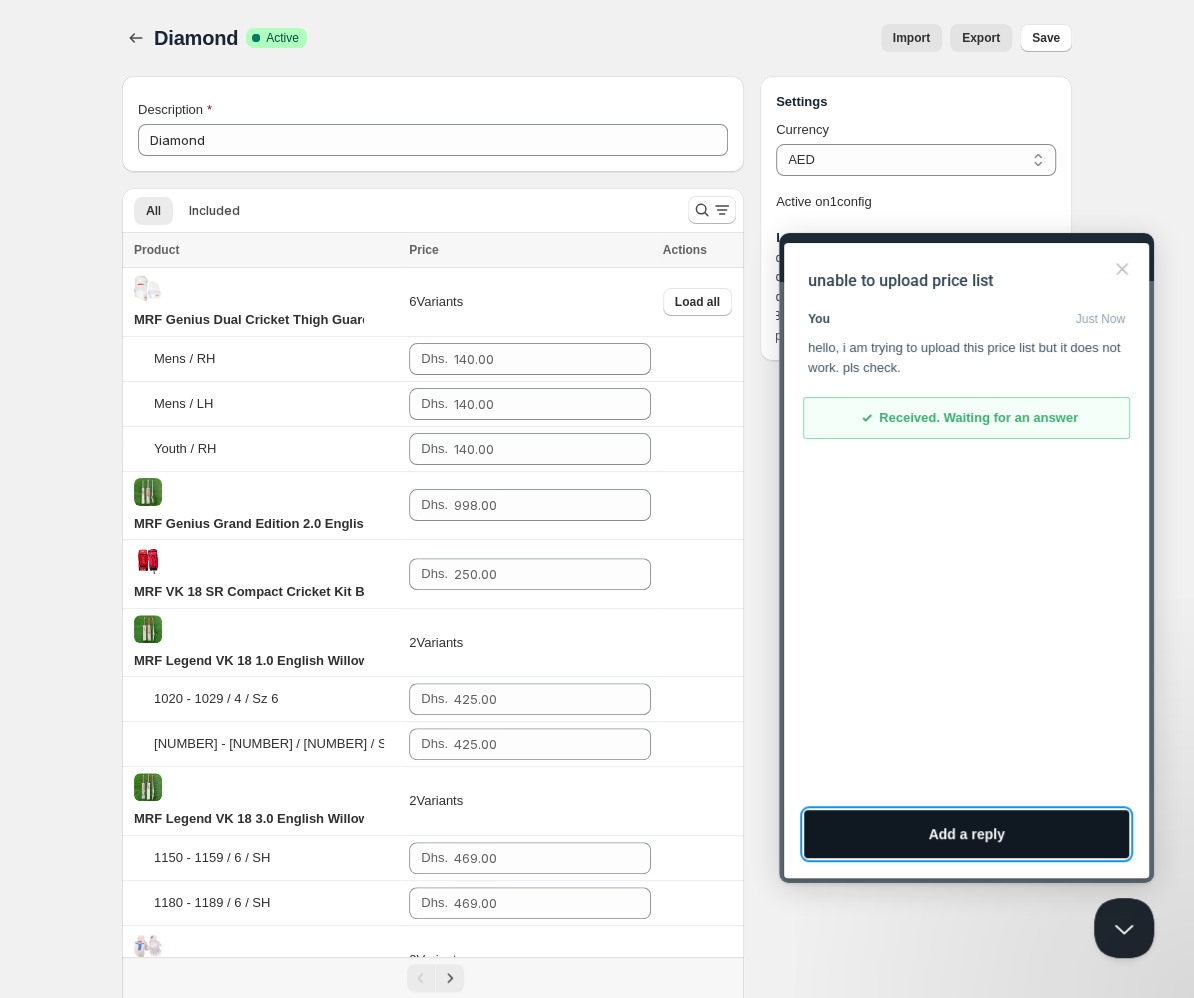 click on "Add a reply" at bounding box center [966, 834] 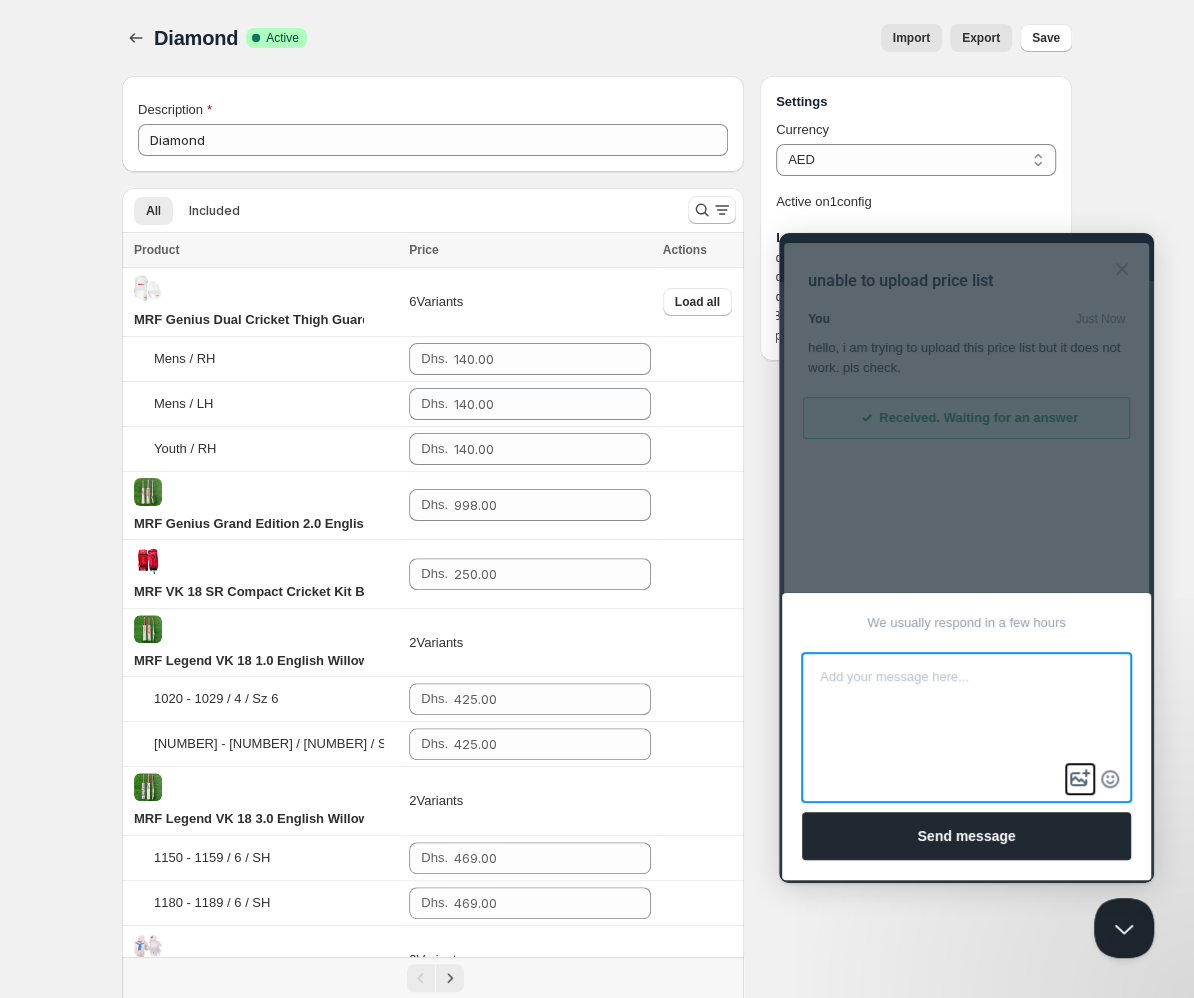 click on "image-plus" at bounding box center [1080, 779] 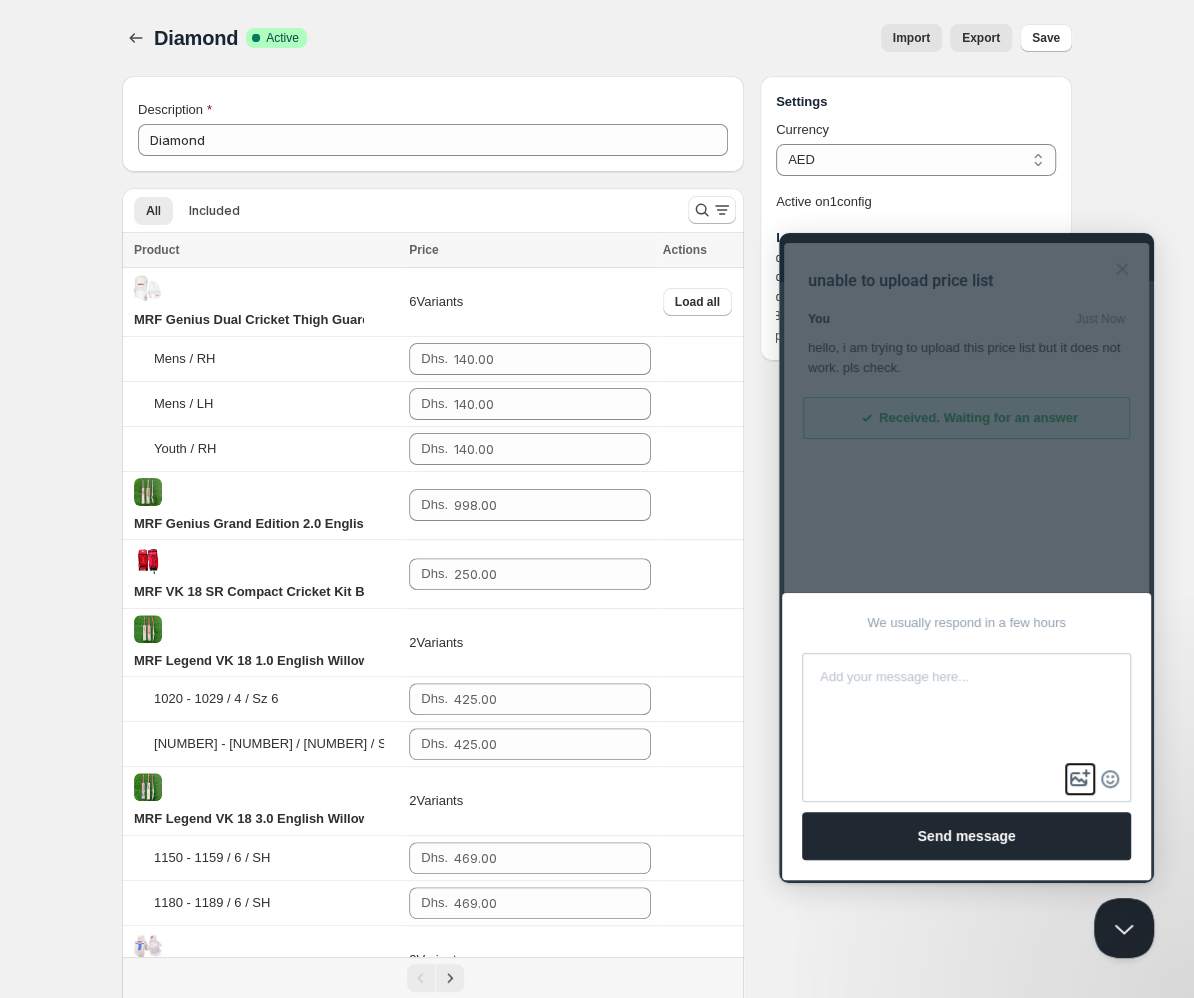 type on "C:\fakepath\Cricket Price List March 2025 - Diamond List.csv" 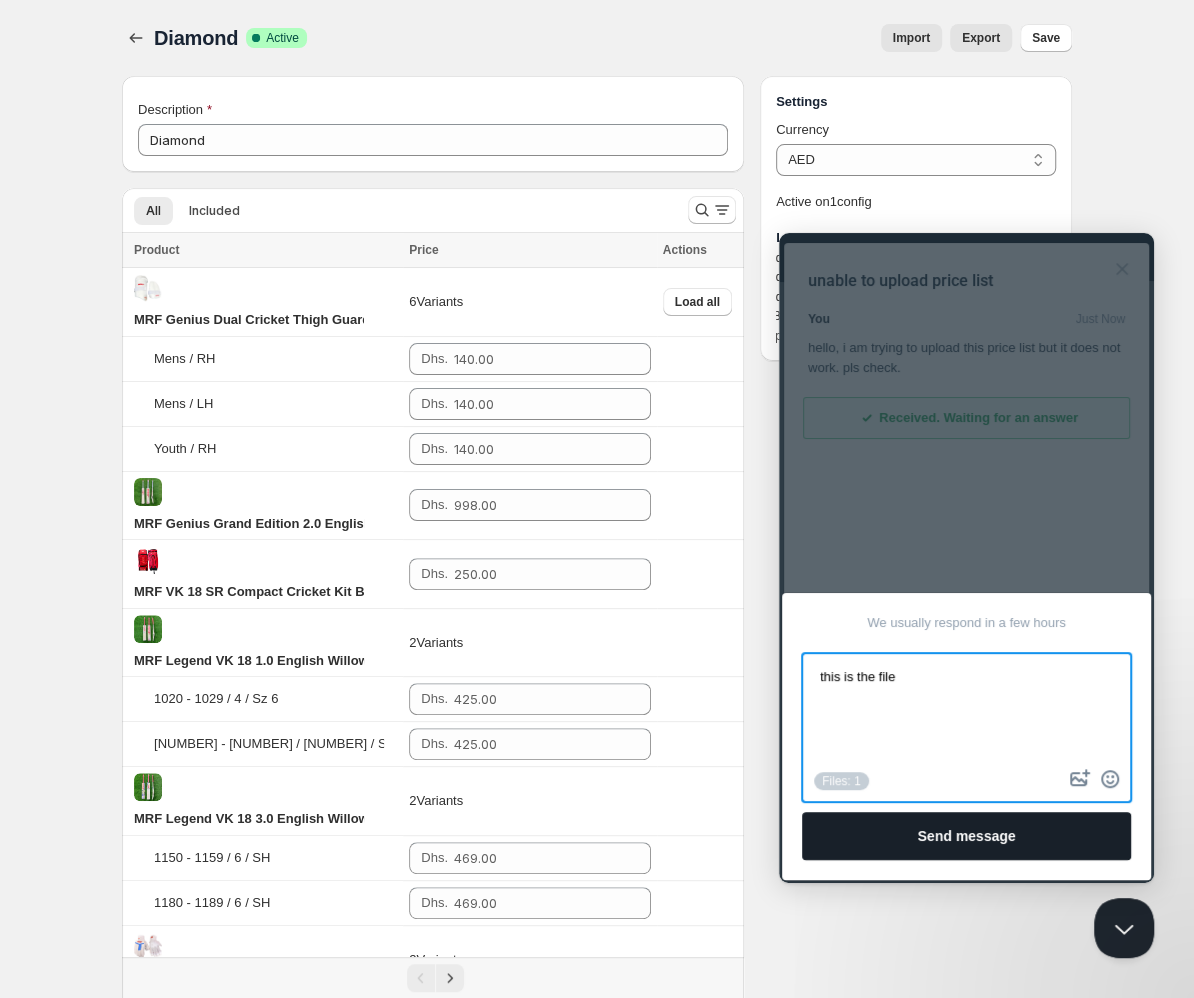 type on "this is the file" 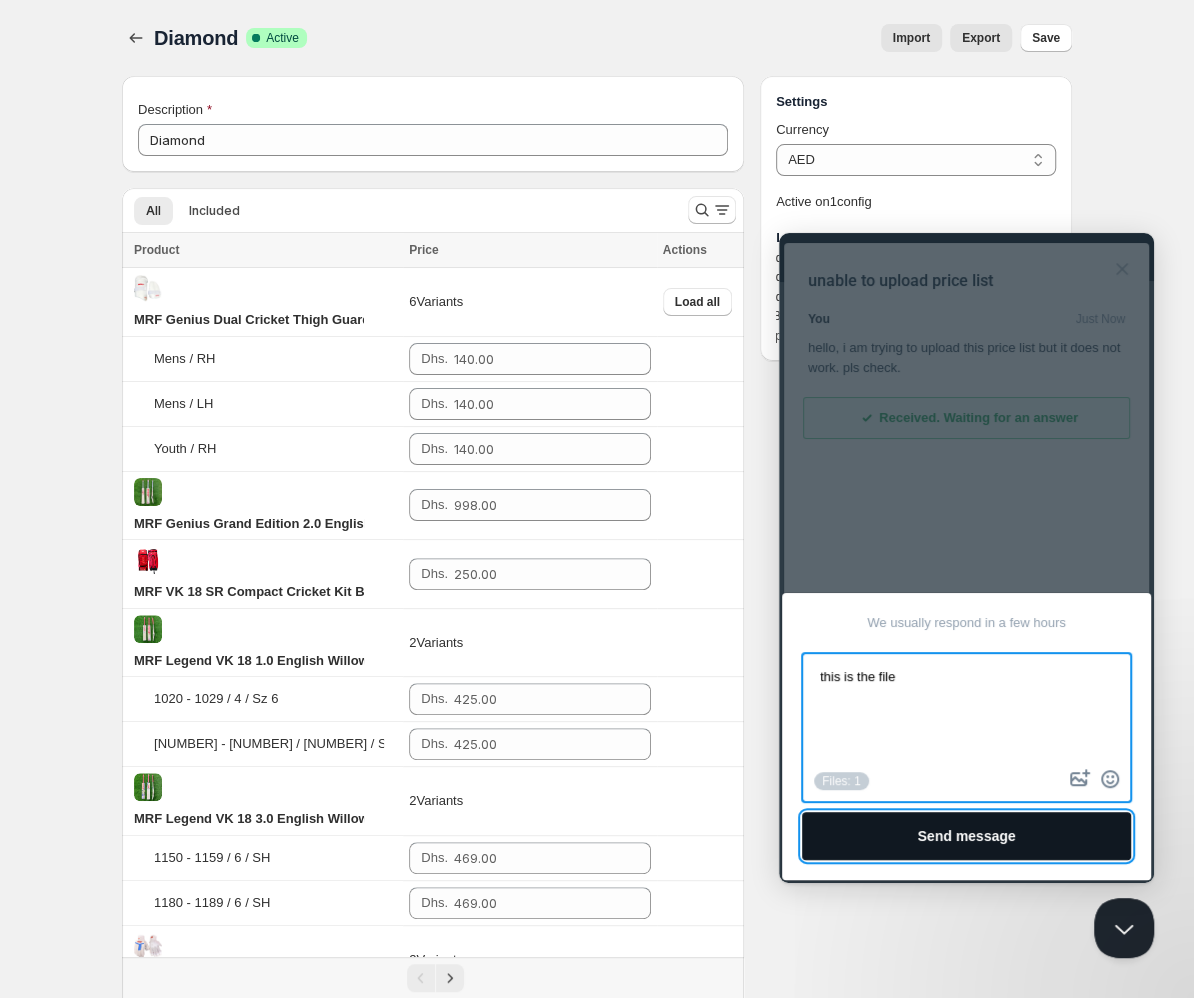 click on "Send message" at bounding box center [966, 836] 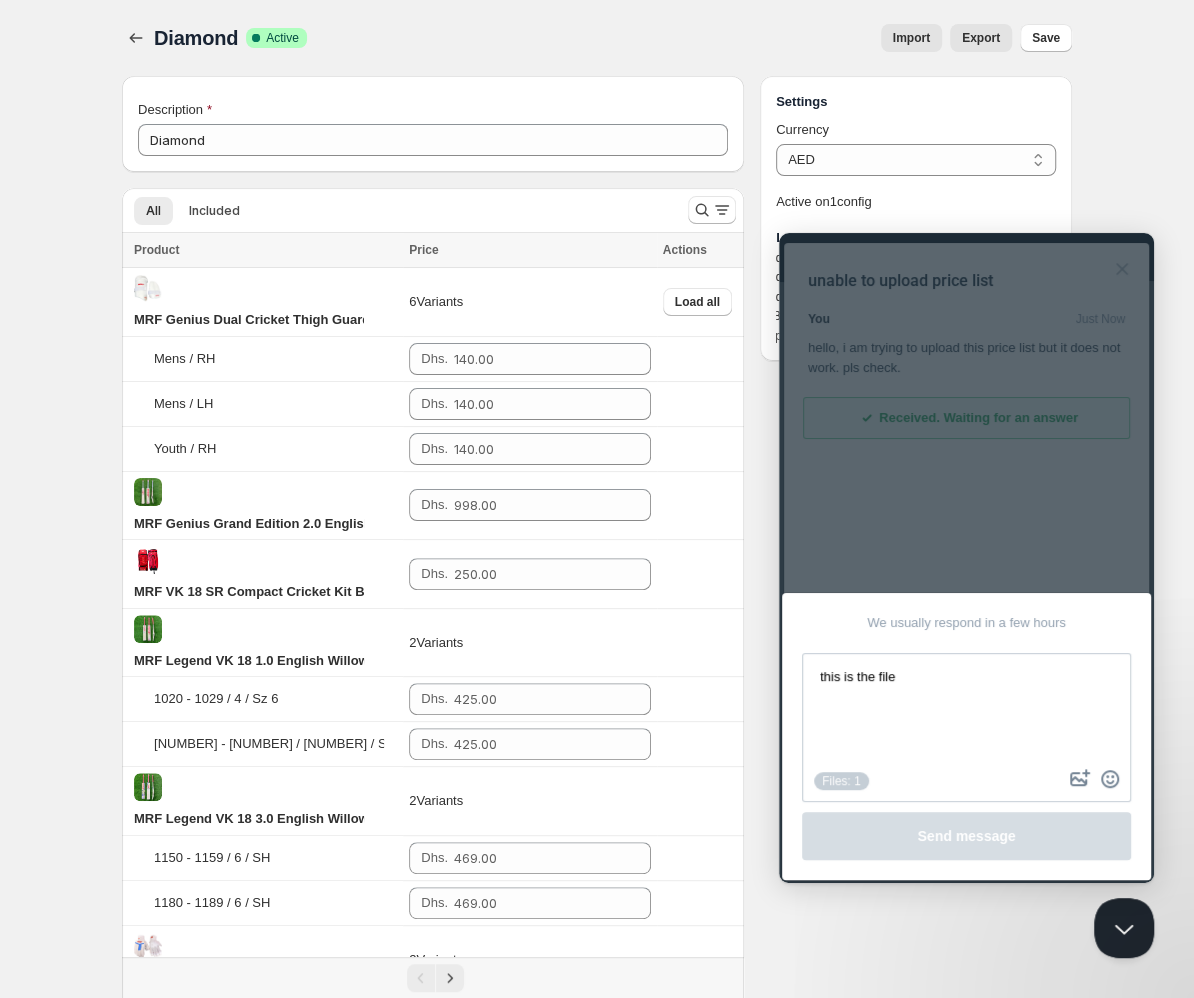 type 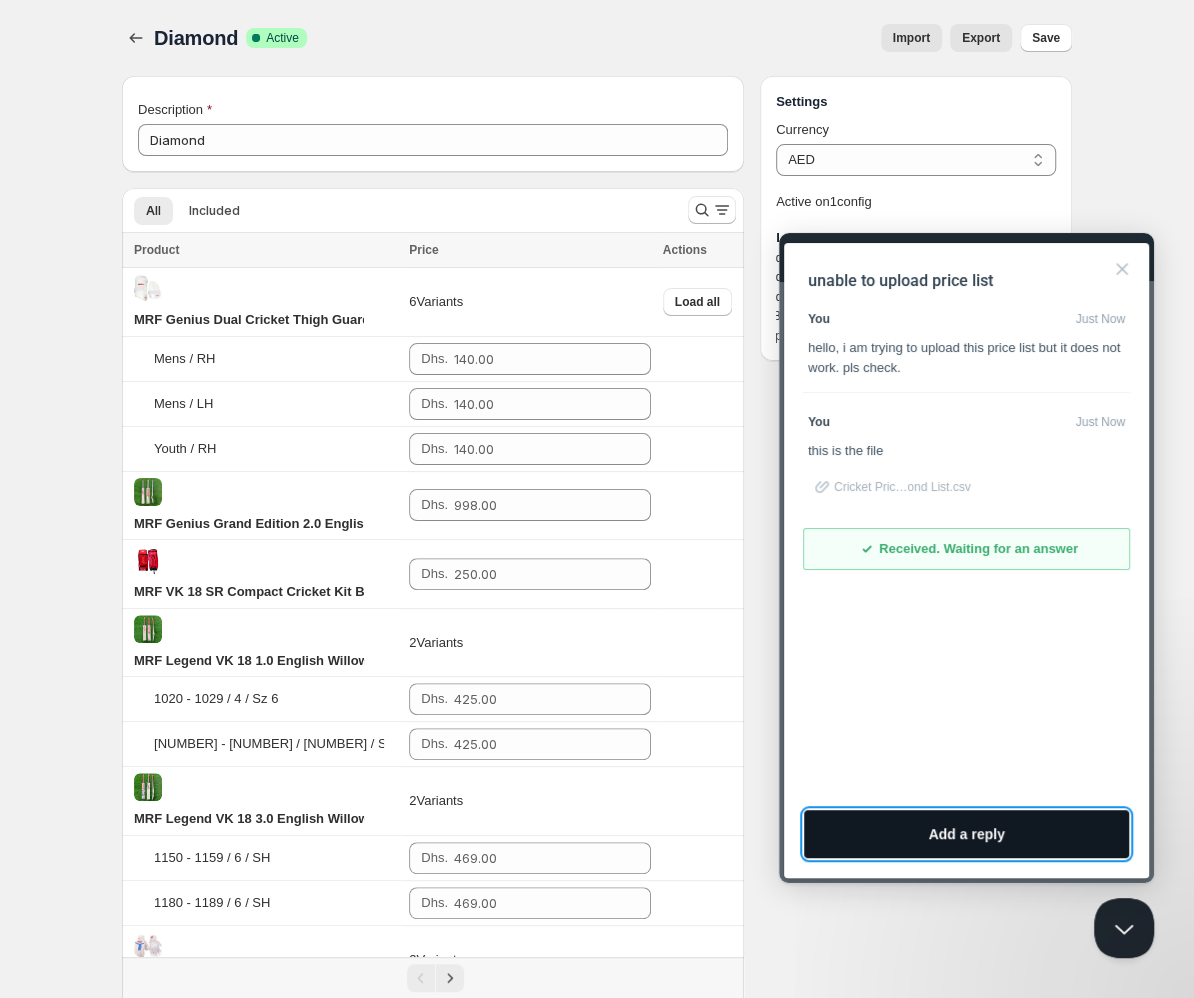 type 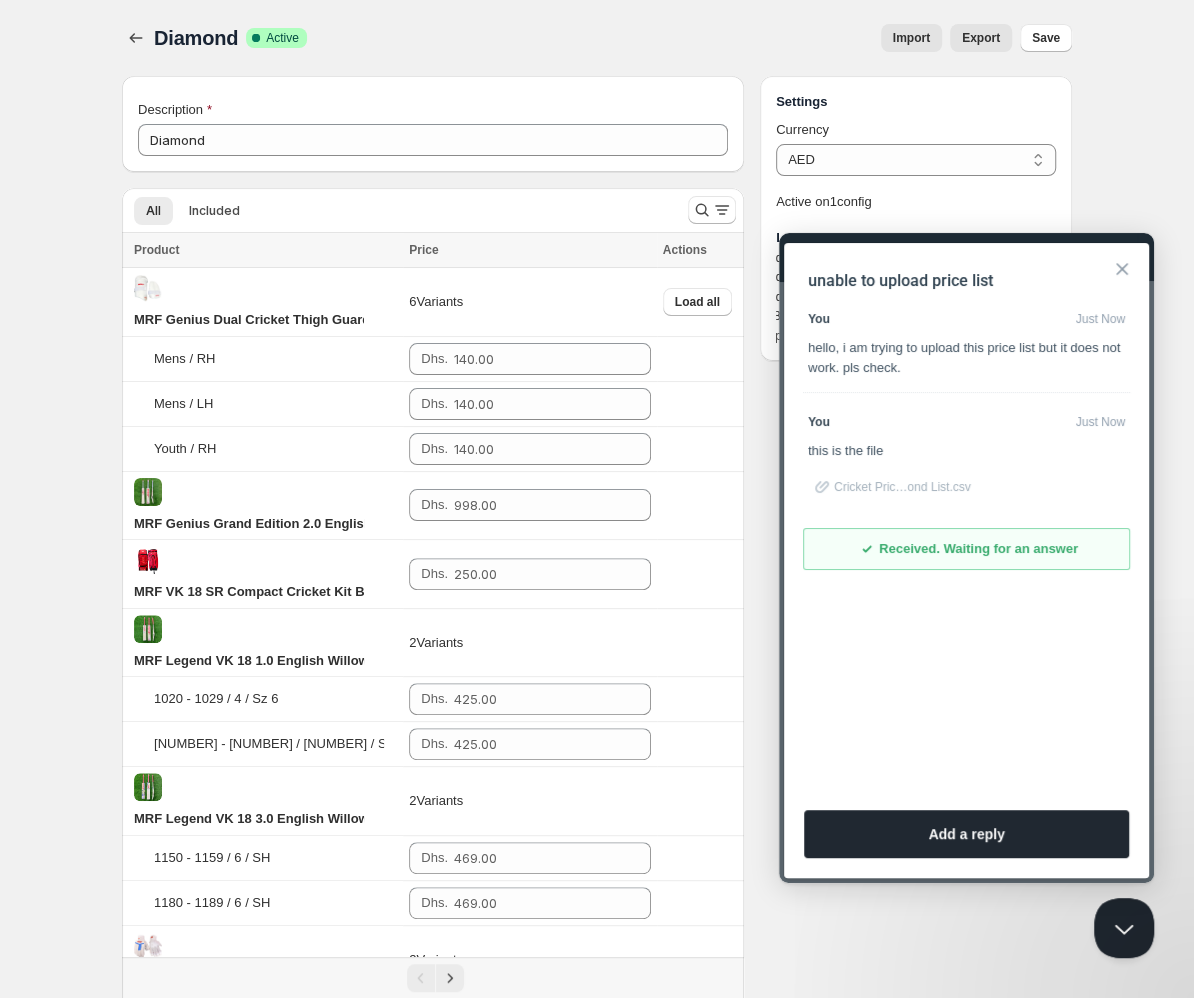 click on "Close" at bounding box center [1122, 269] 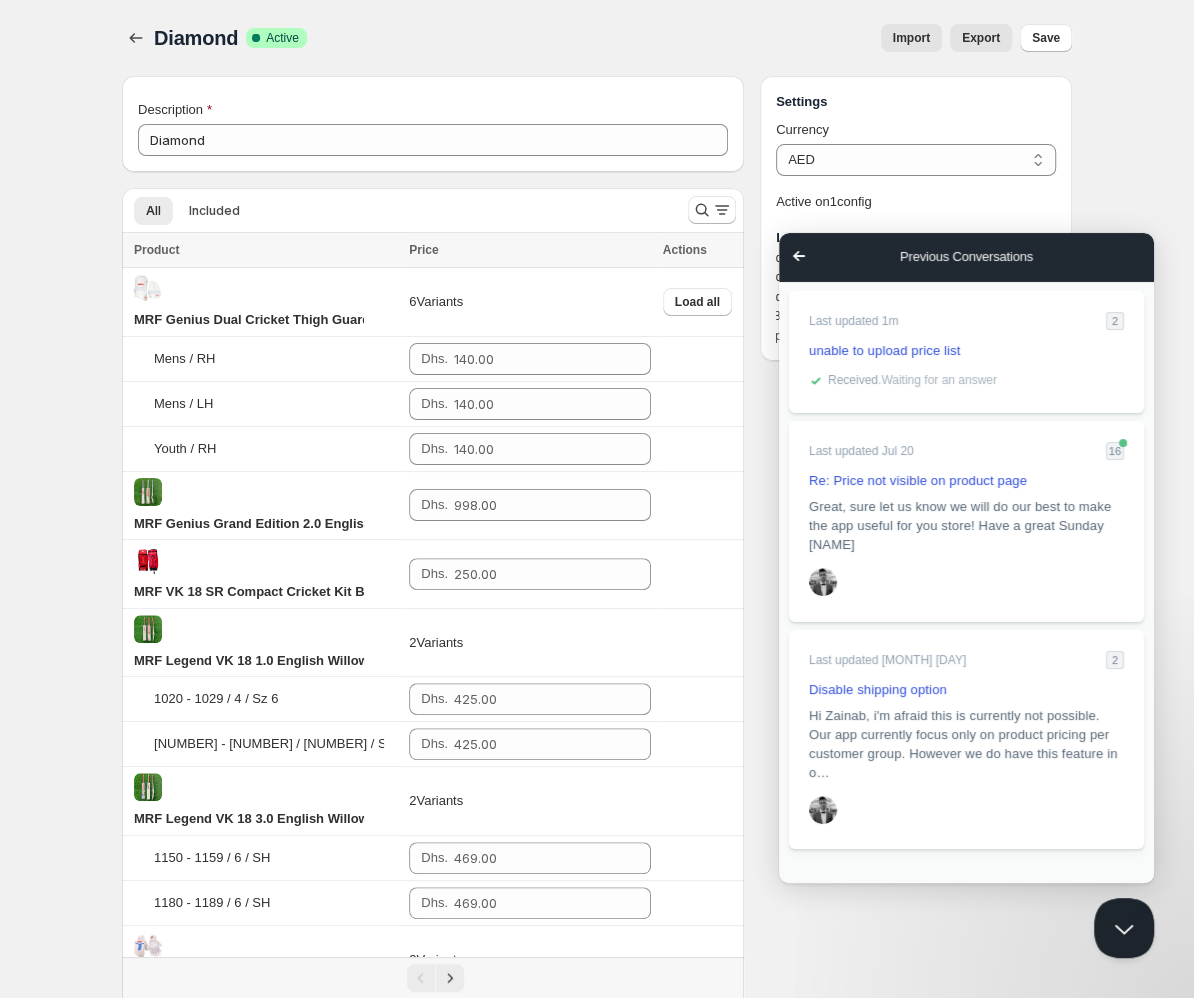 click on "Go back" at bounding box center (799, 256) 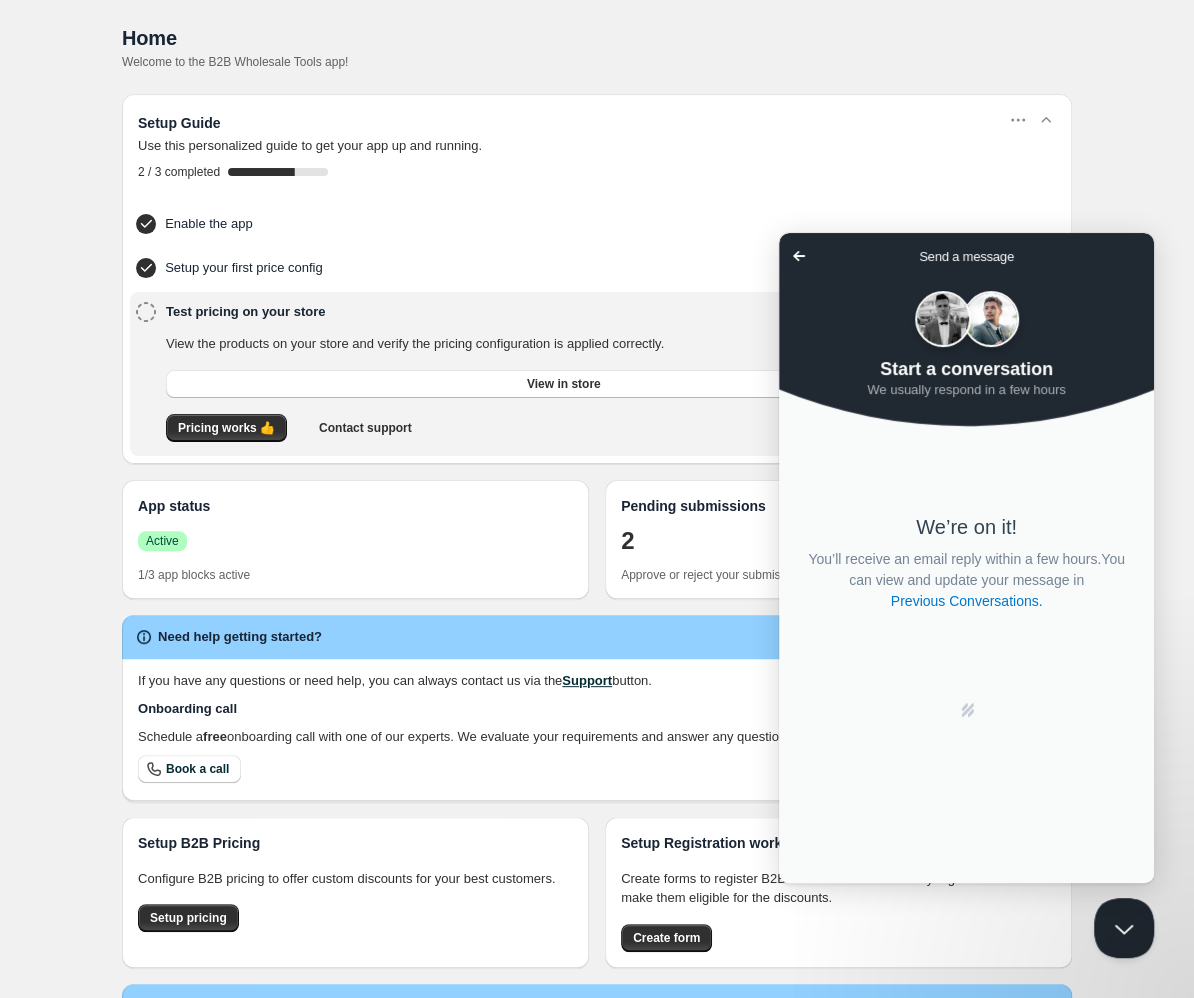 click on "Go back" at bounding box center [799, 256] 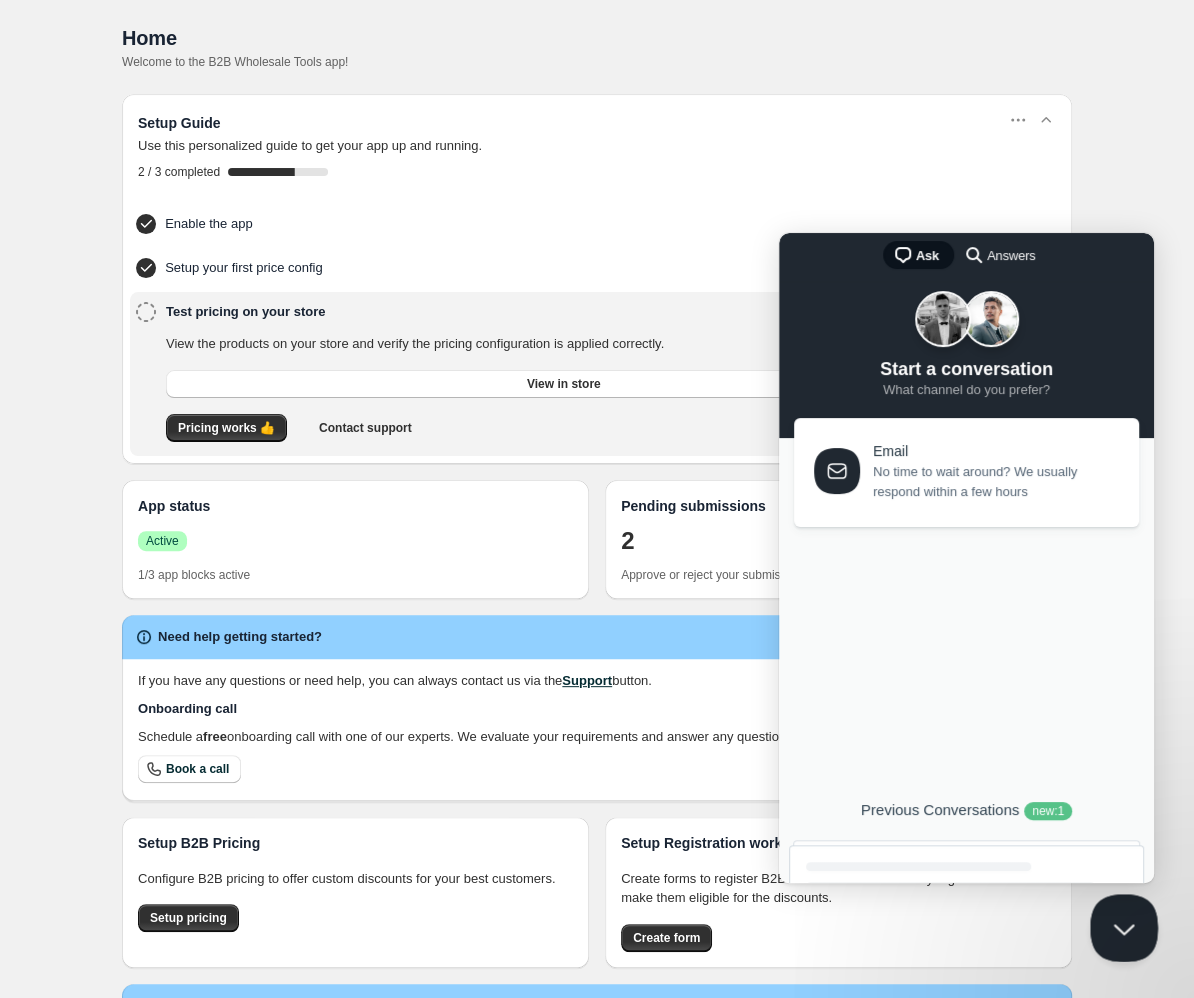 click at bounding box center [1120, 924] 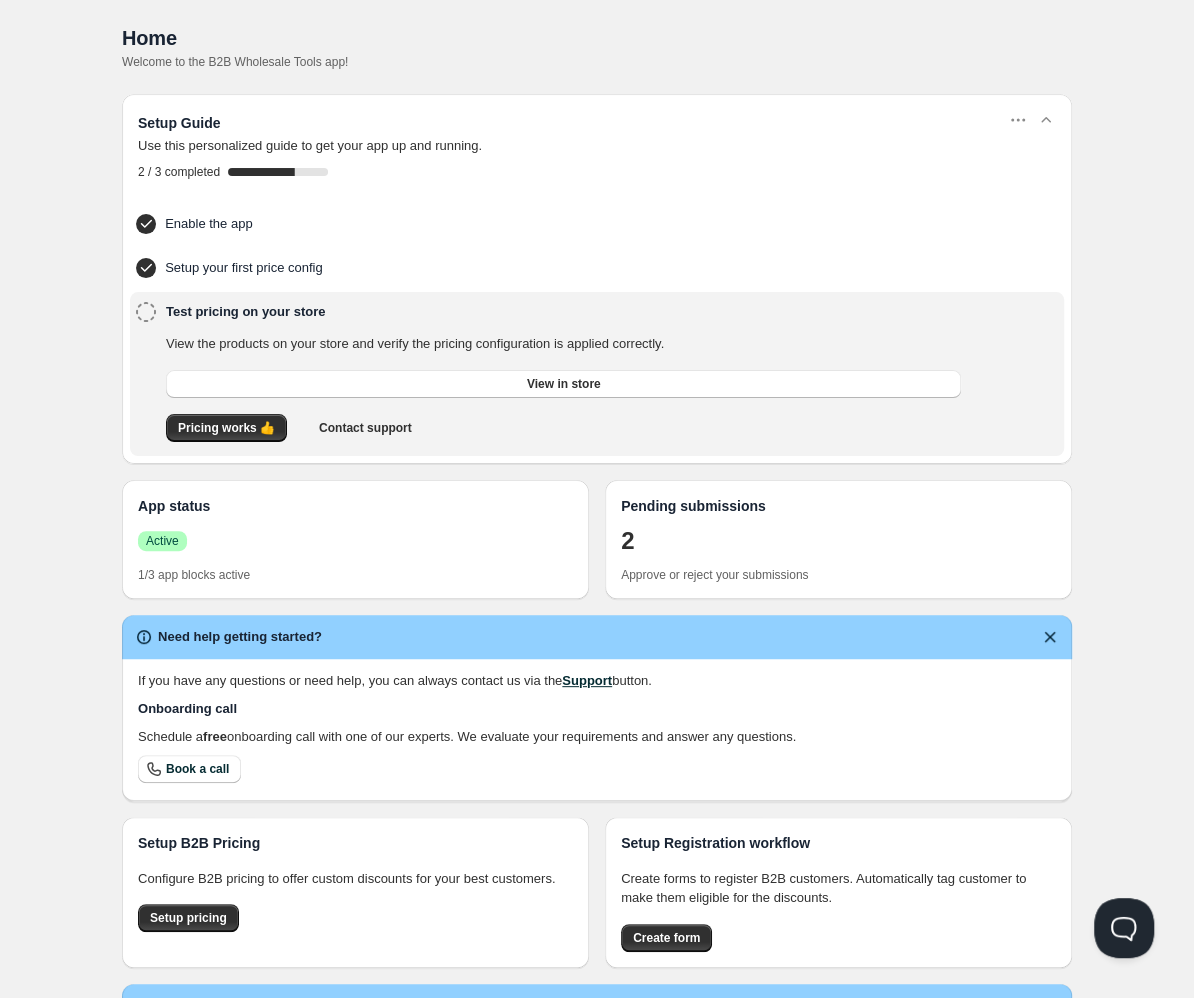 click on "Success Active" at bounding box center [355, 541] 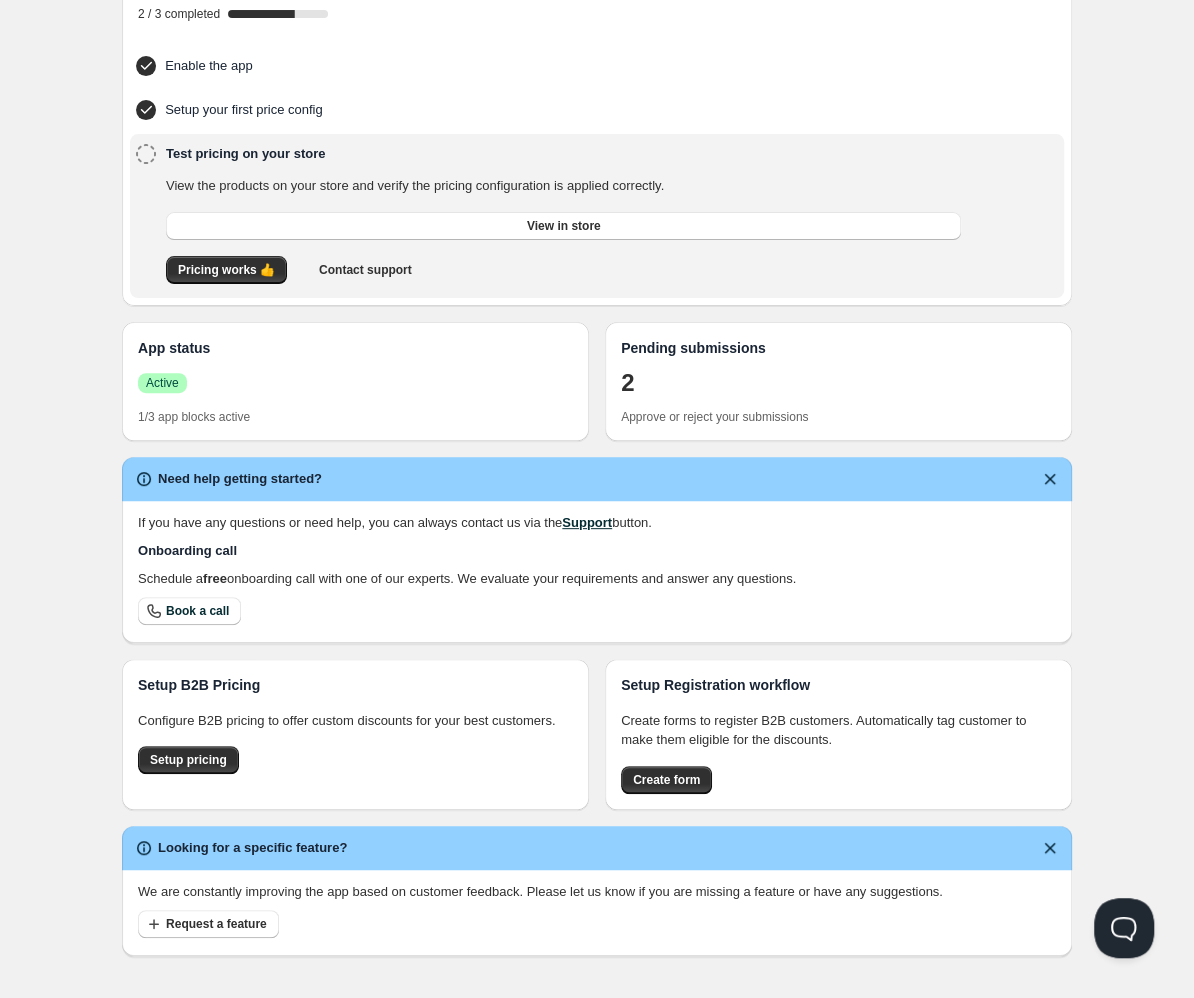 scroll, scrollTop: 163, scrollLeft: 0, axis: vertical 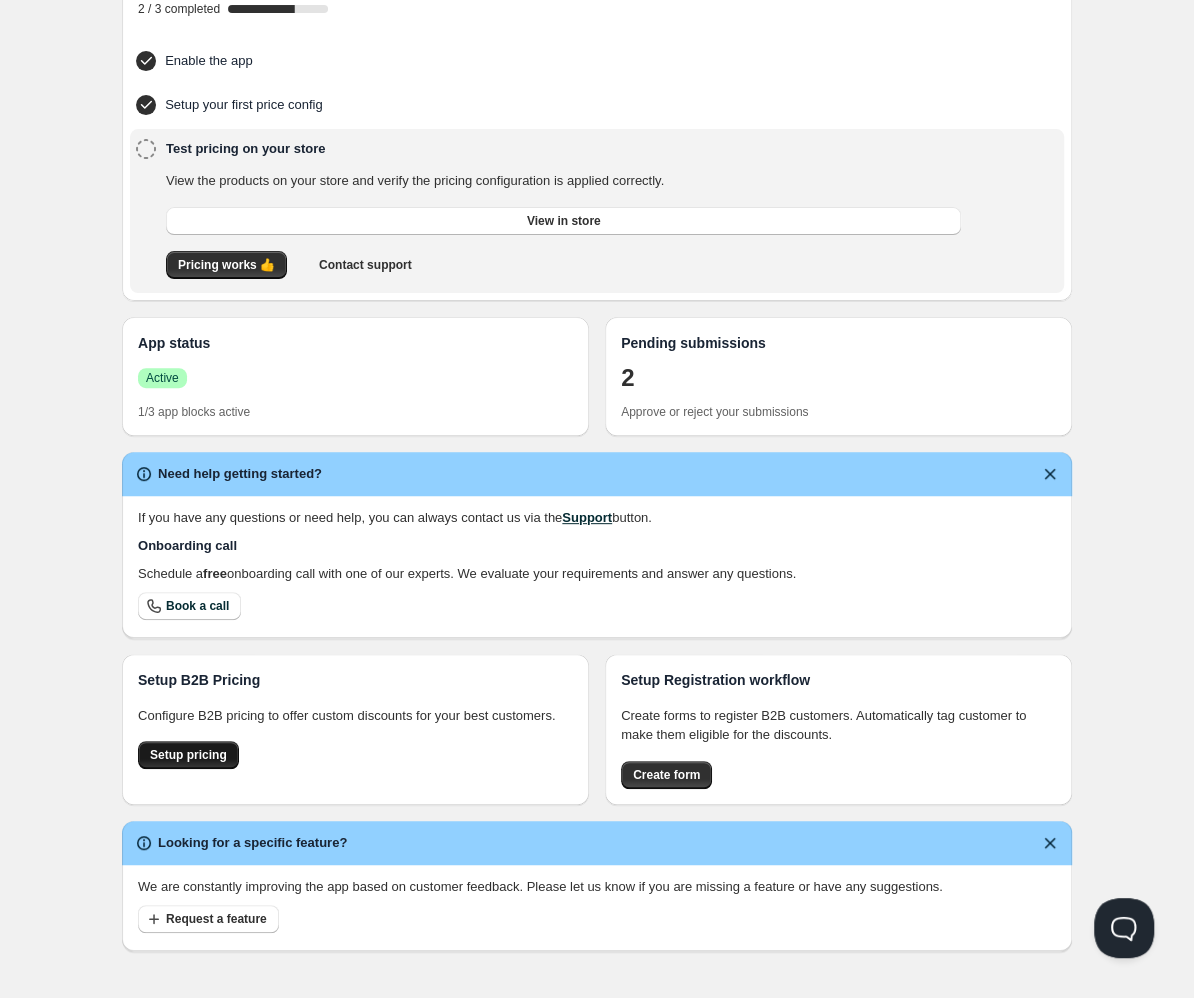 click on "Setup pricing" at bounding box center (188, 755) 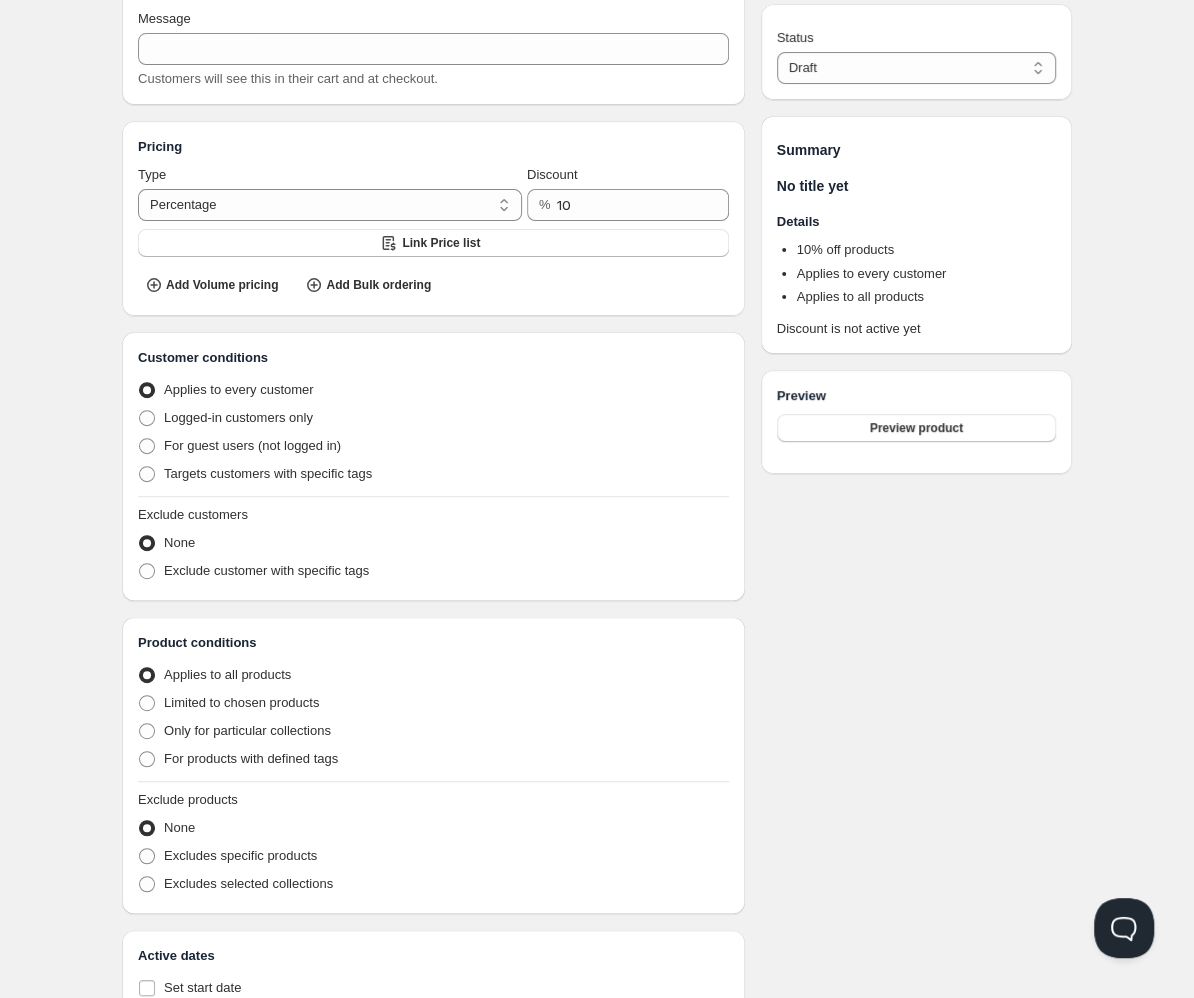 scroll, scrollTop: 0, scrollLeft: 0, axis: both 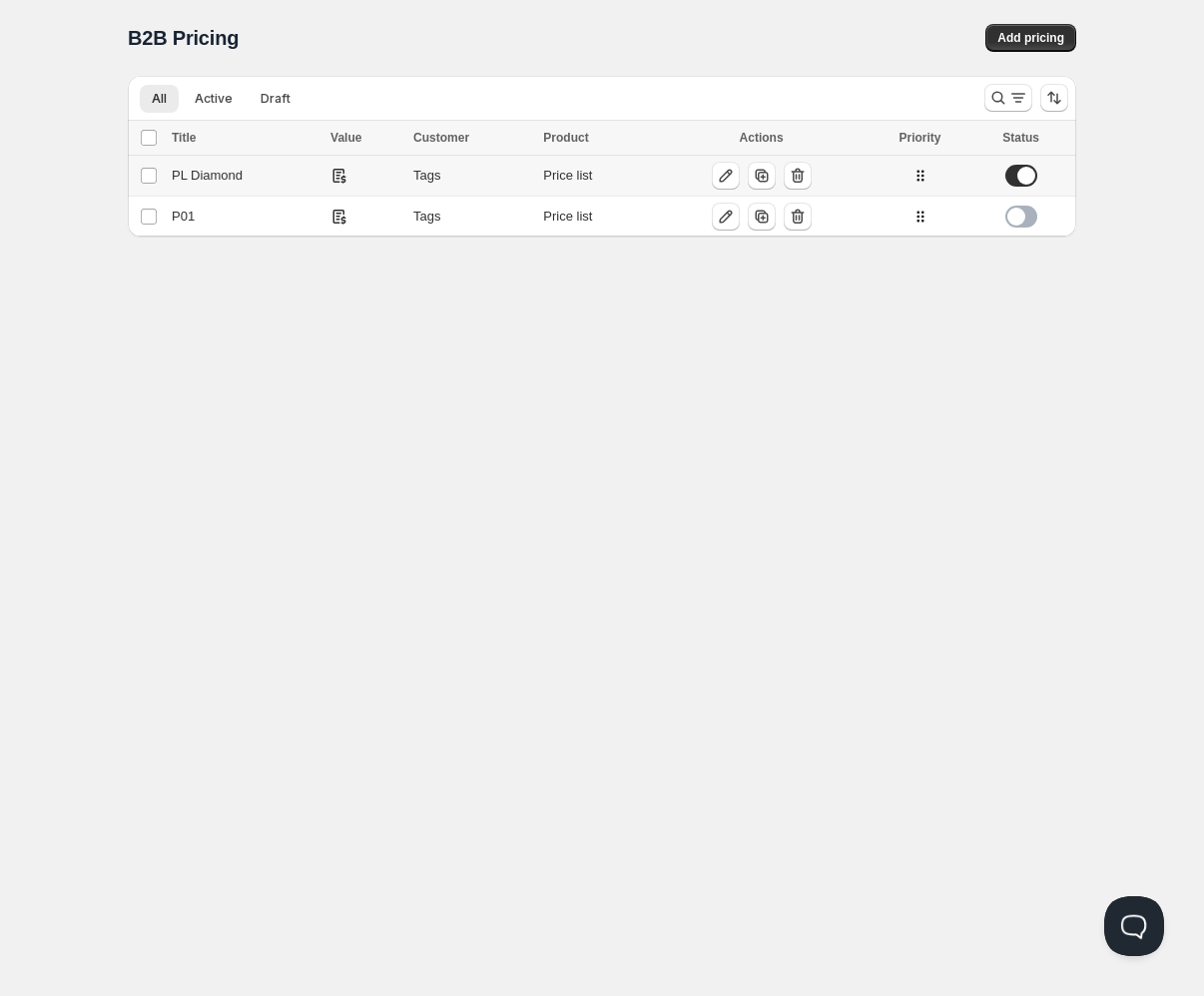 click on "PL Diamond" at bounding box center [245, 176] 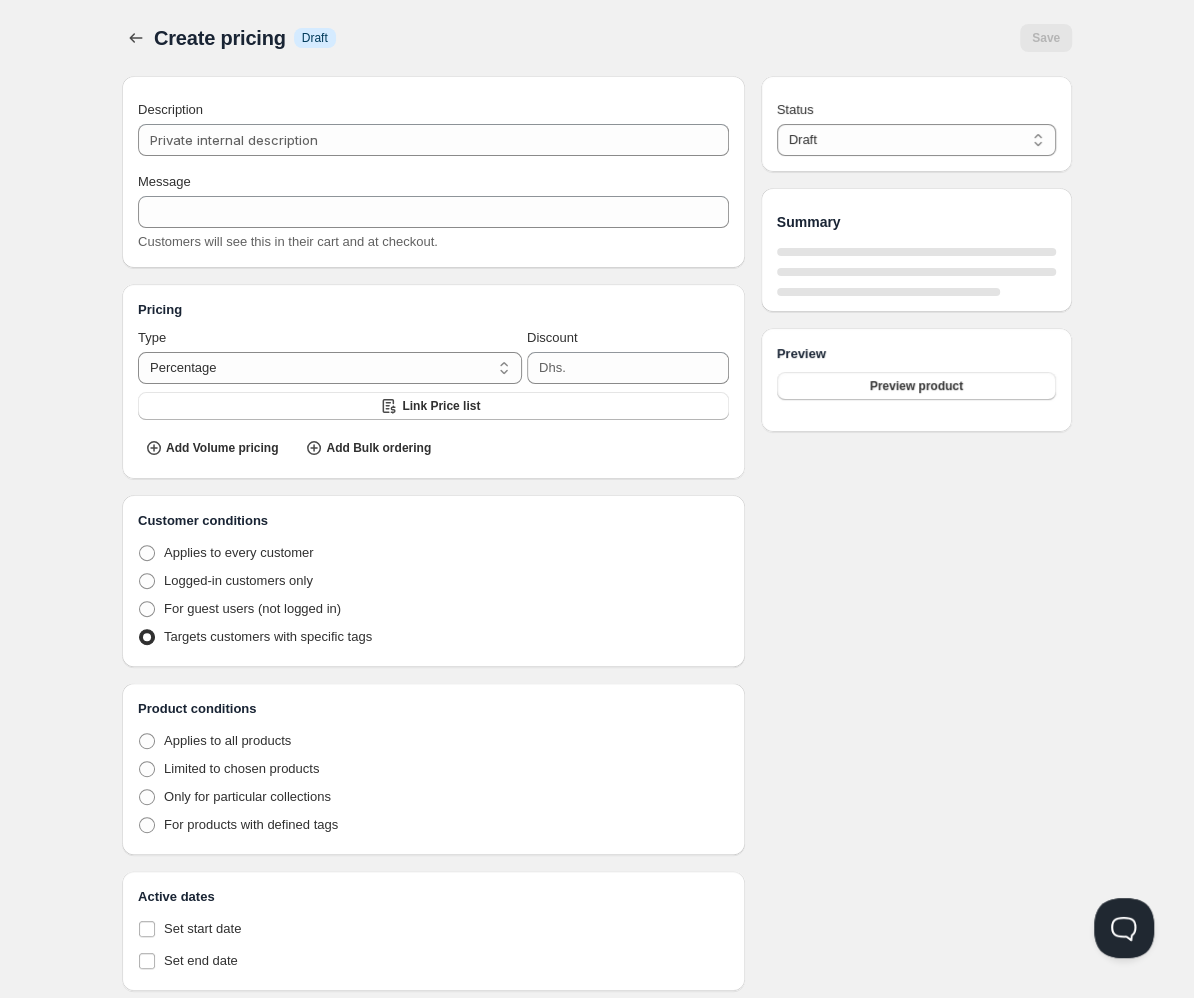 type on "PL Diamond" 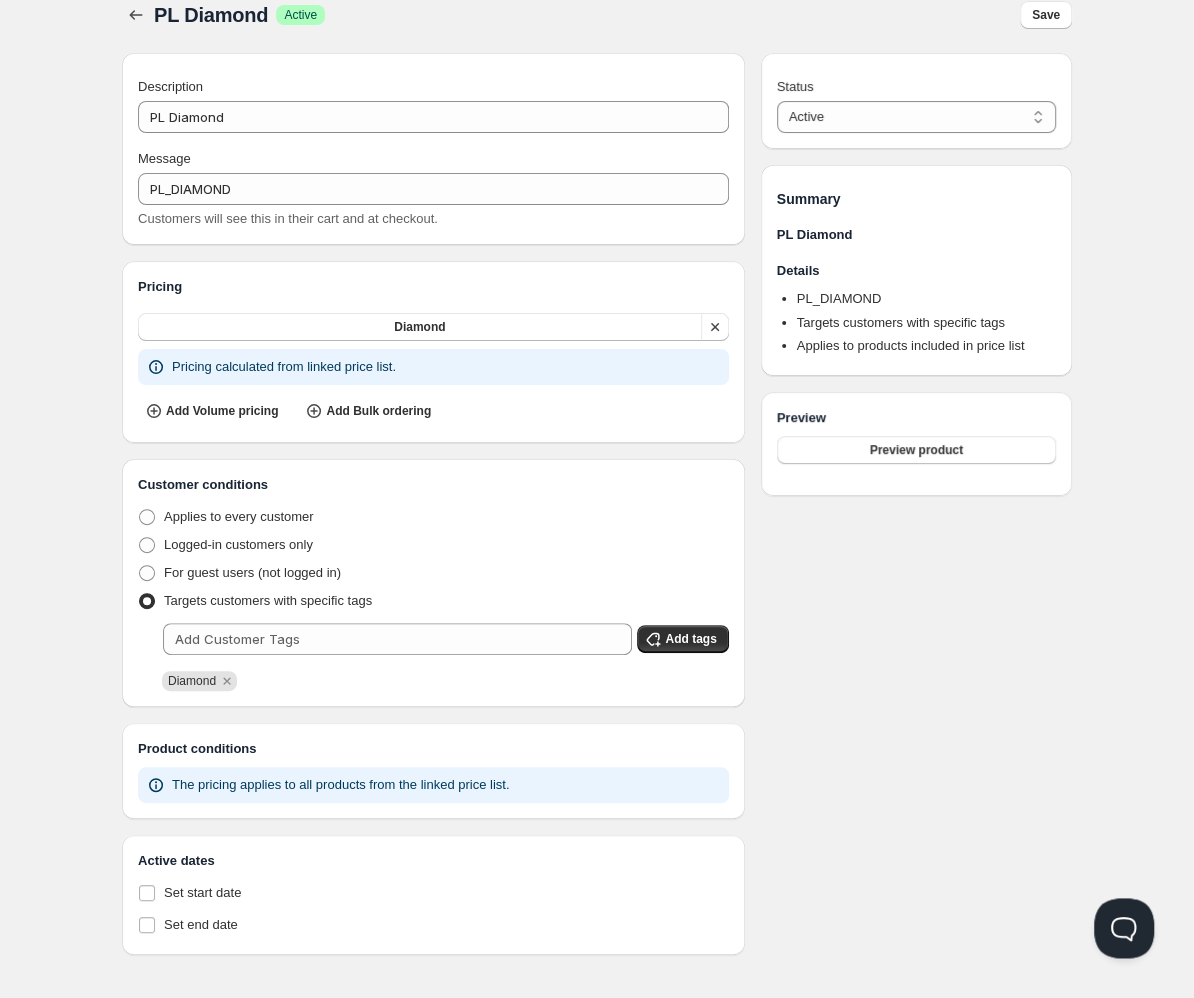 scroll, scrollTop: 27, scrollLeft: 0, axis: vertical 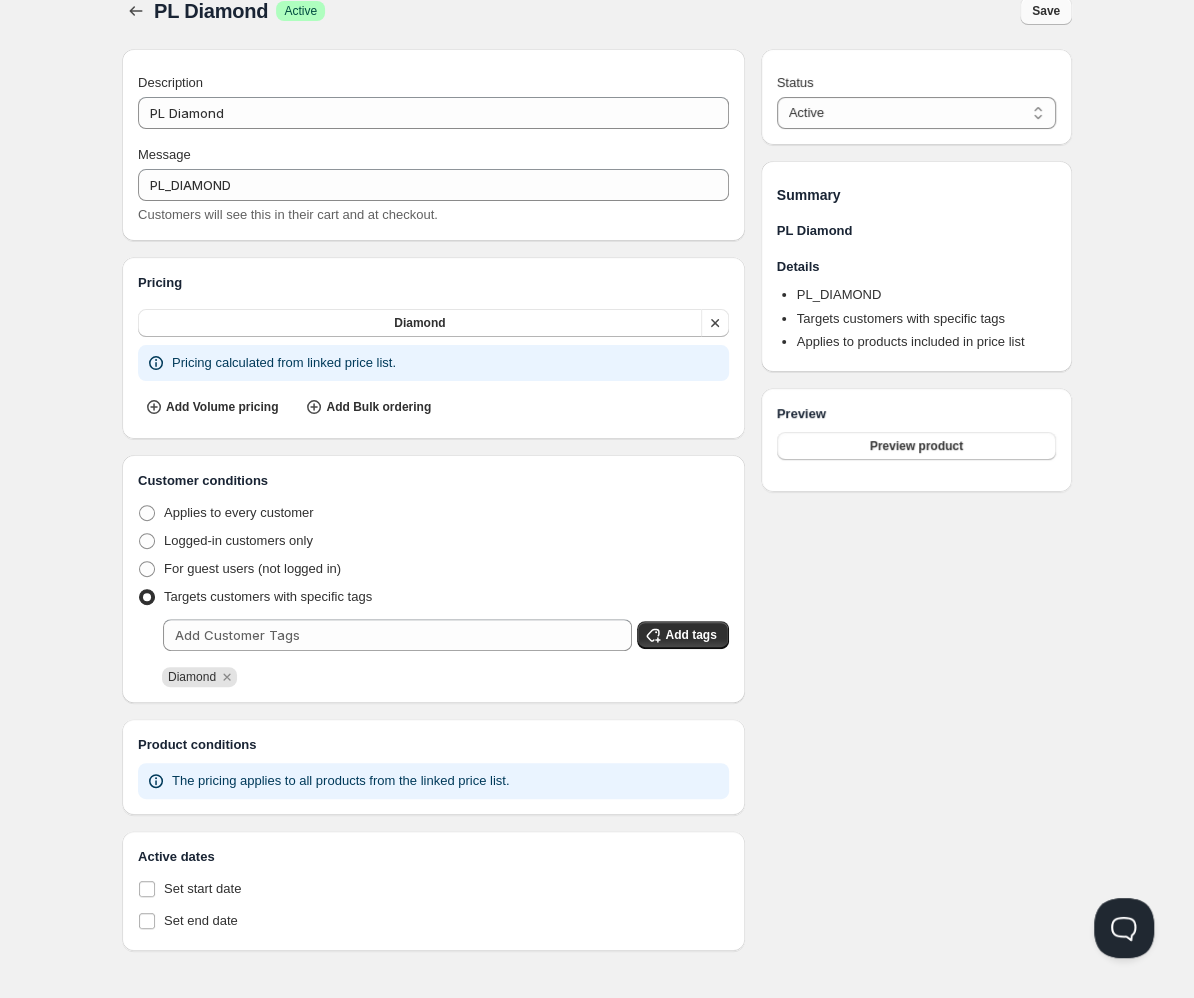 click on "Save" at bounding box center [1046, 11] 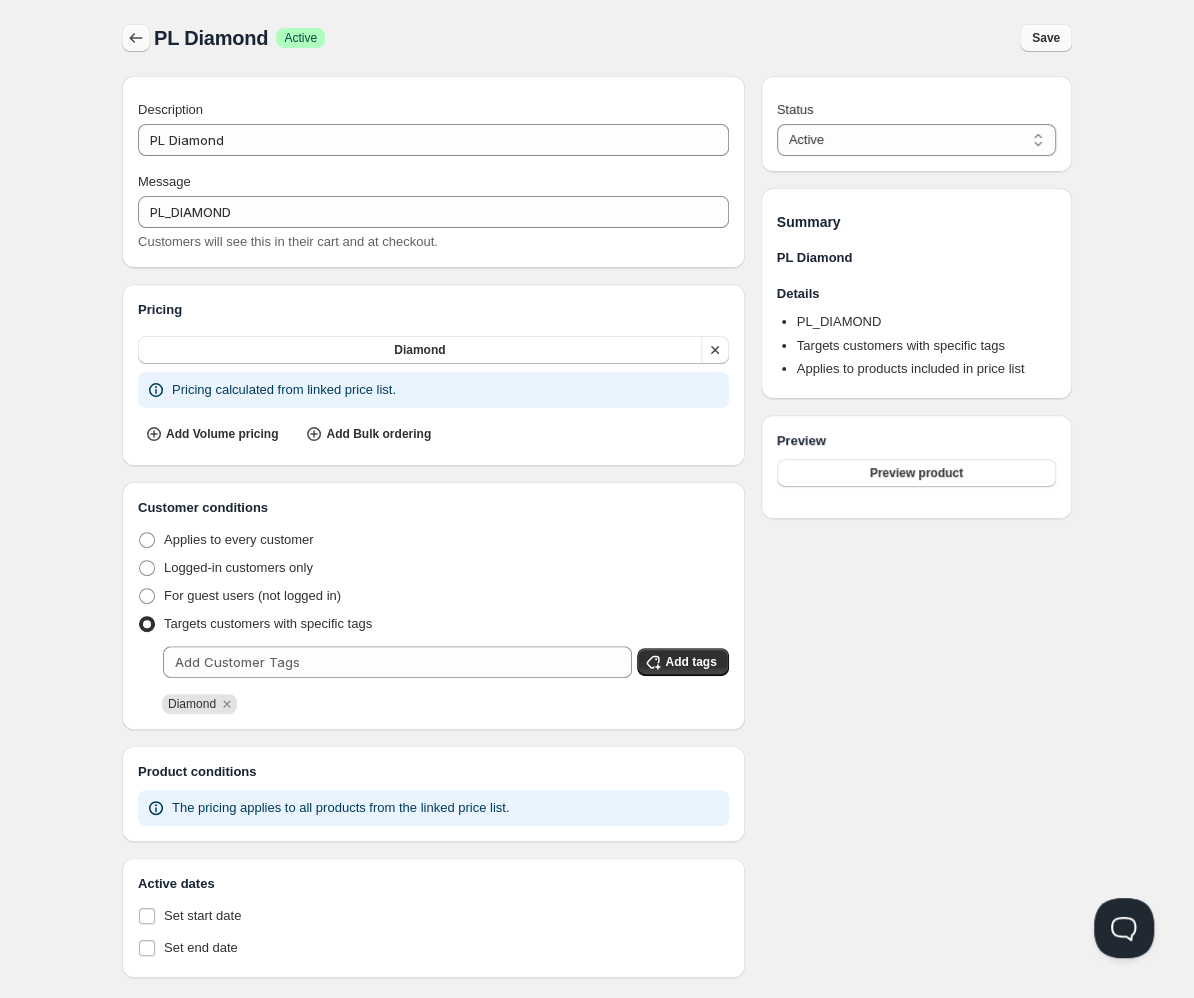 click 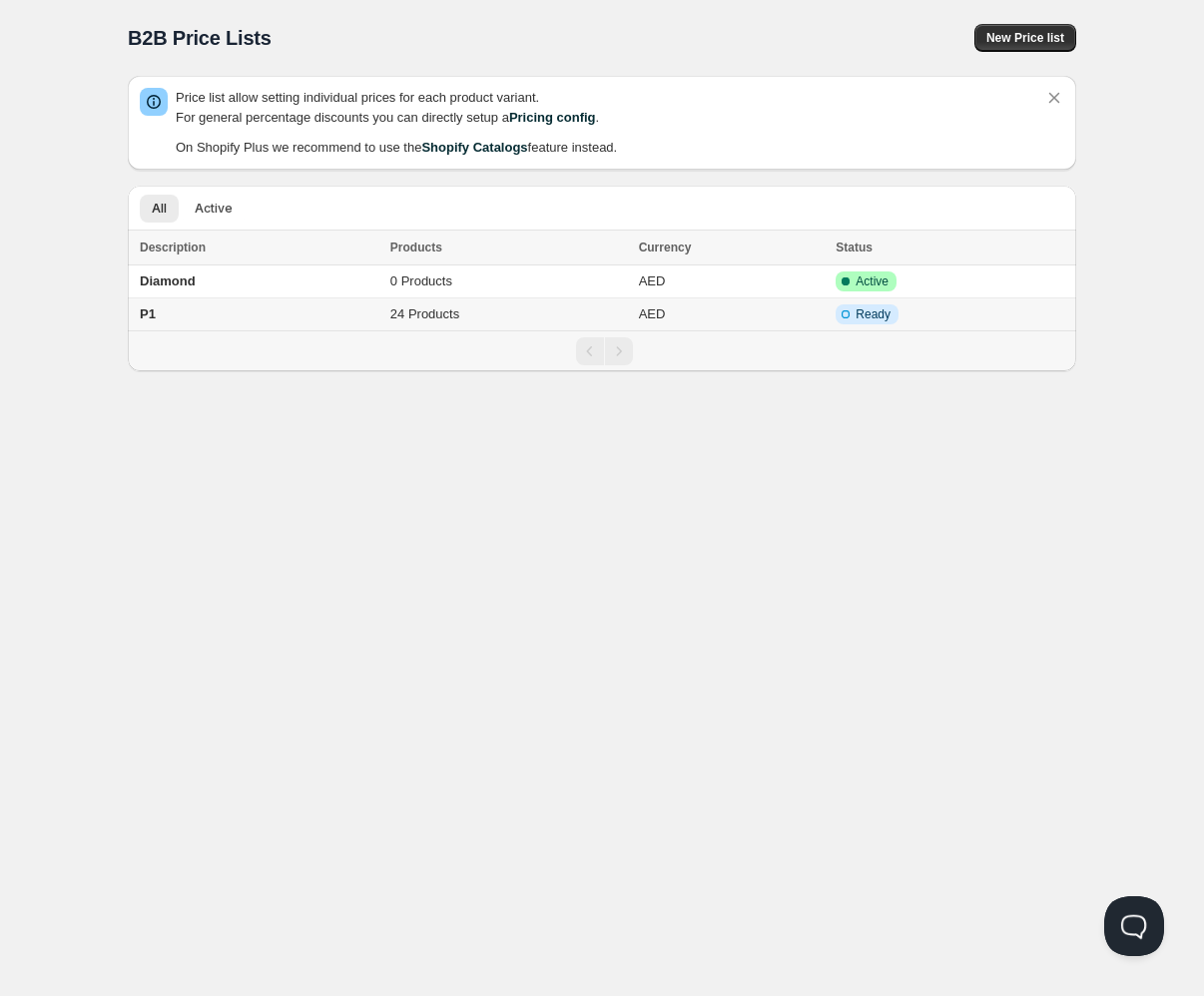 click on "Info Incomplete Ready" at bounding box center (867, 314) 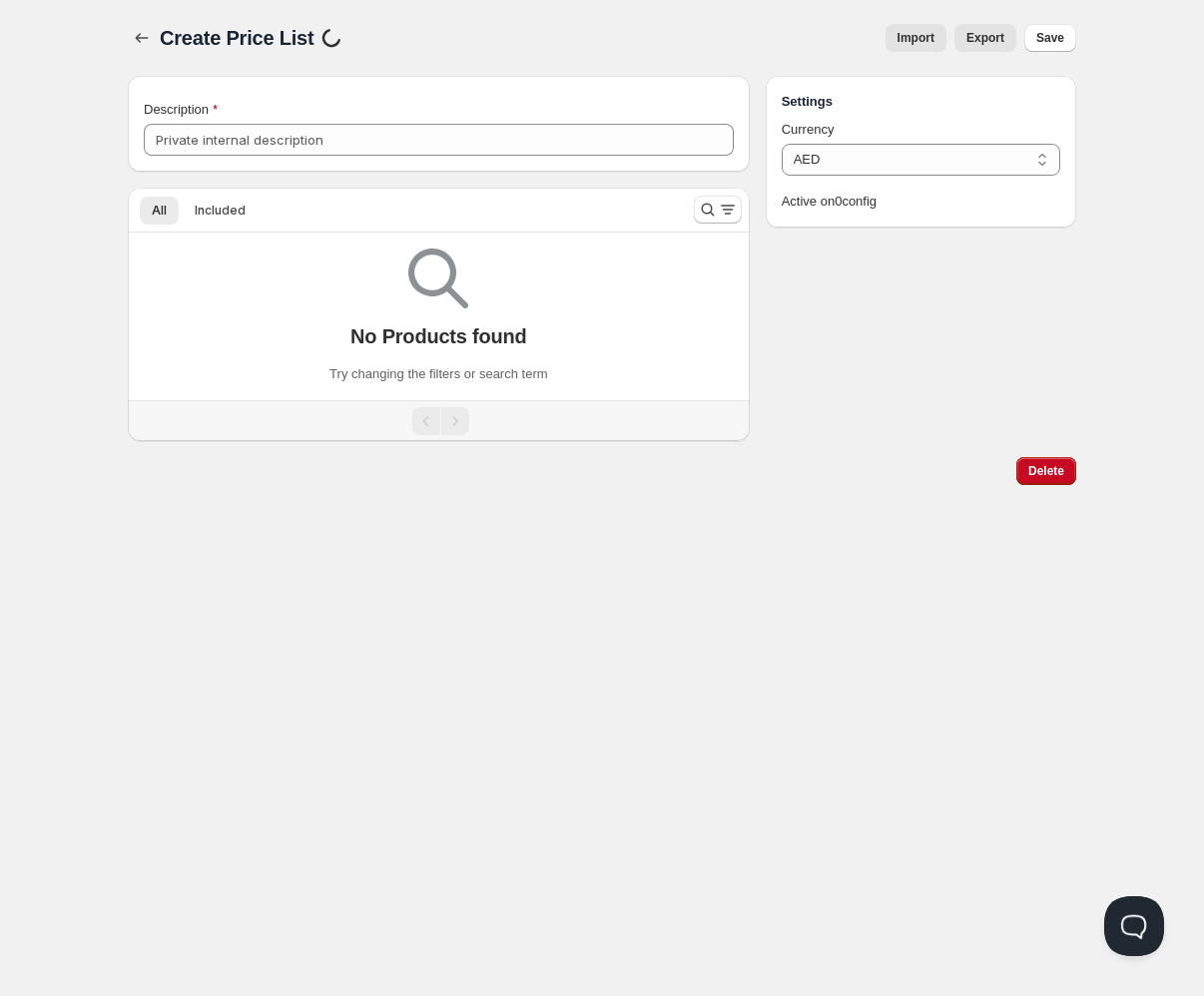 type on "P1" 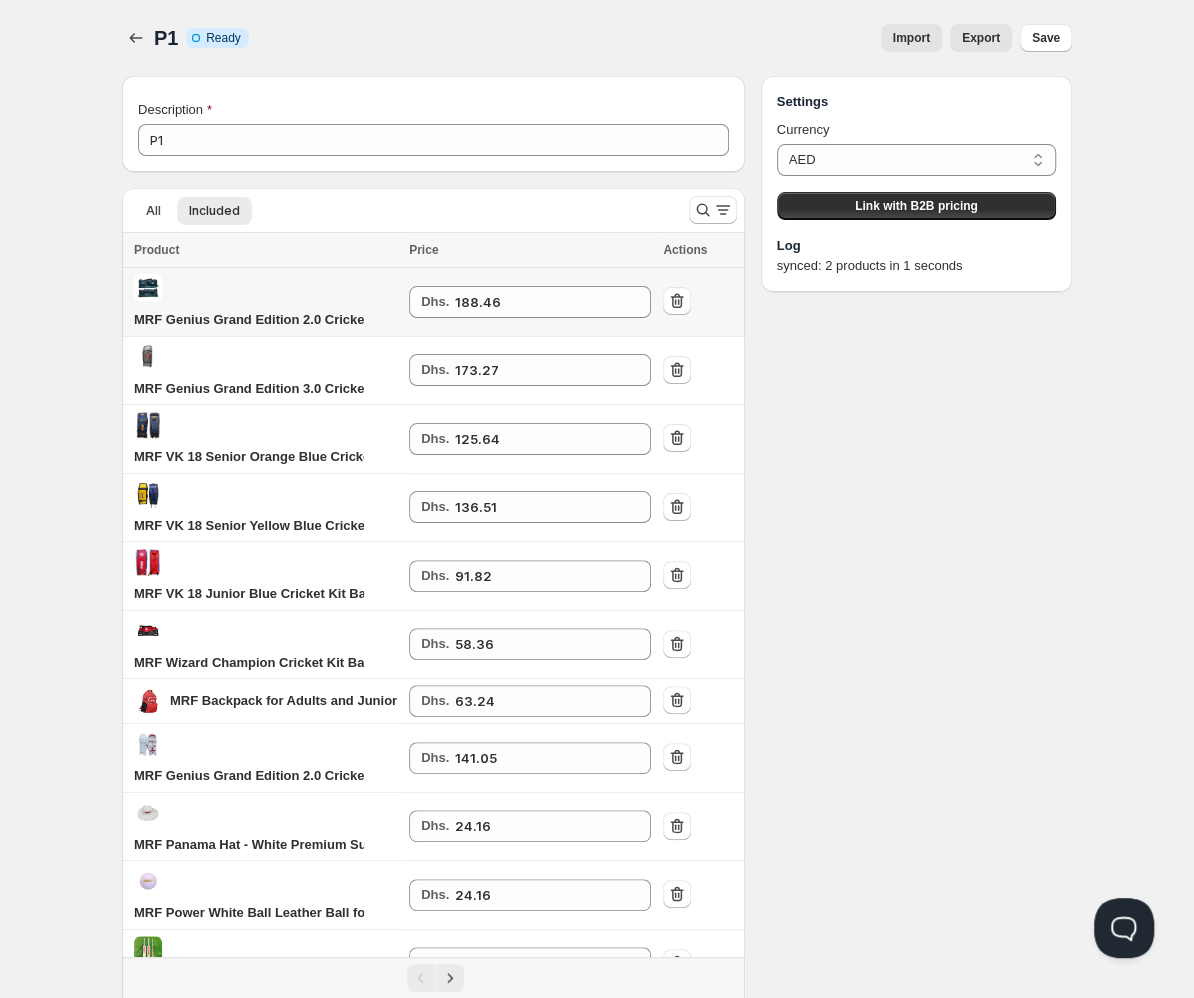 scroll, scrollTop: 184, scrollLeft: 0, axis: vertical 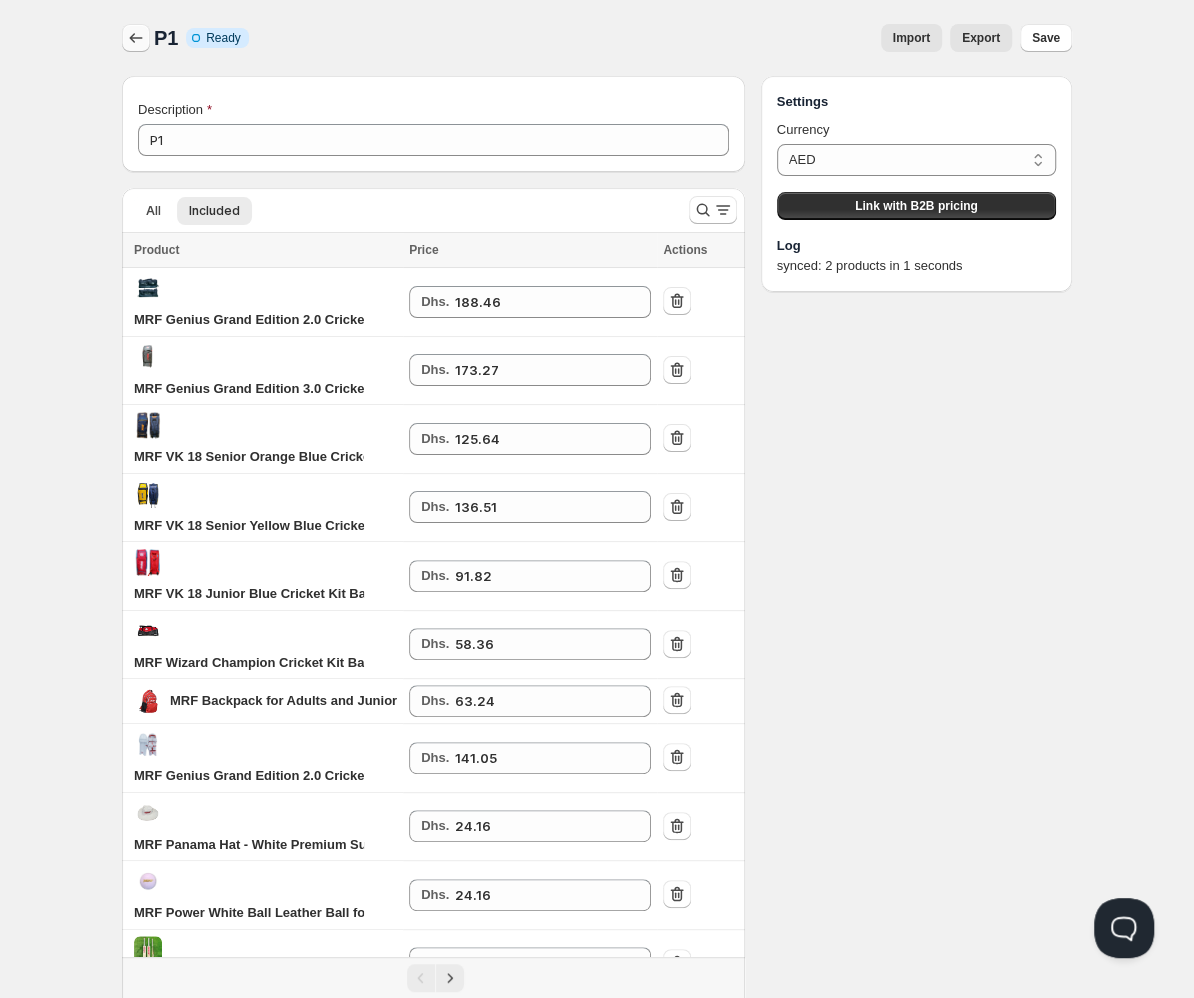 click 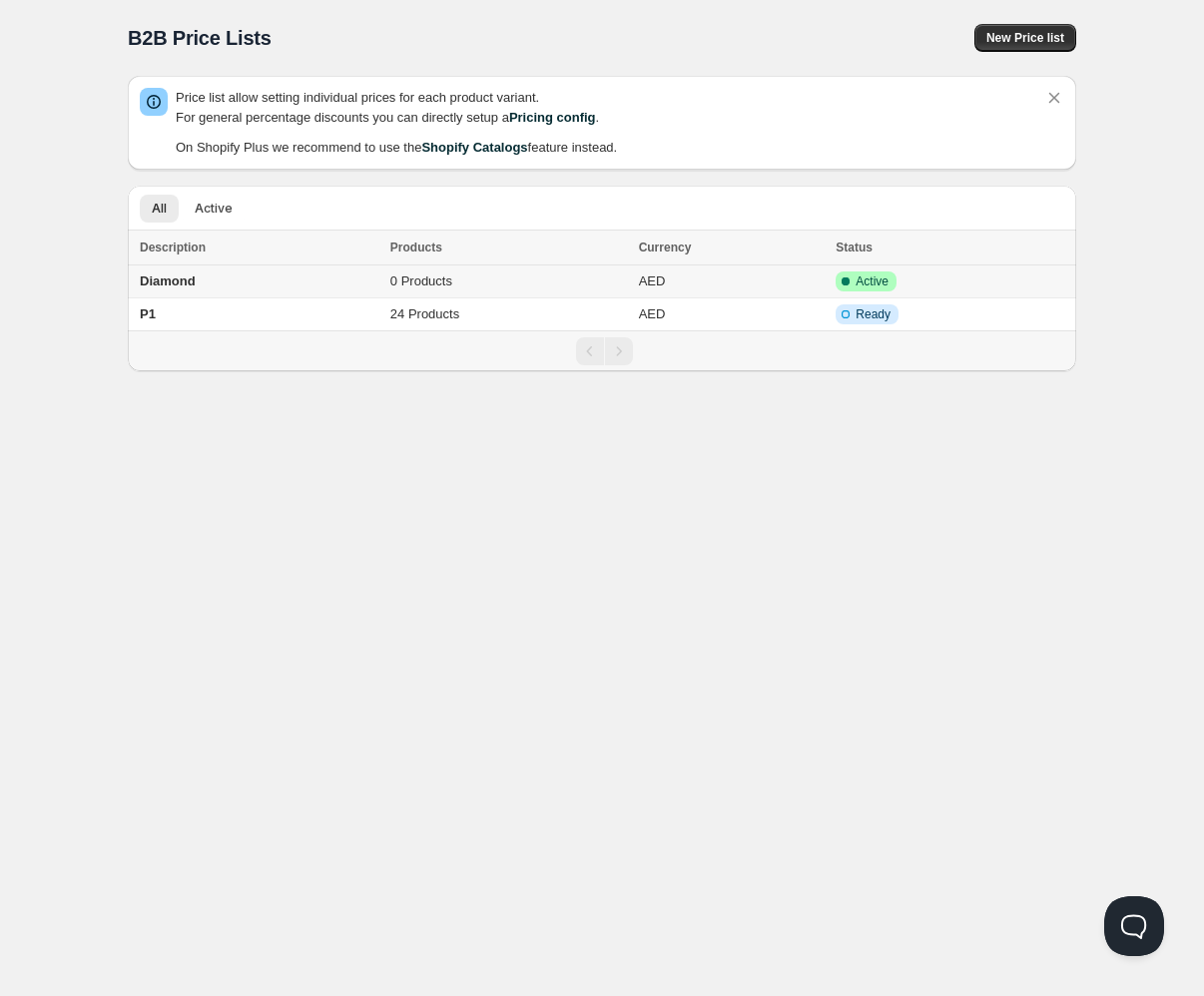 click on "Diamond" at bounding box center [256, 281] 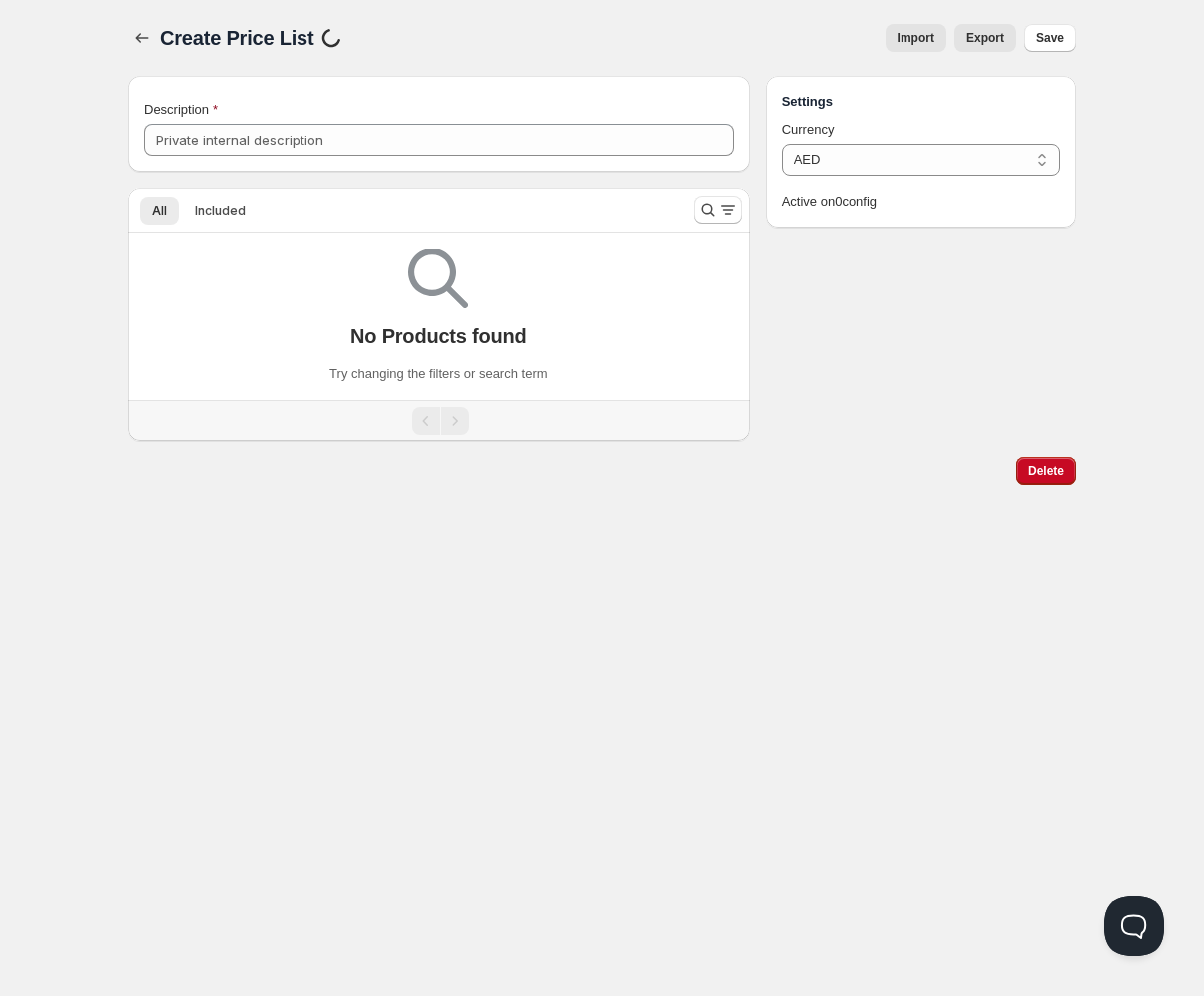 type on "Diamond" 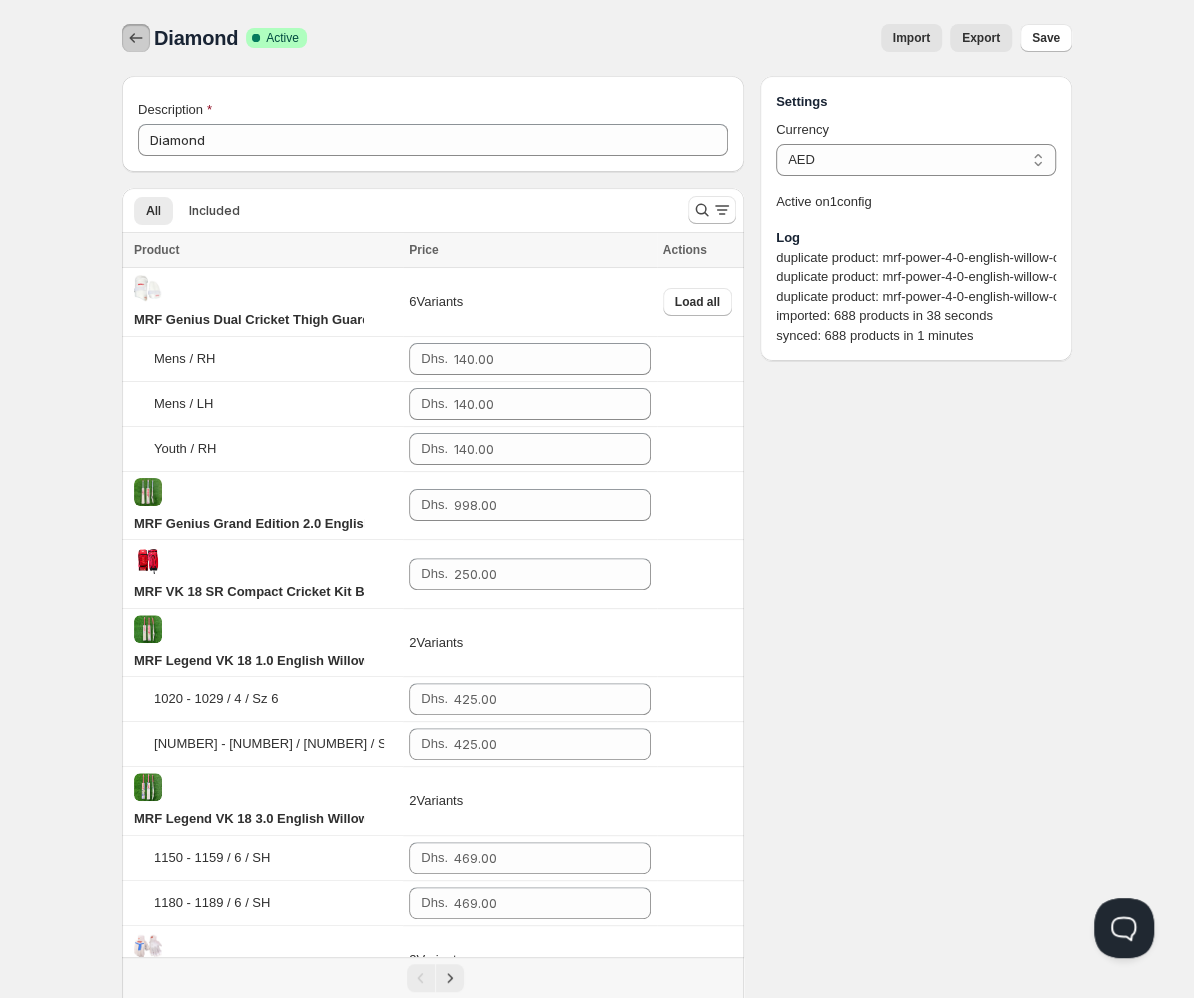 click at bounding box center [136, 38] 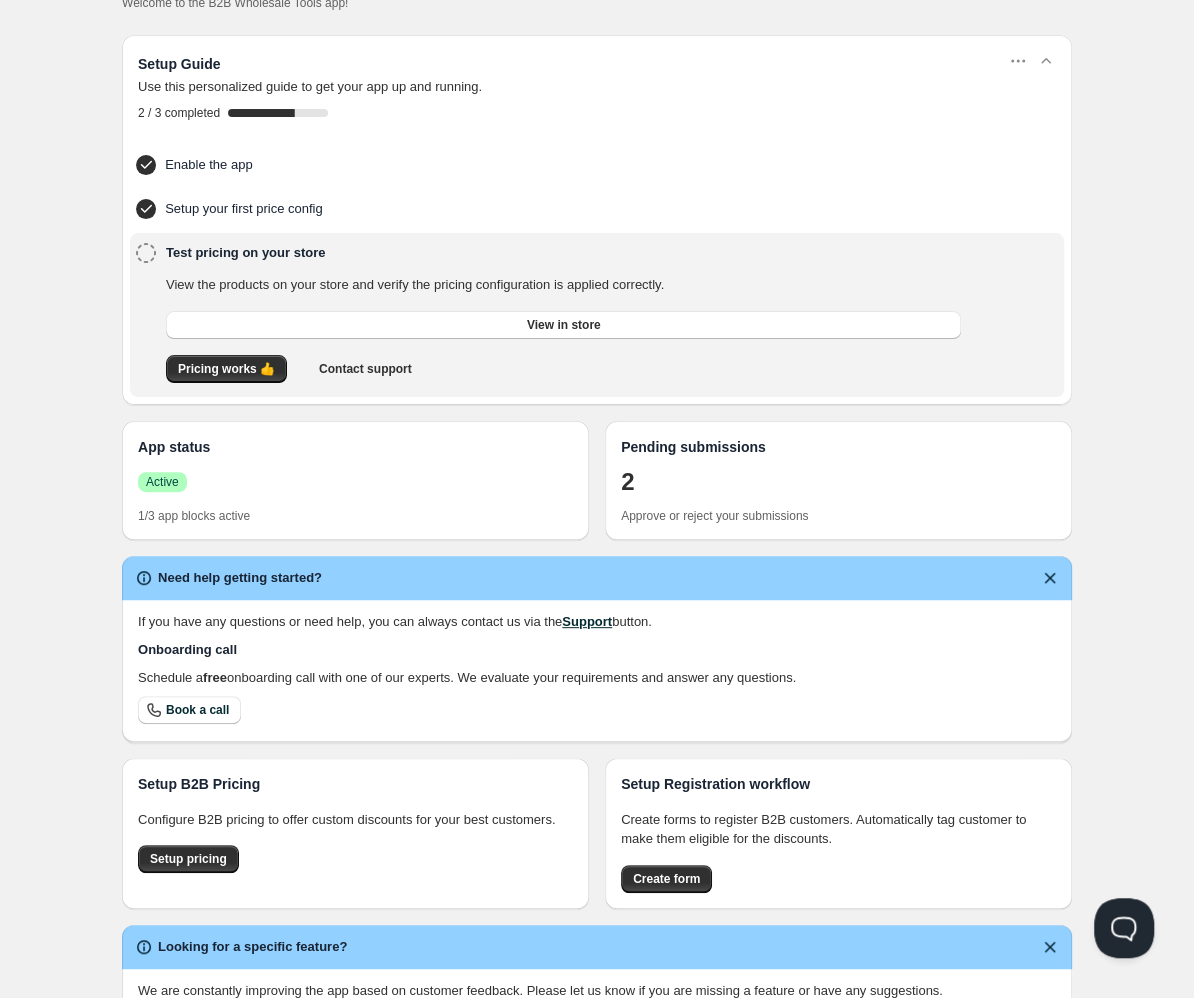 scroll, scrollTop: 67, scrollLeft: 0, axis: vertical 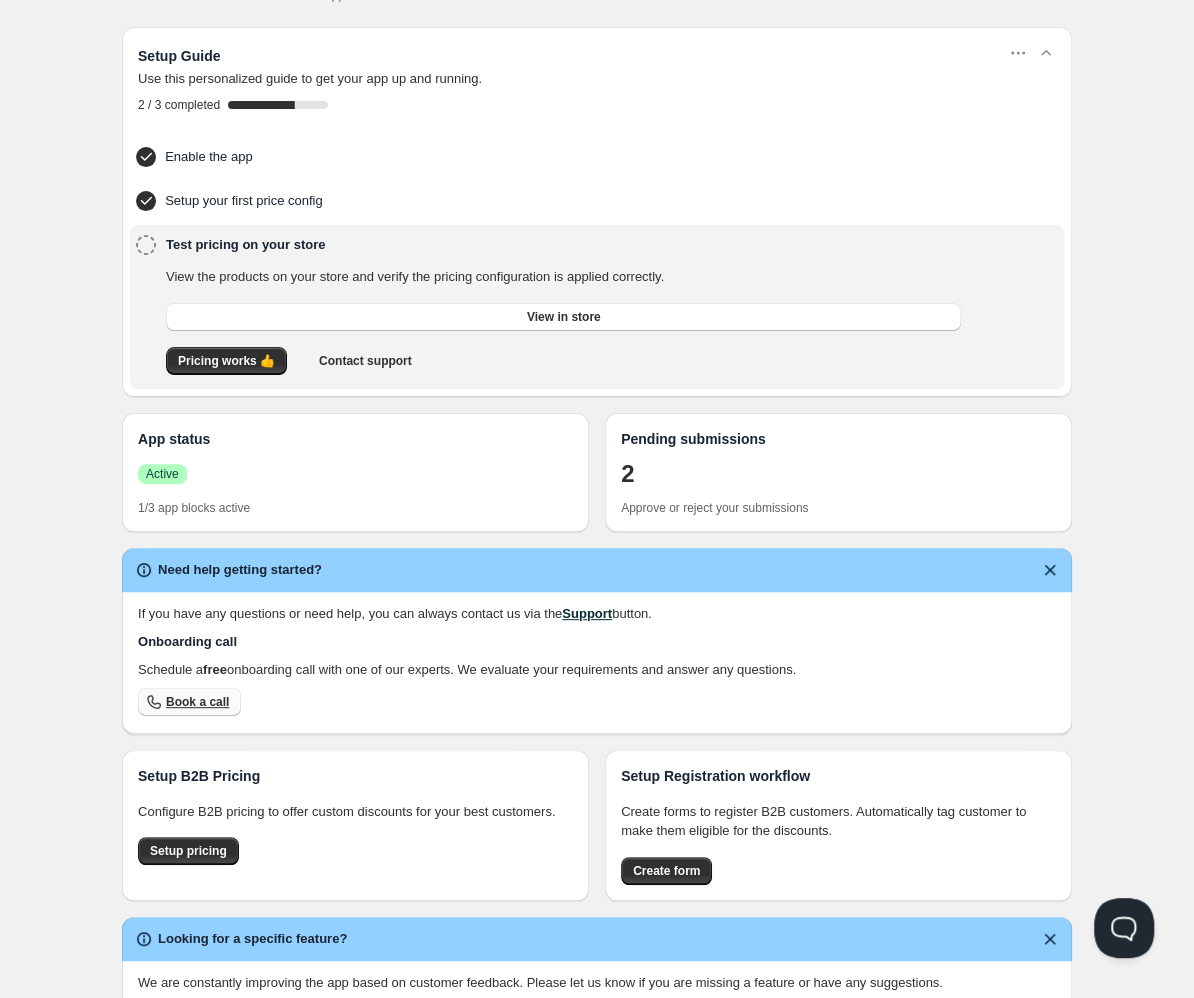 click on "Book a call" at bounding box center (197, 702) 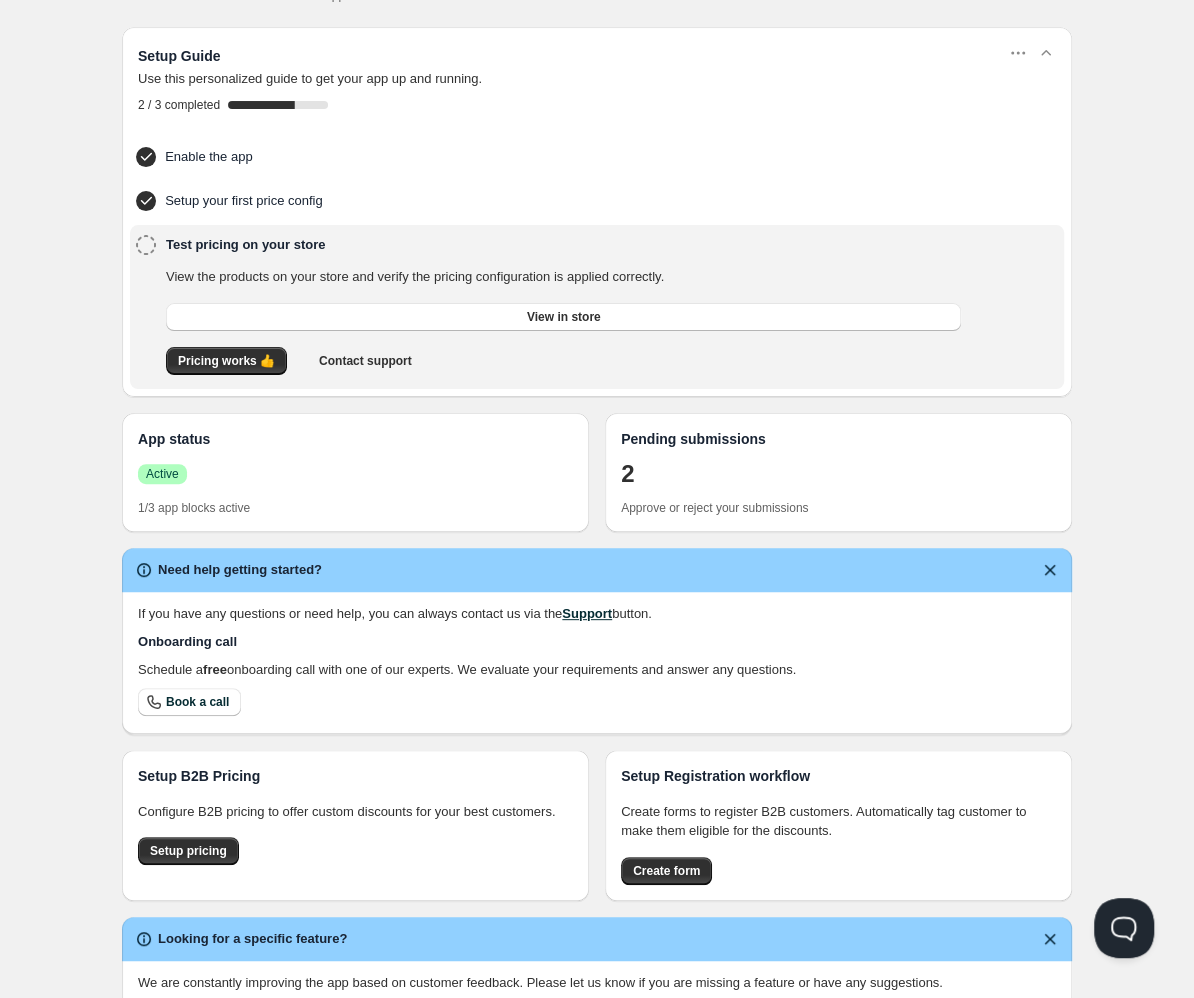 scroll, scrollTop: 0, scrollLeft: 0, axis: both 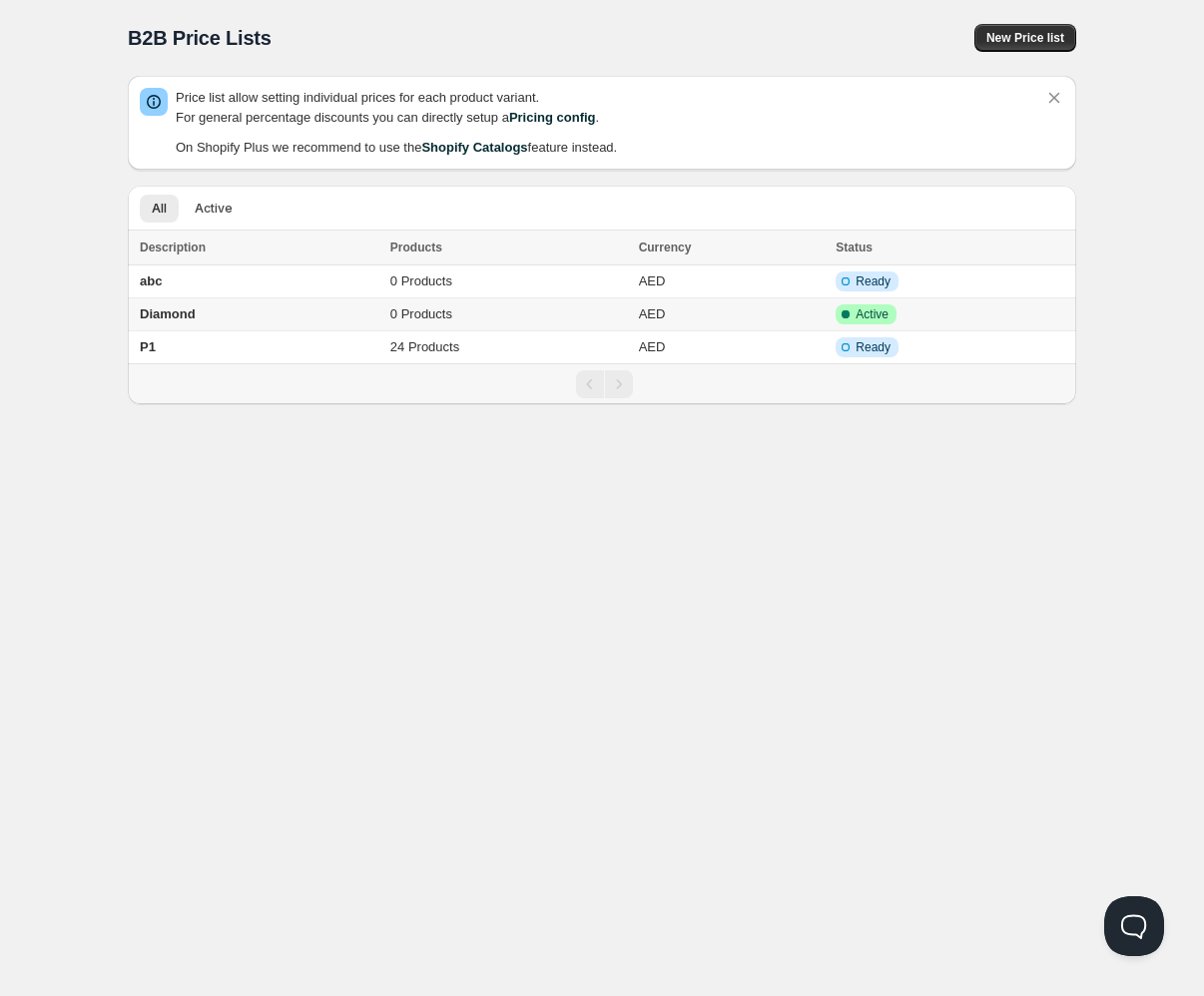 click on "Diamond" at bounding box center [168, 313] 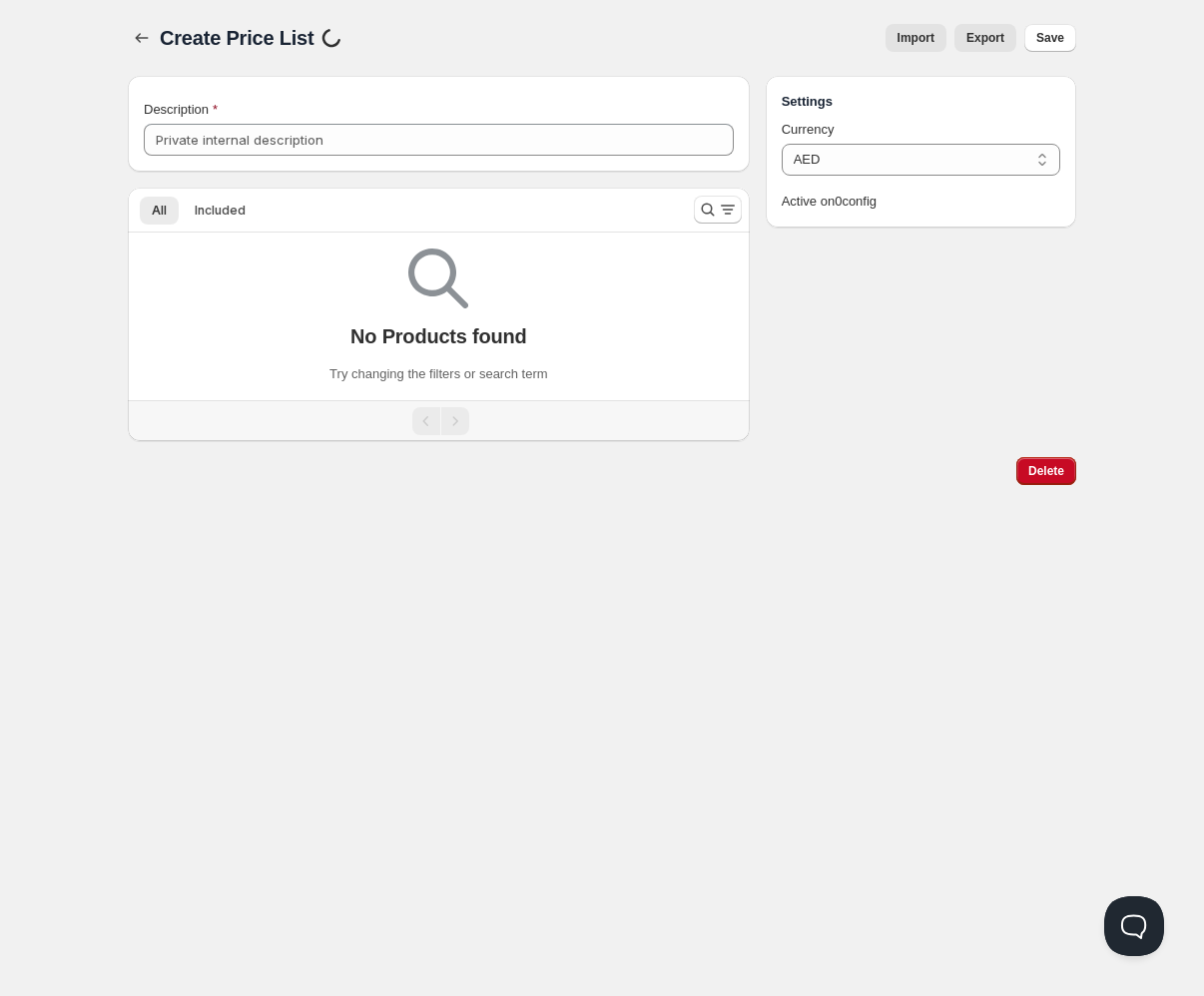 type on "Diamond" 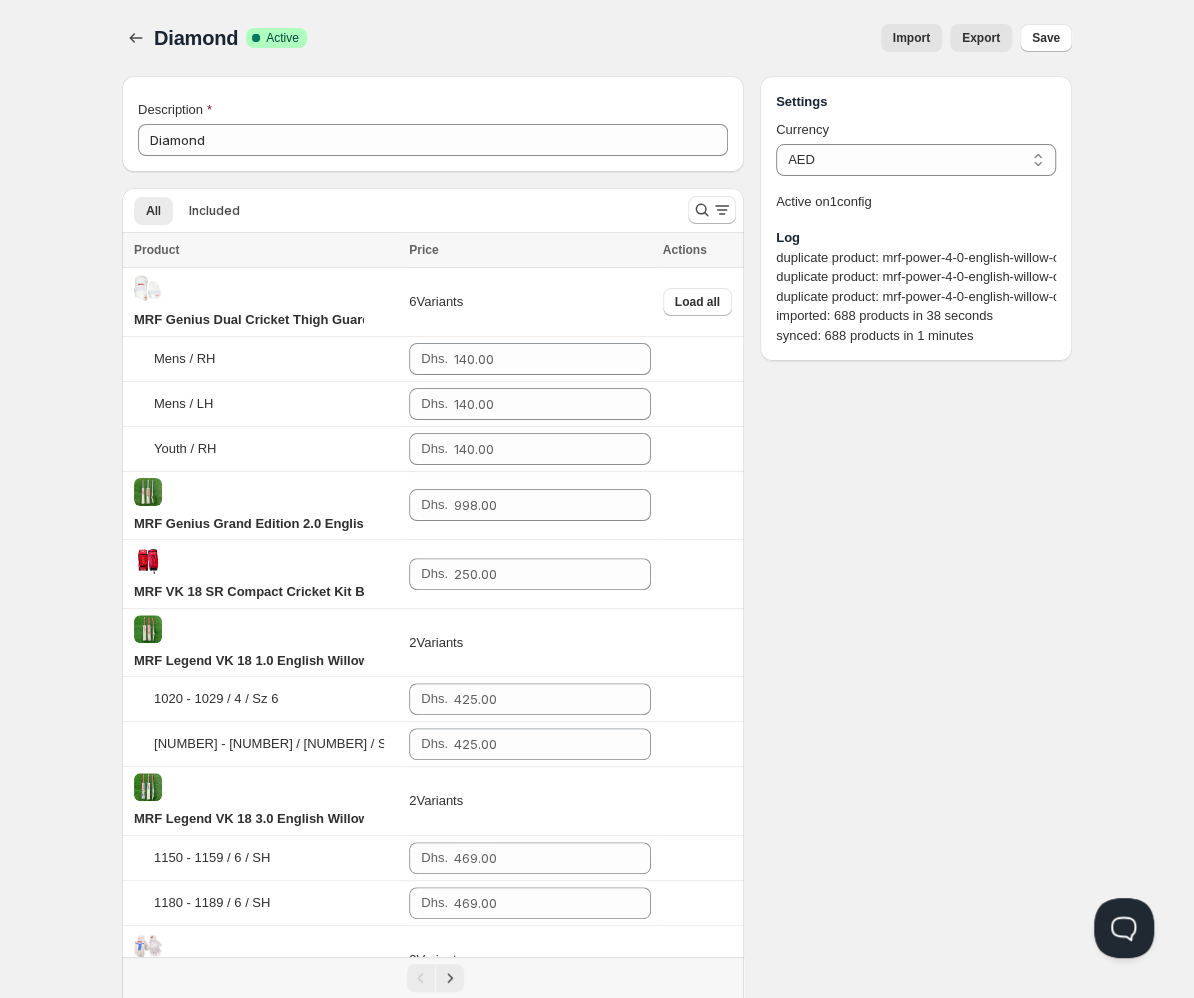 click on "Import" at bounding box center (911, 38) 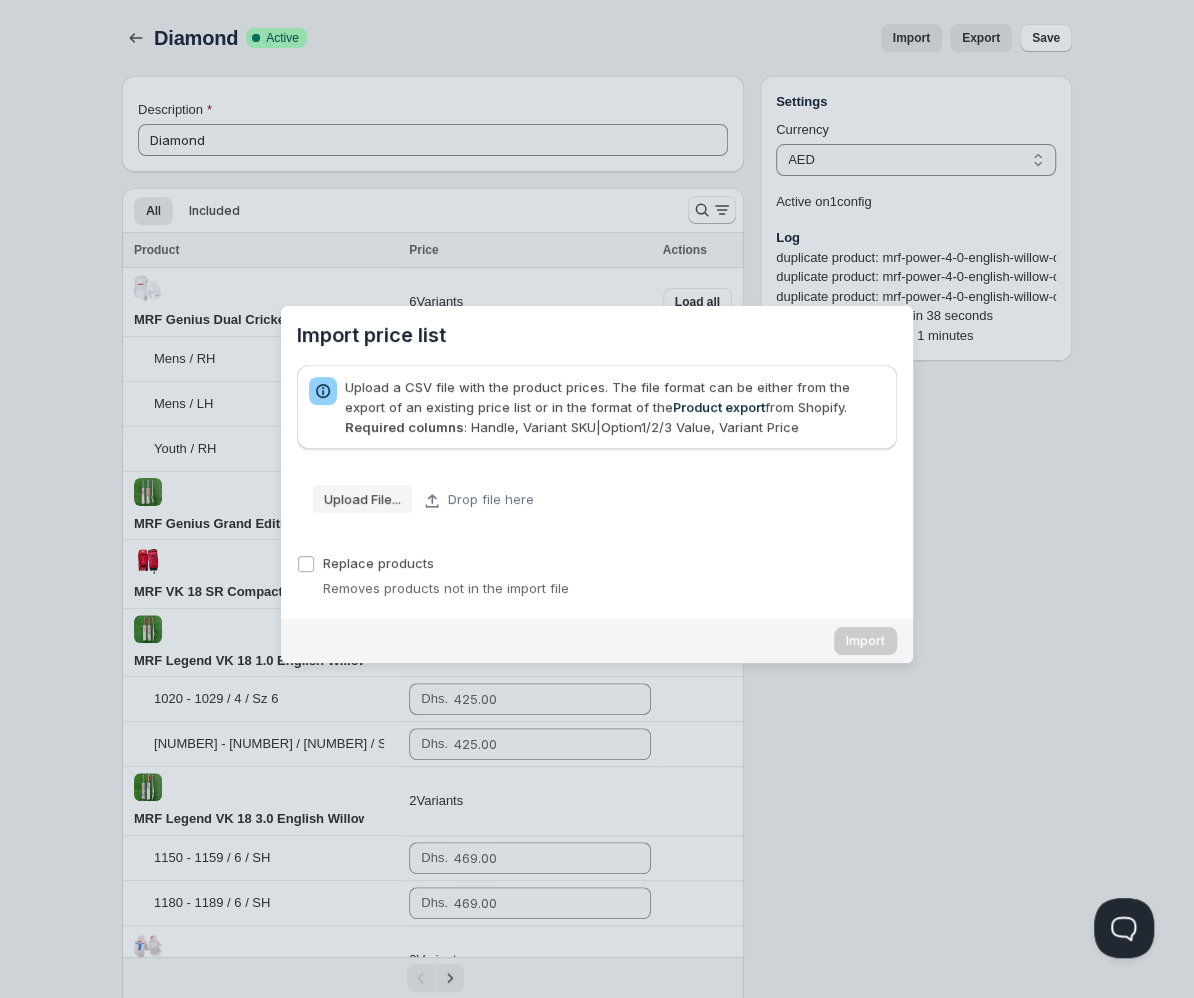 click on "Upload File..." at bounding box center [0, 0] 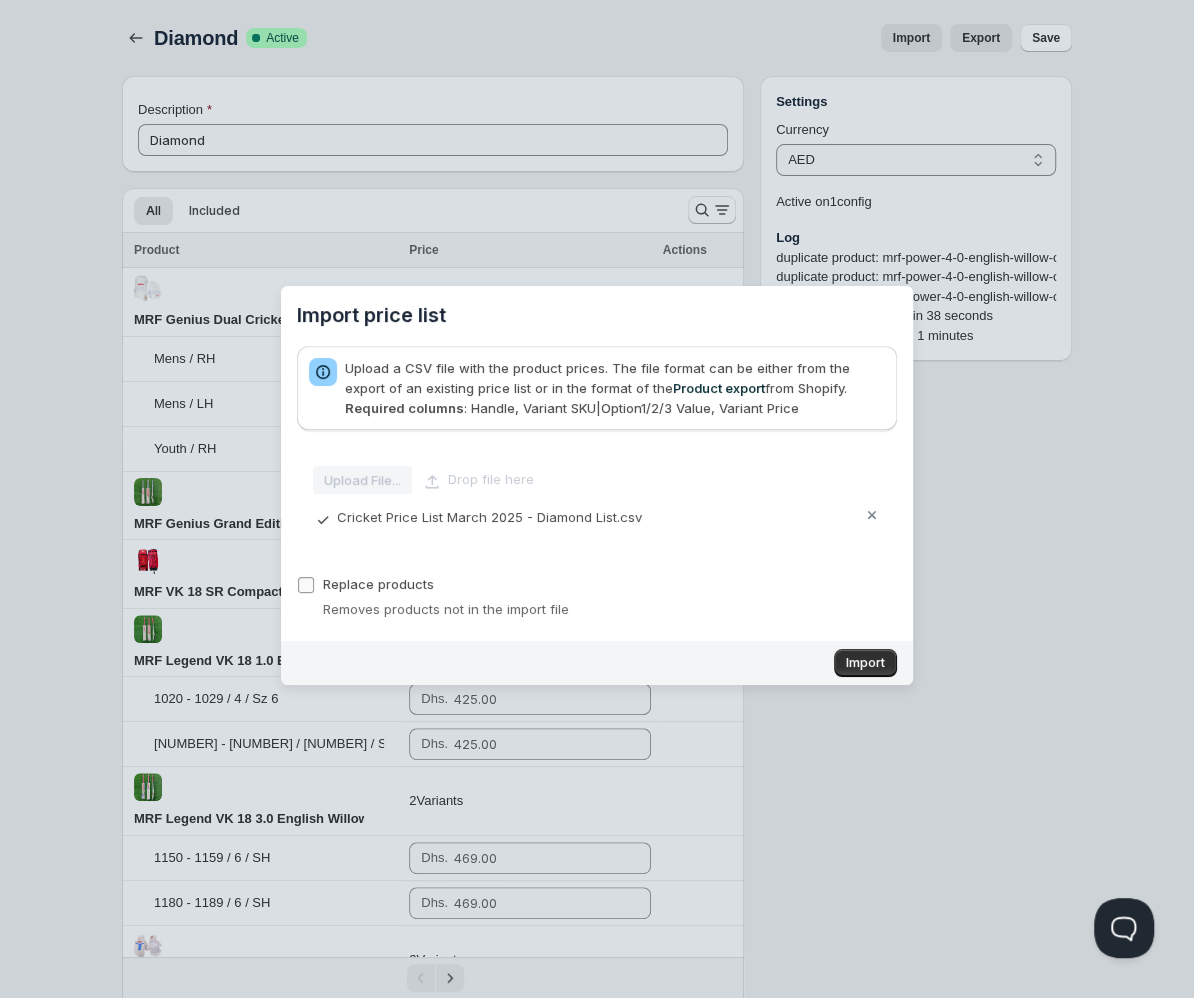 click on "Replace products" at bounding box center (378, 584) 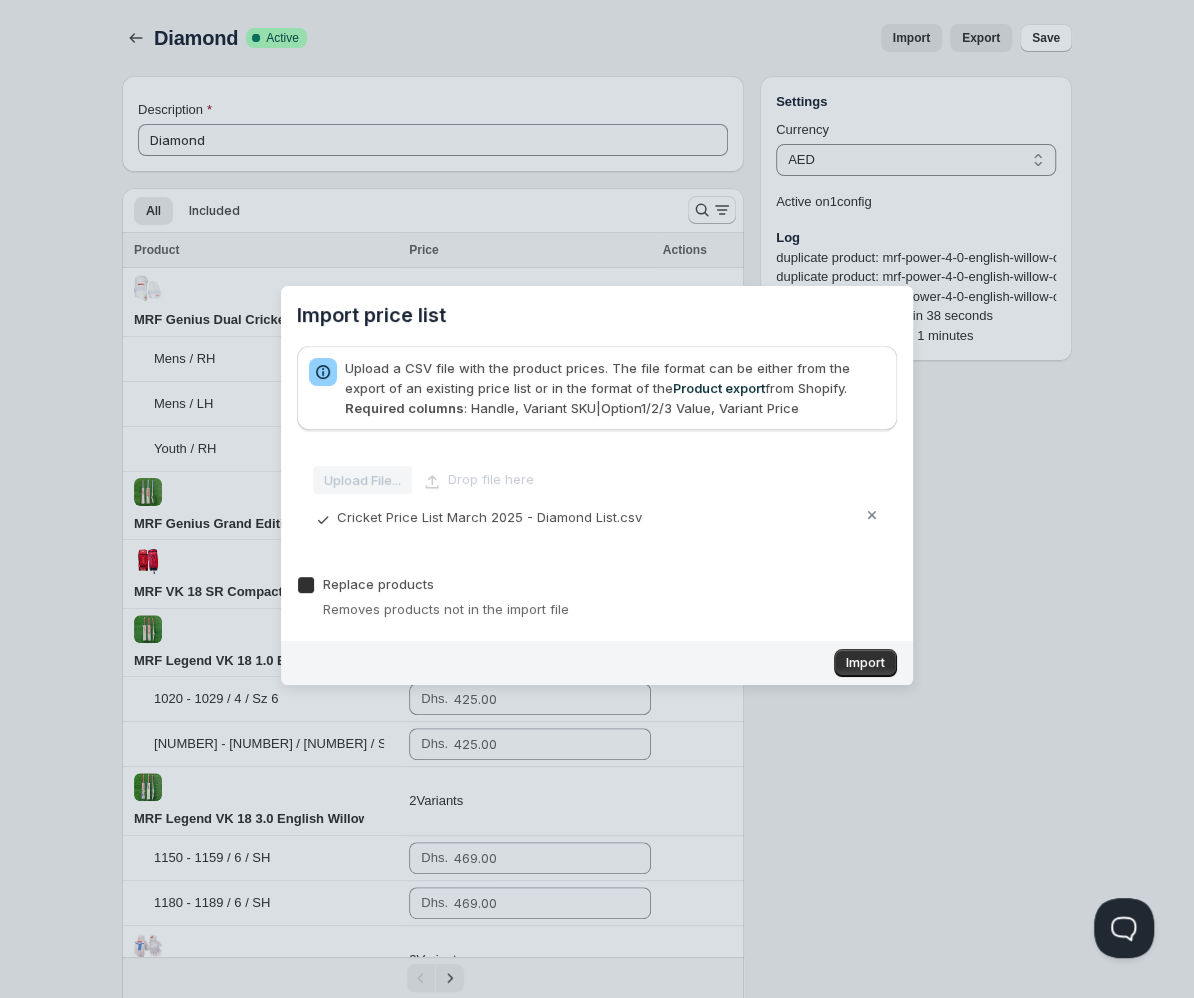 checkbox on "true" 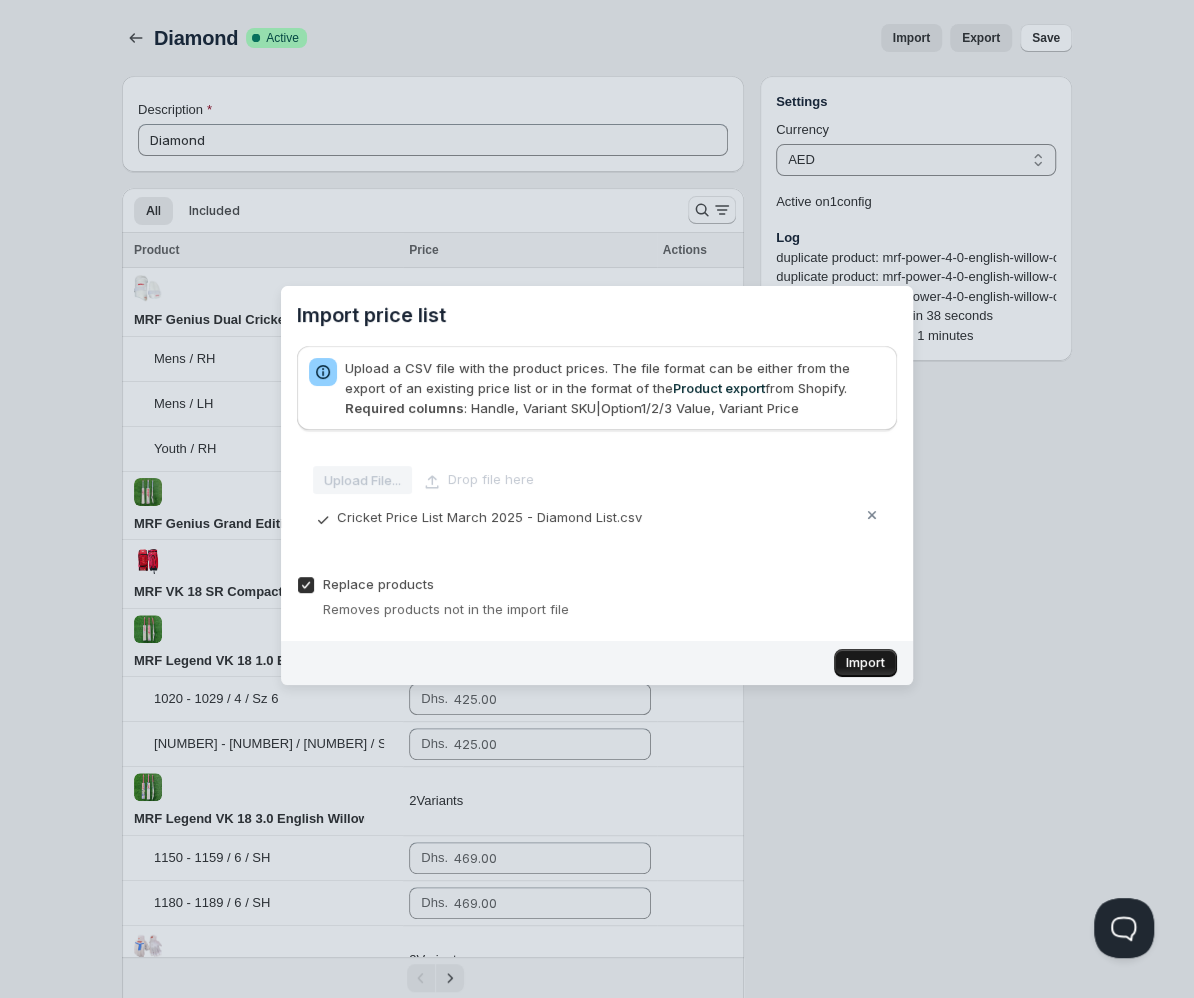 click on "Import" at bounding box center [865, 663] 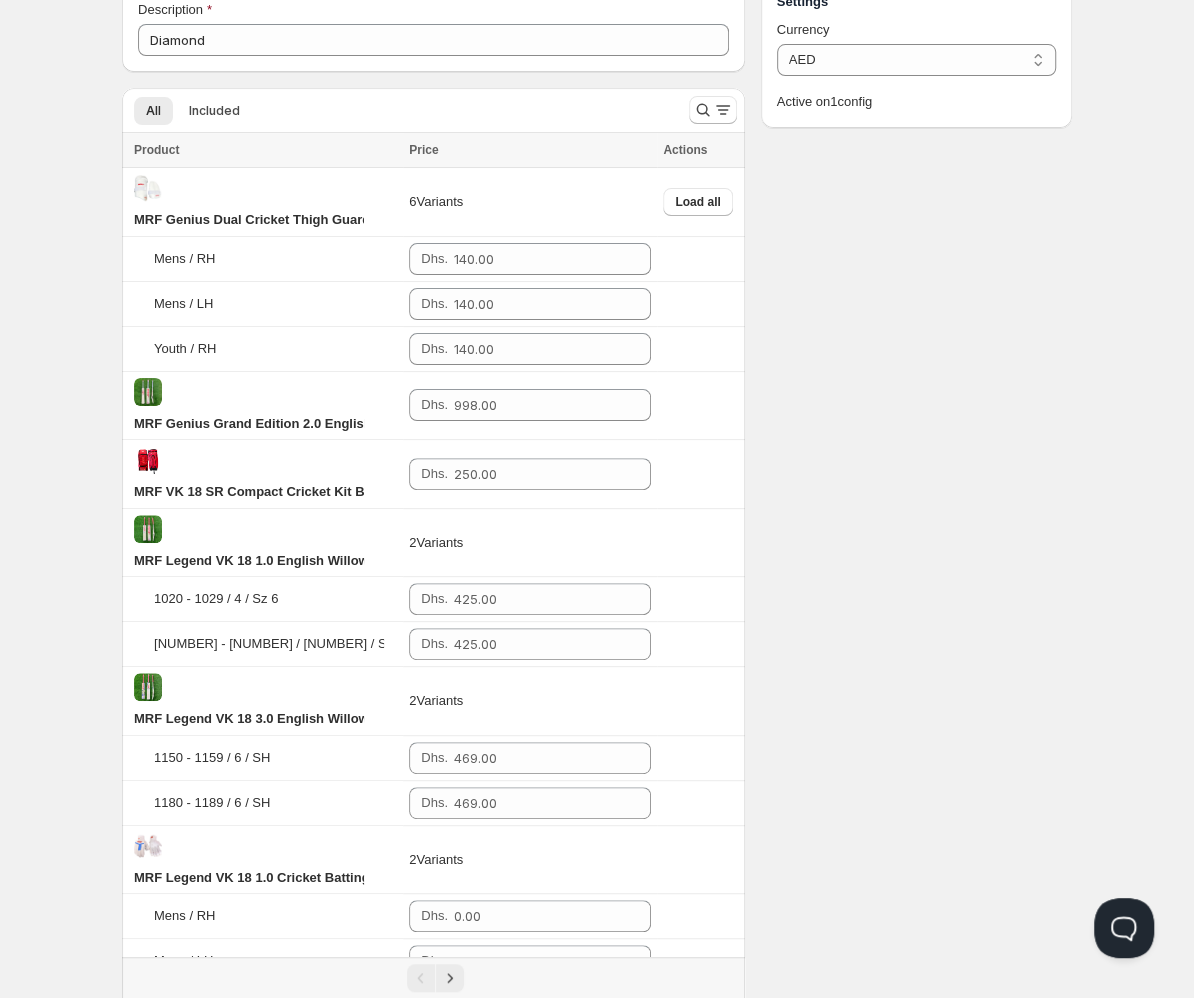 scroll, scrollTop: 0, scrollLeft: 0, axis: both 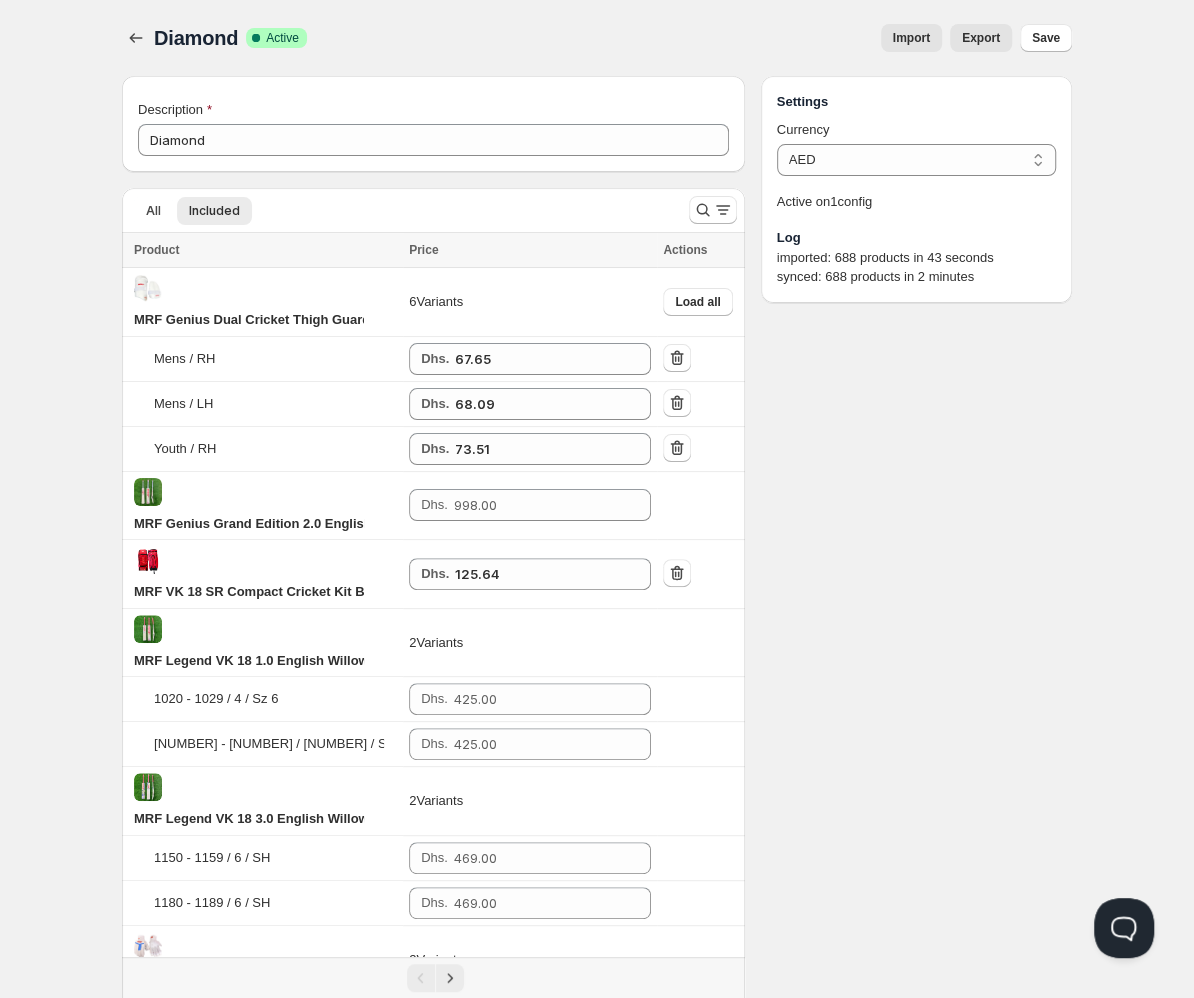type on "67.65" 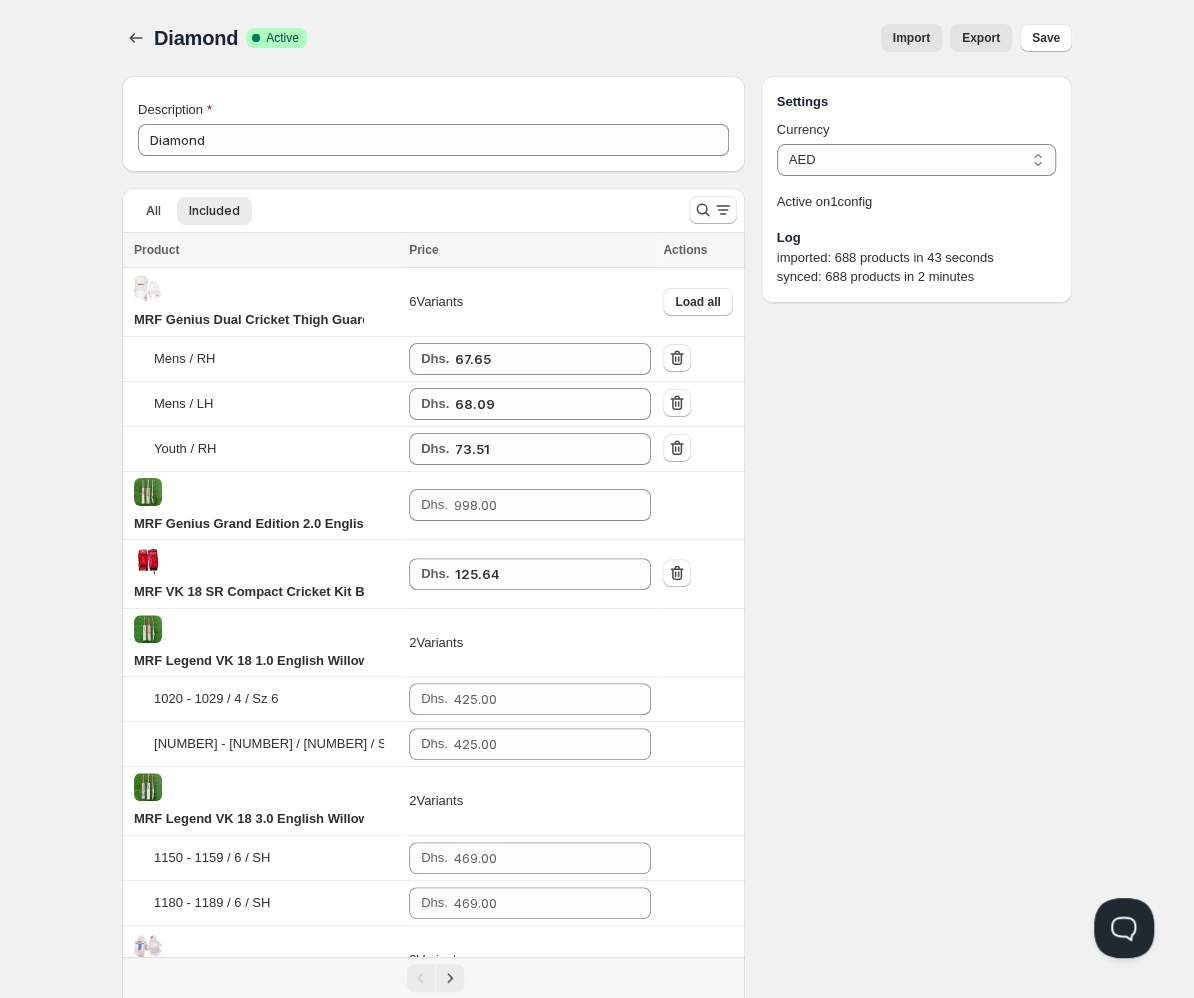 type on "68.09" 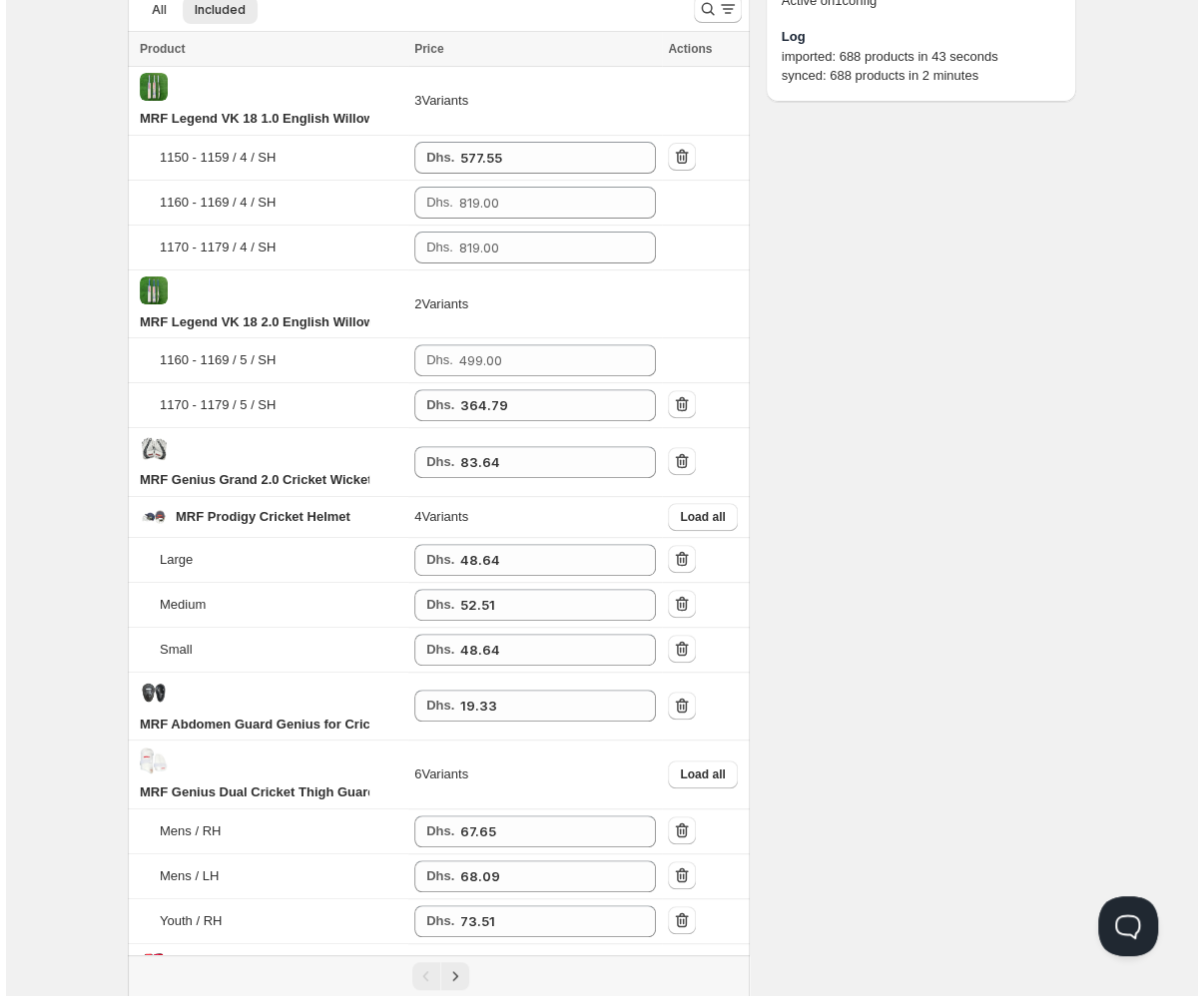 scroll, scrollTop: 0, scrollLeft: 0, axis: both 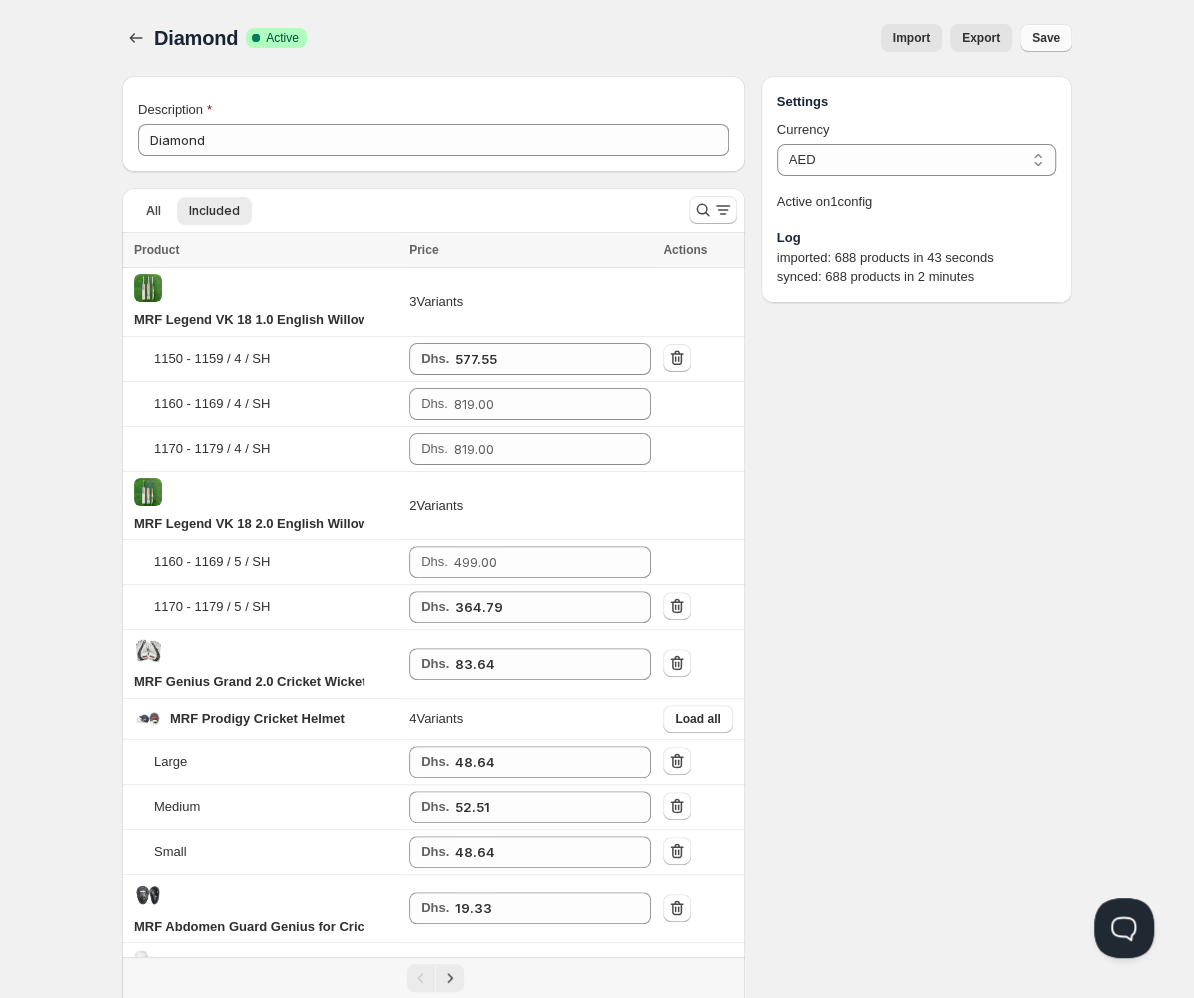 click on "Save" at bounding box center [1046, 38] 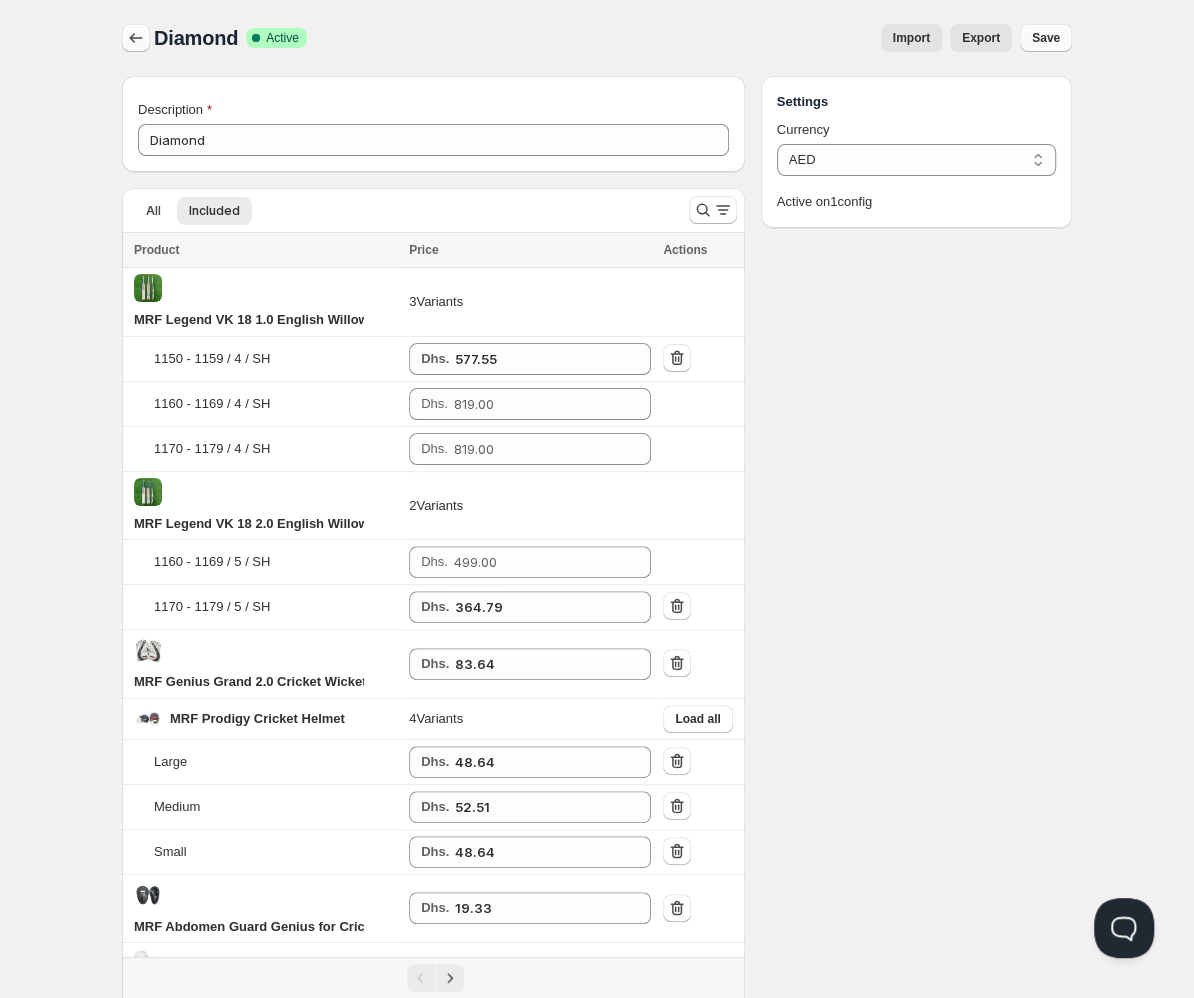 click 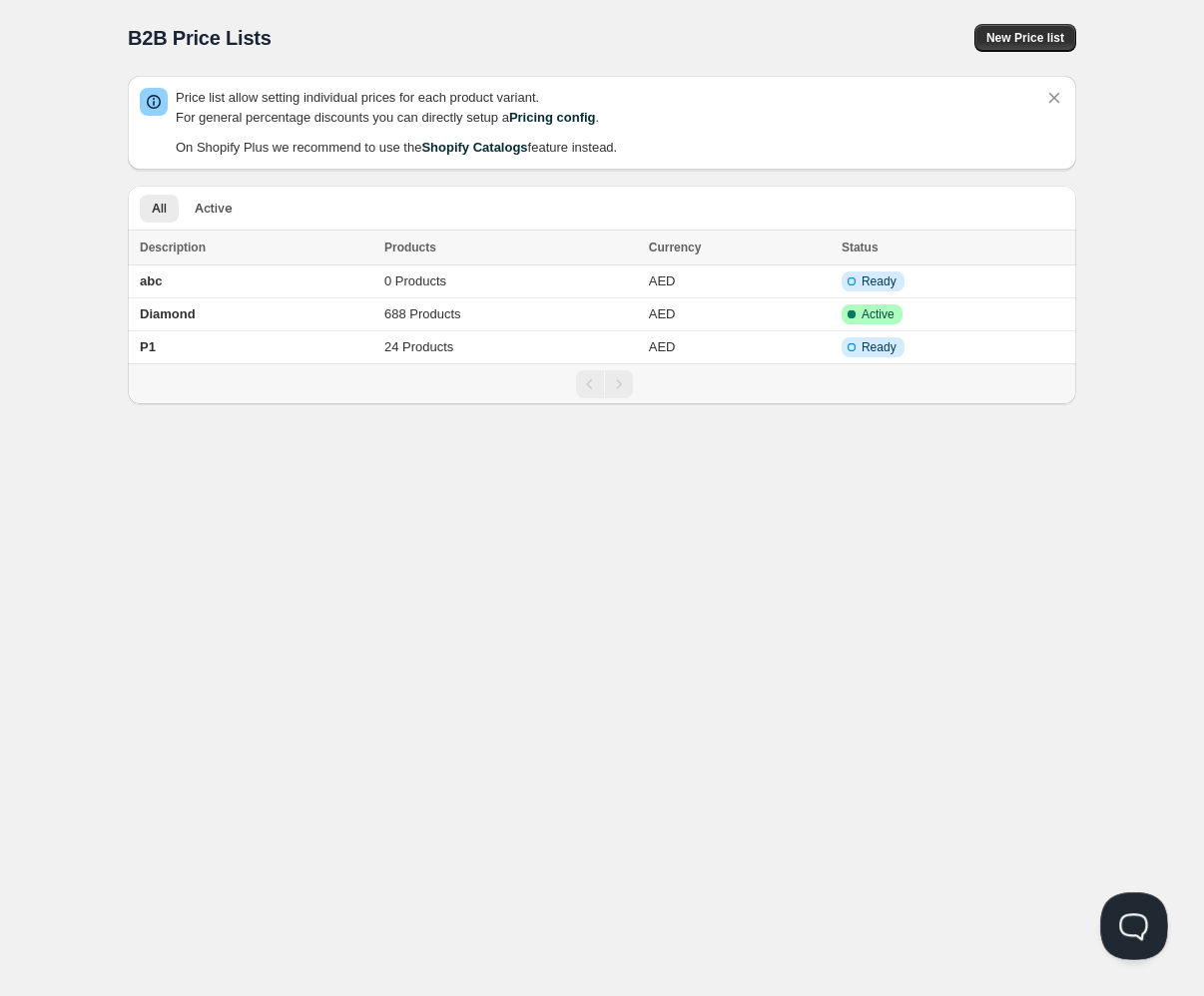 click at bounding box center [1130, 922] 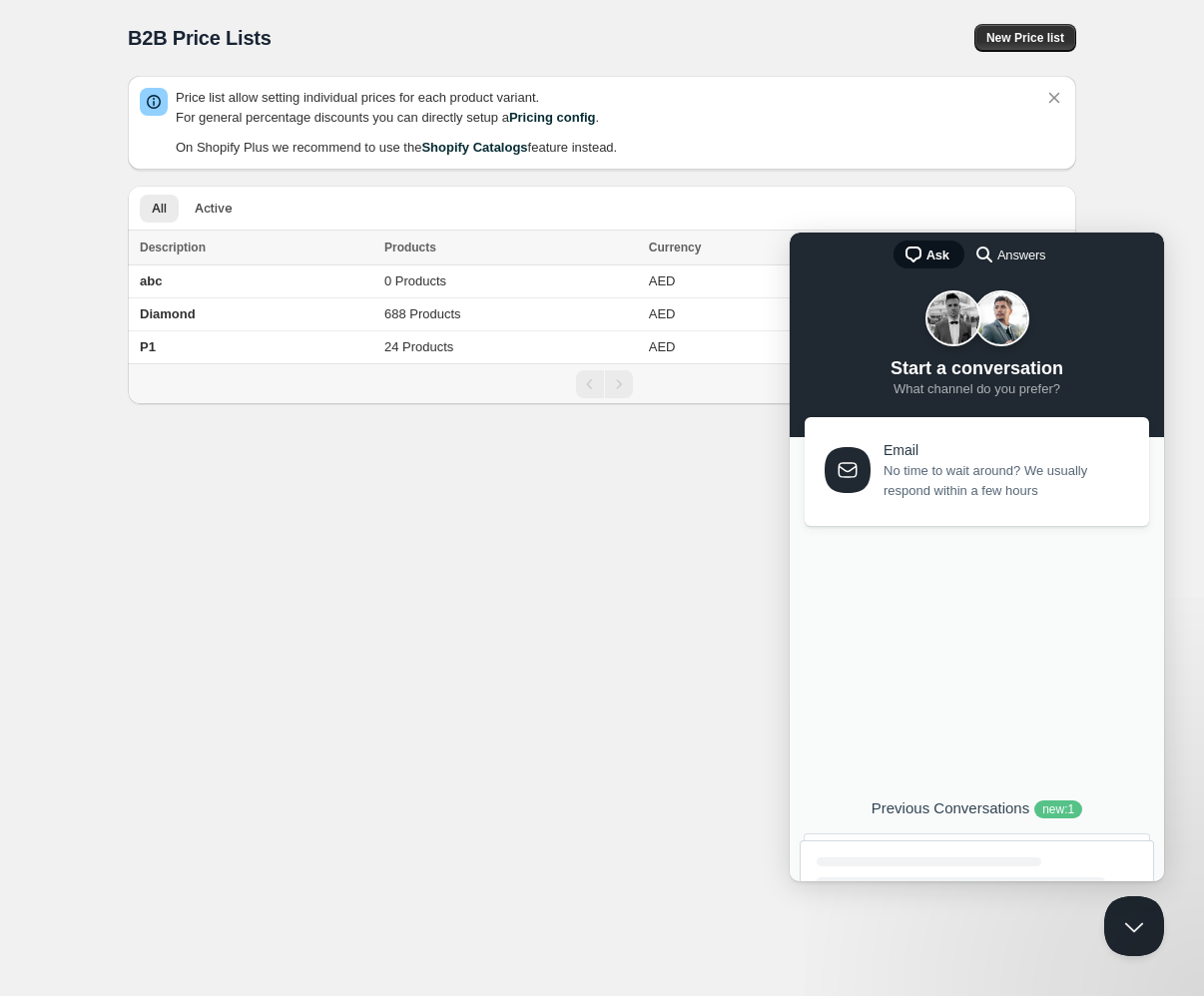 click on "new :  1" at bounding box center (1058, 809) 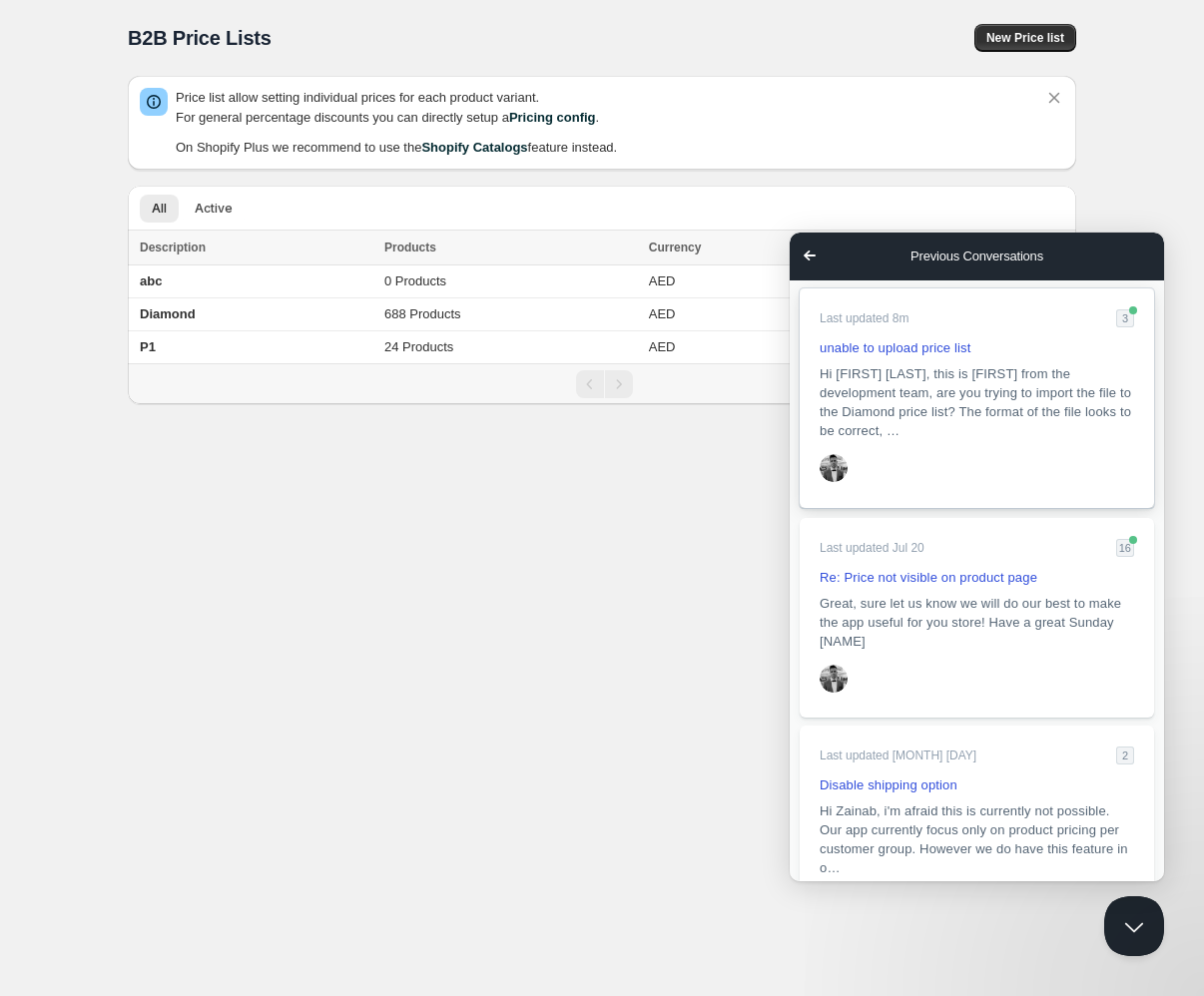 click on "unable to upload price list" at bounding box center (895, 347) 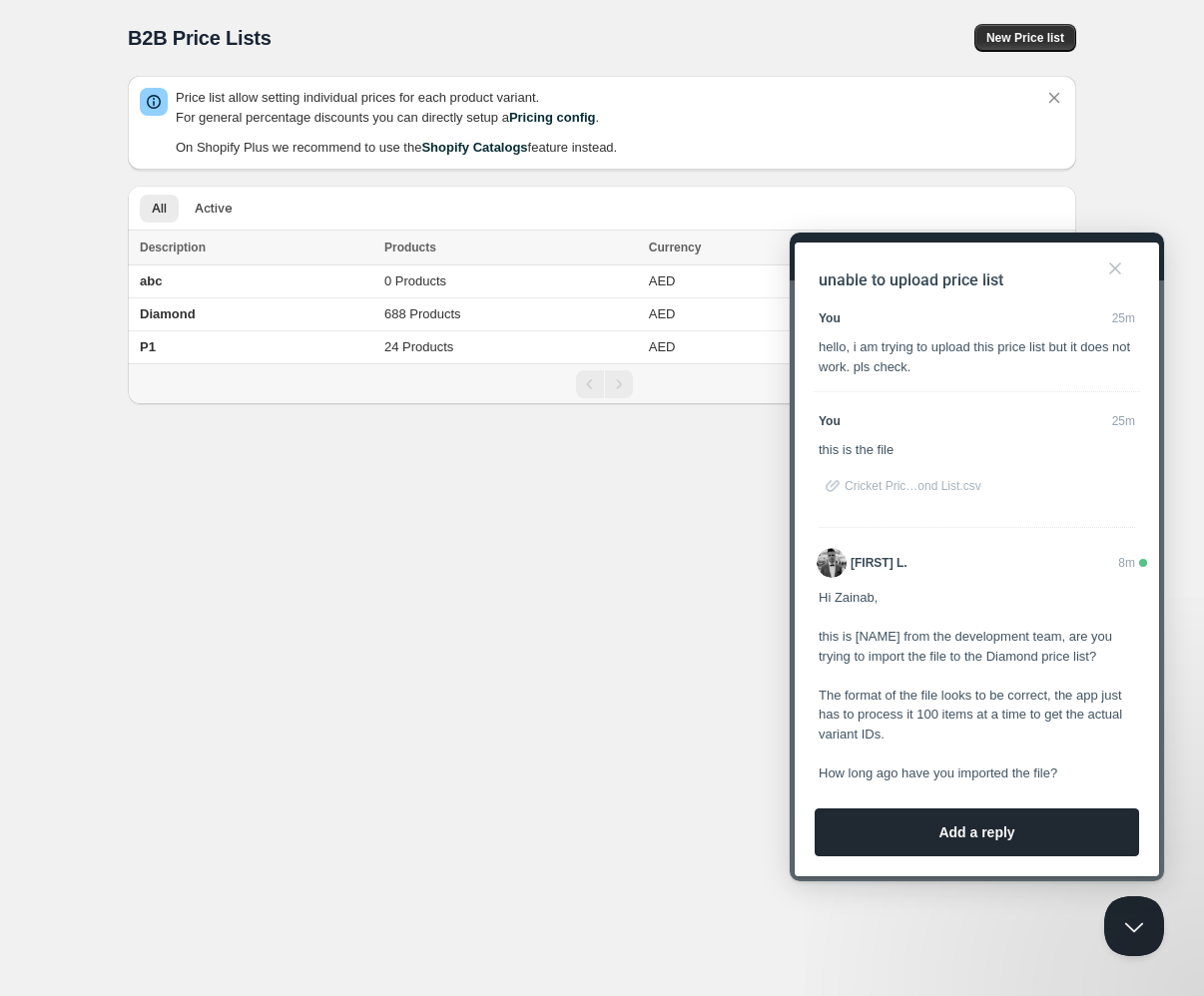 scroll, scrollTop: 103, scrollLeft: 0, axis: vertical 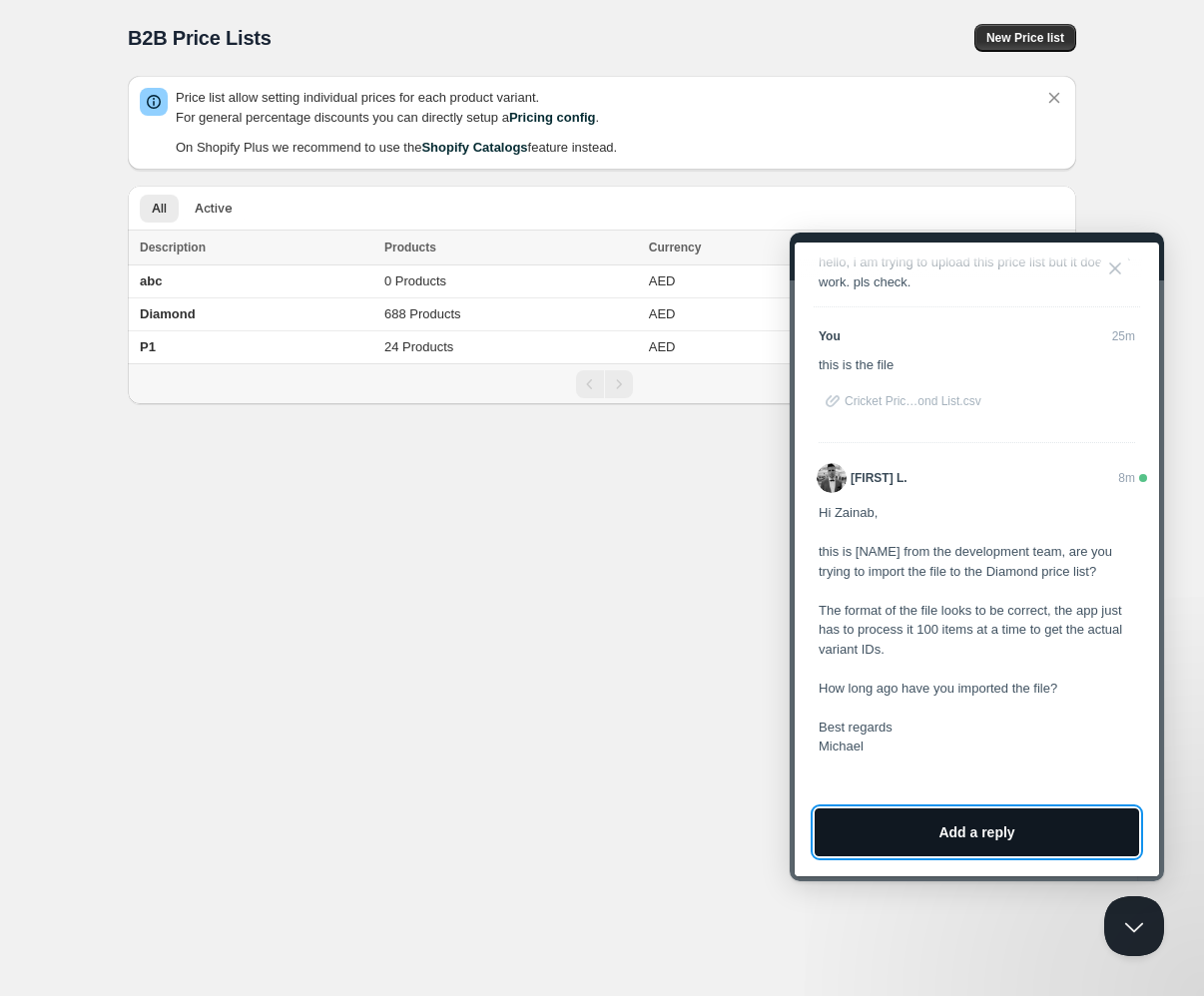 click on "Add a reply" at bounding box center [976, 832] 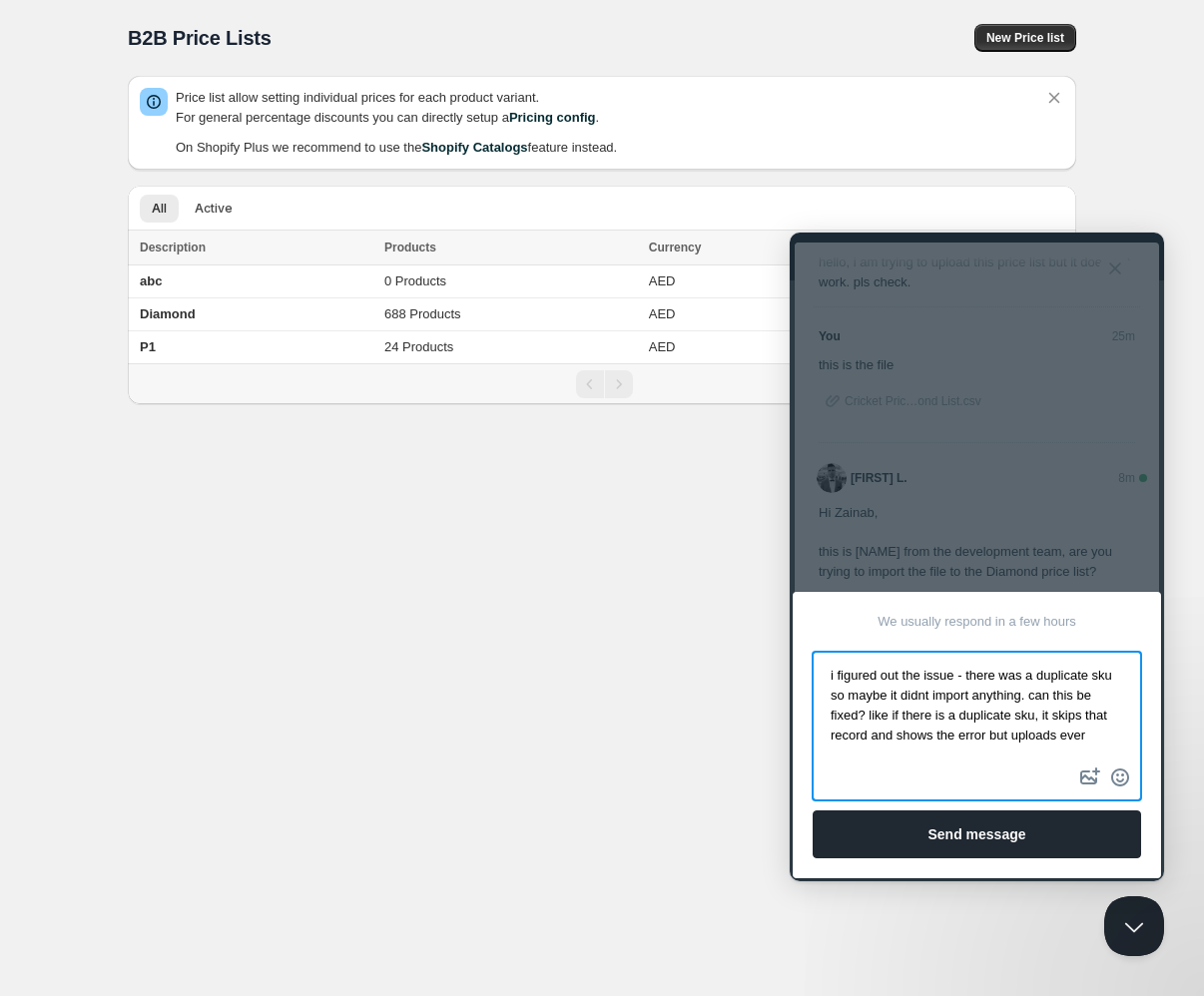 scroll, scrollTop: 1, scrollLeft: 0, axis: vertical 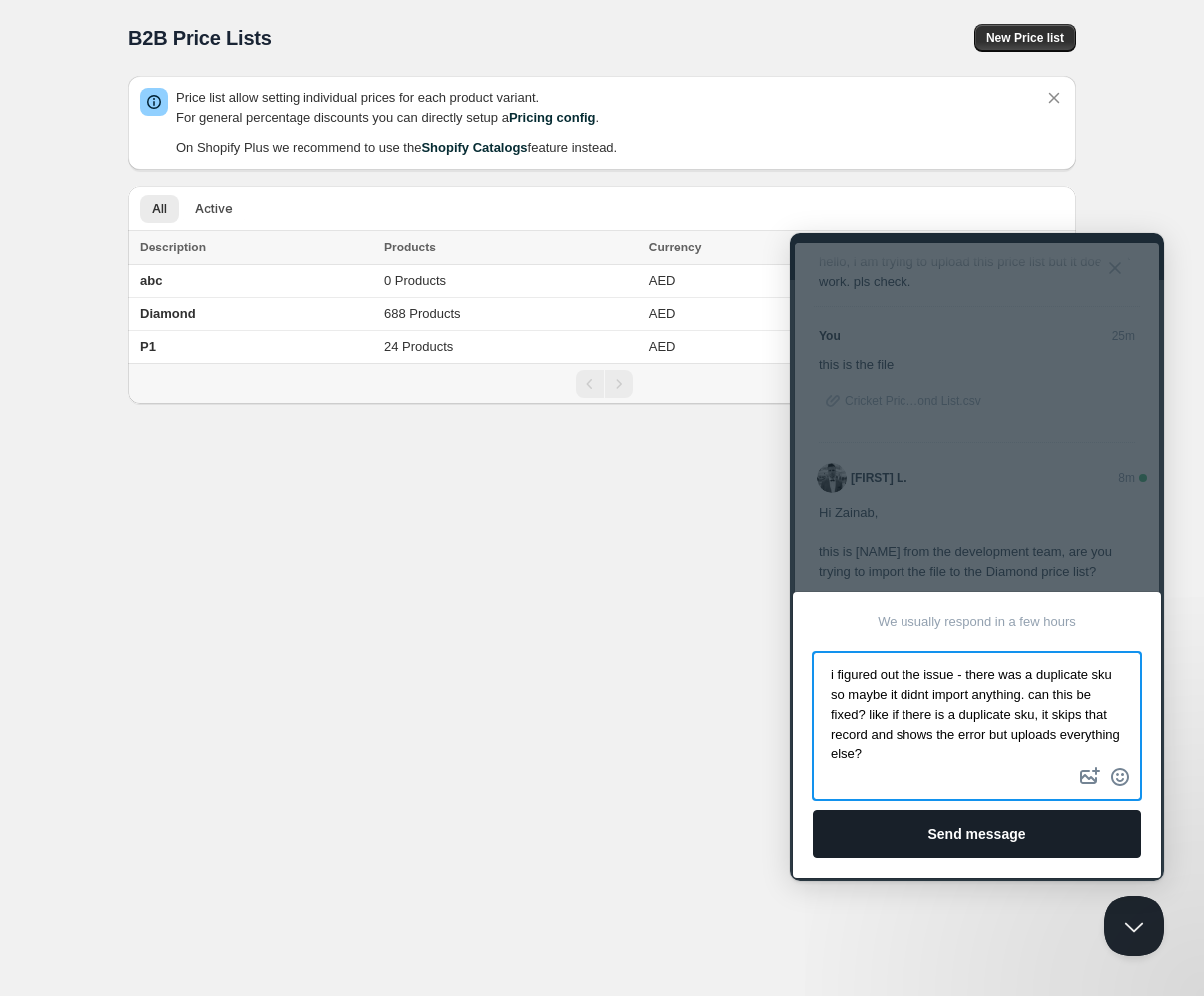 type on "i figured out the issue - there was a duplicate sku so maybe it didnt import anything. can this be fixed? like if there is a duplicate sku, it skips that record and shows the error but uploads everything else?" 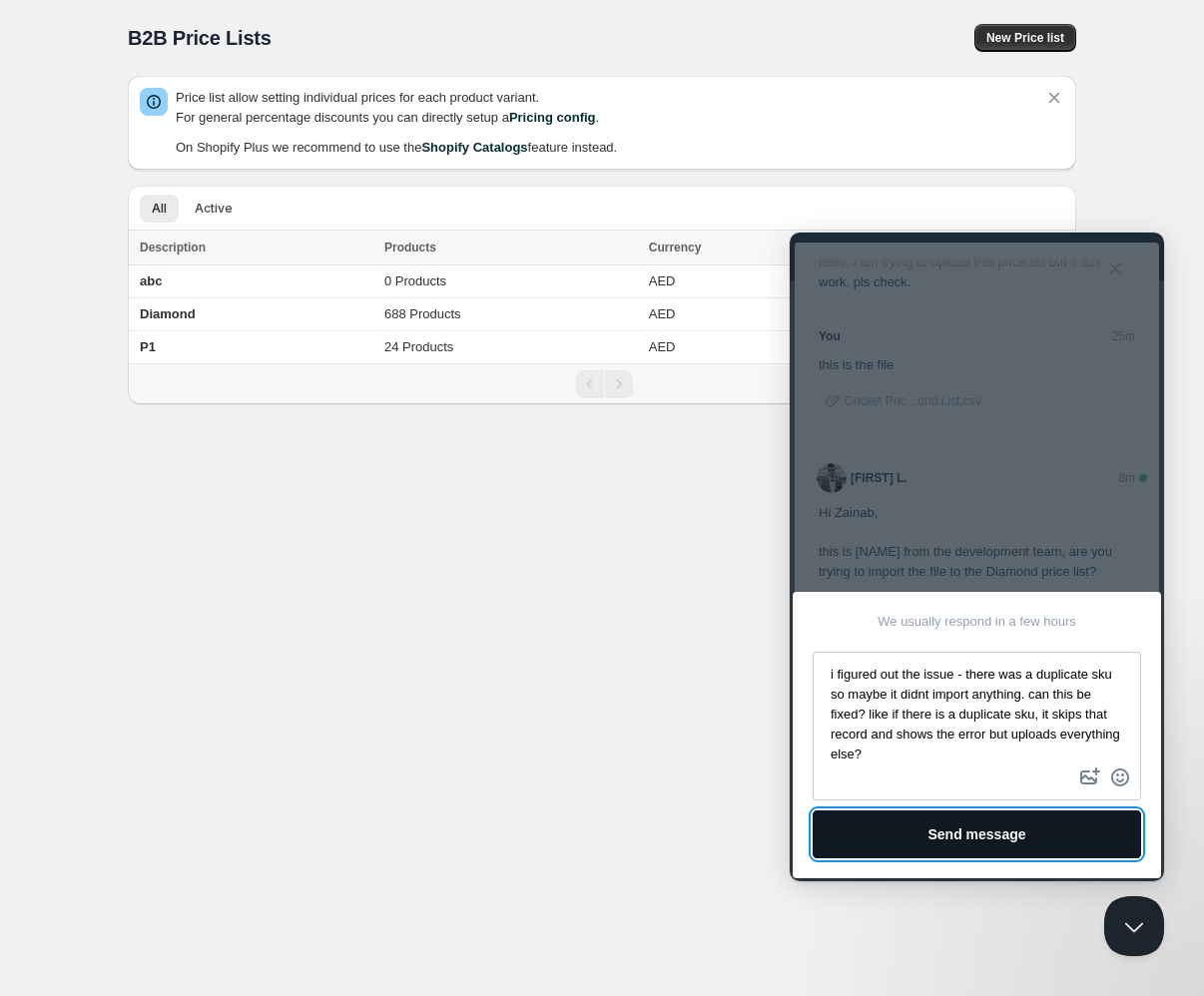 click on "Send message" at bounding box center (976, 834) 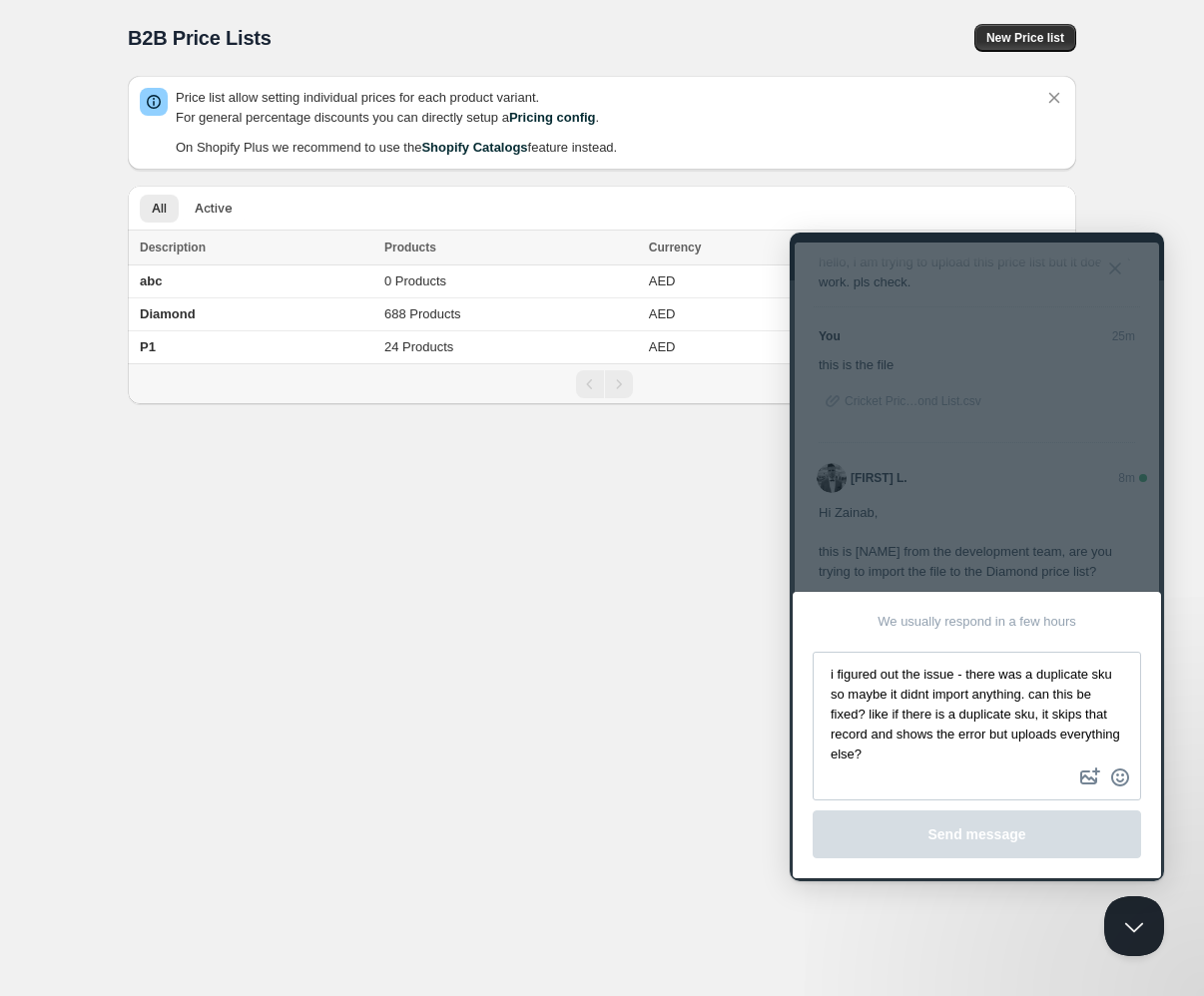 type 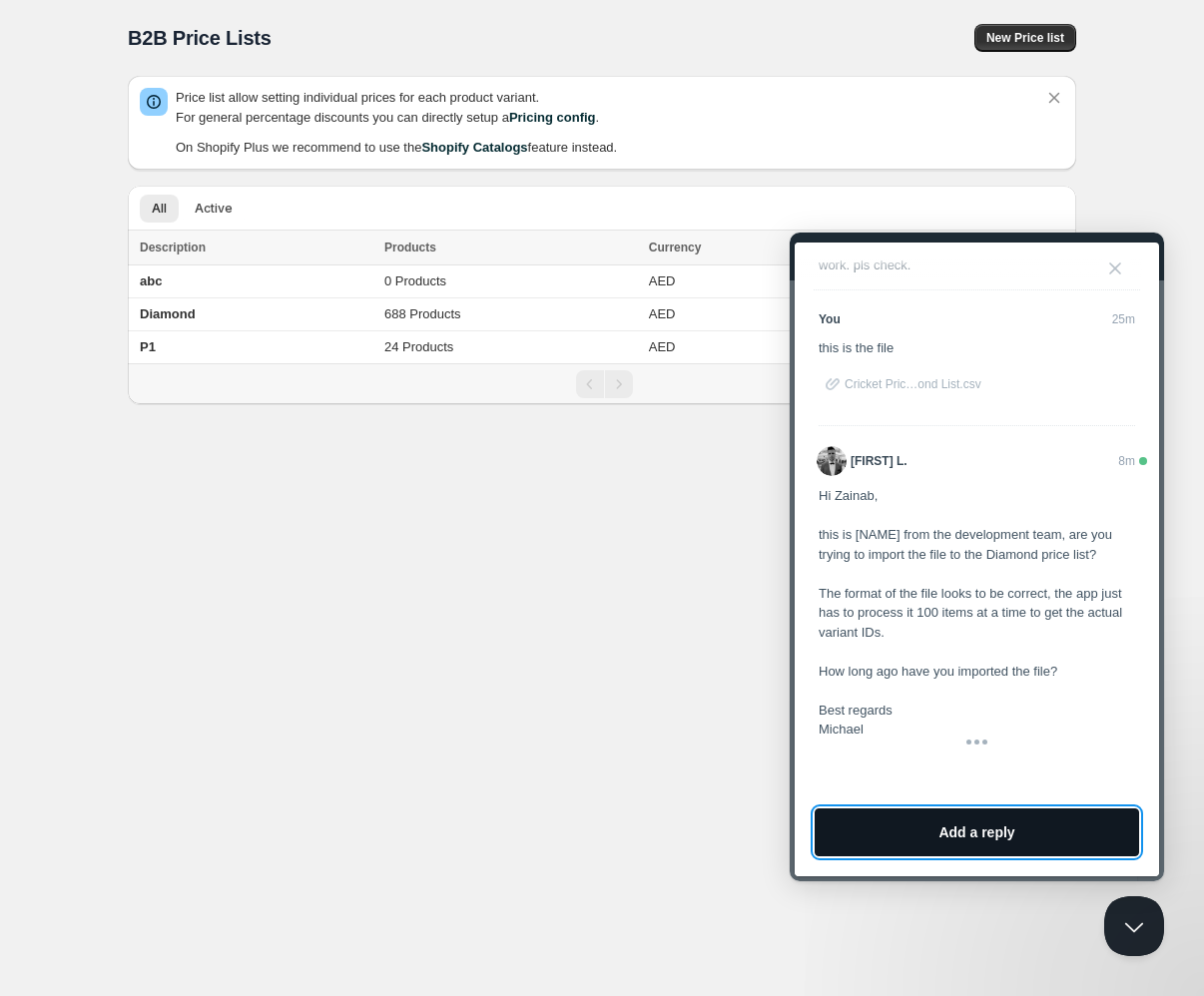 scroll, scrollTop: 0, scrollLeft: 0, axis: both 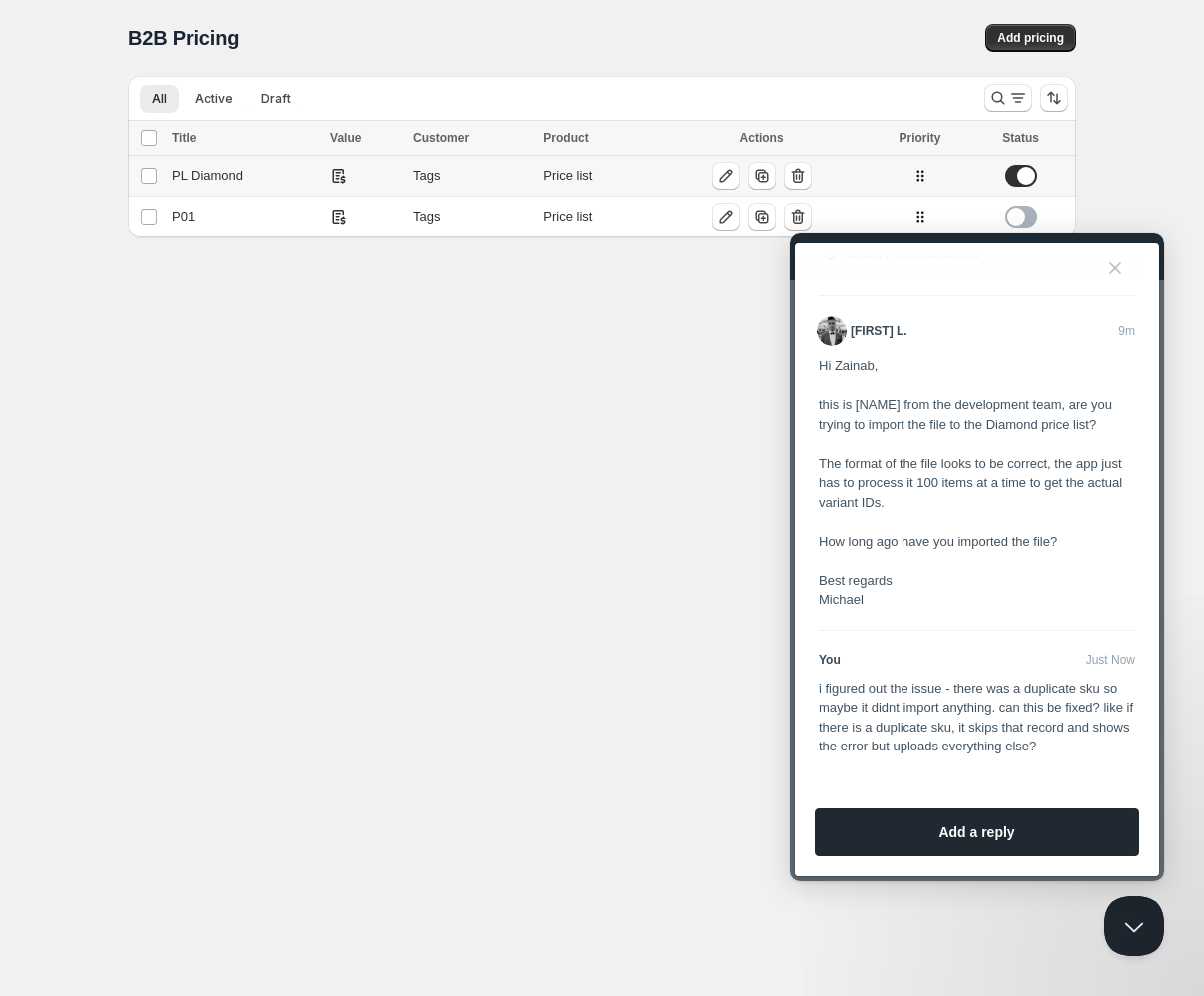 click on "PL Diamond" at bounding box center [245, 176] 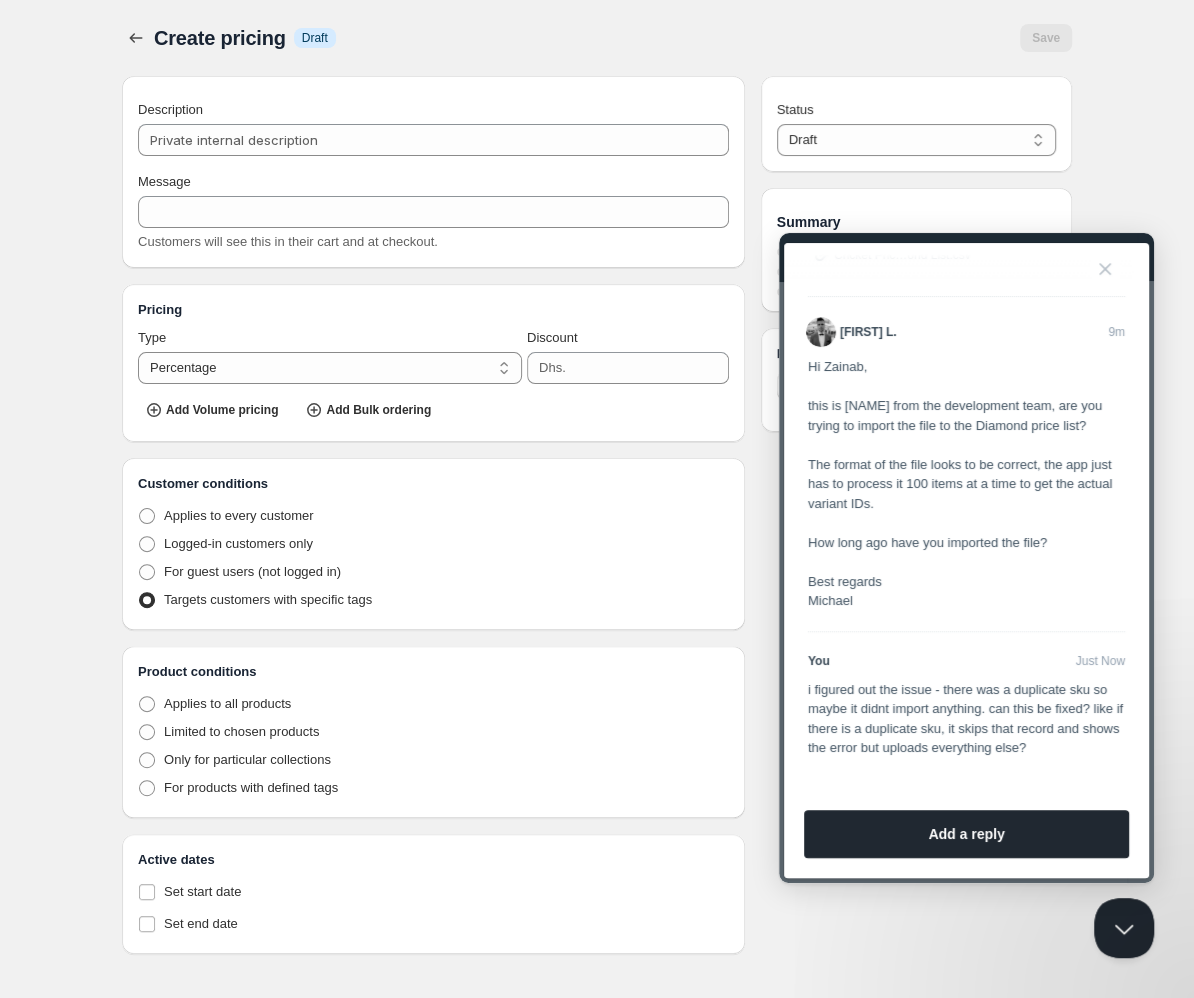 type on "PL Diamond" 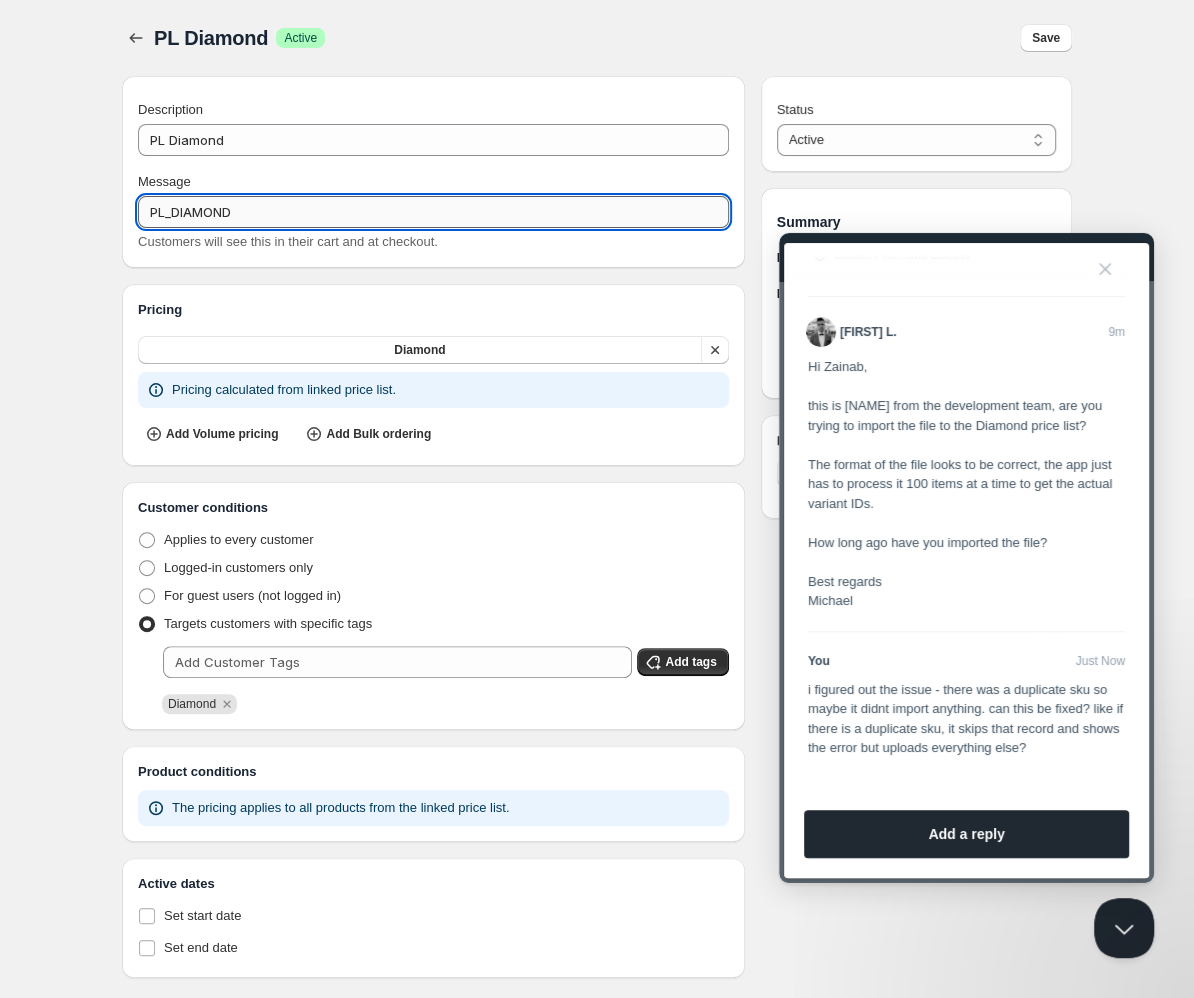 click on "PL_DIAMOND" at bounding box center [433, 212] 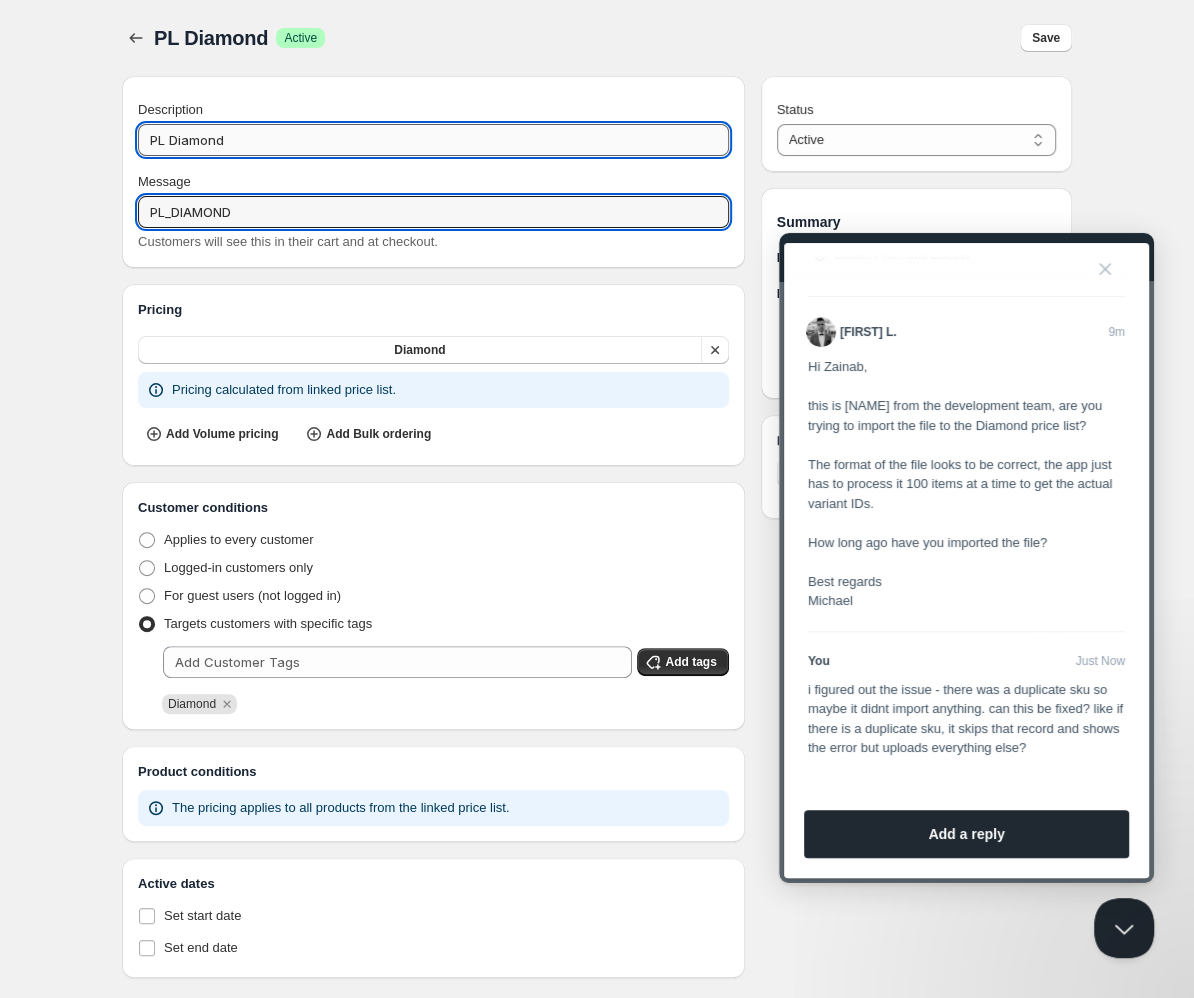 click on "PL Diamond" at bounding box center [433, 140] 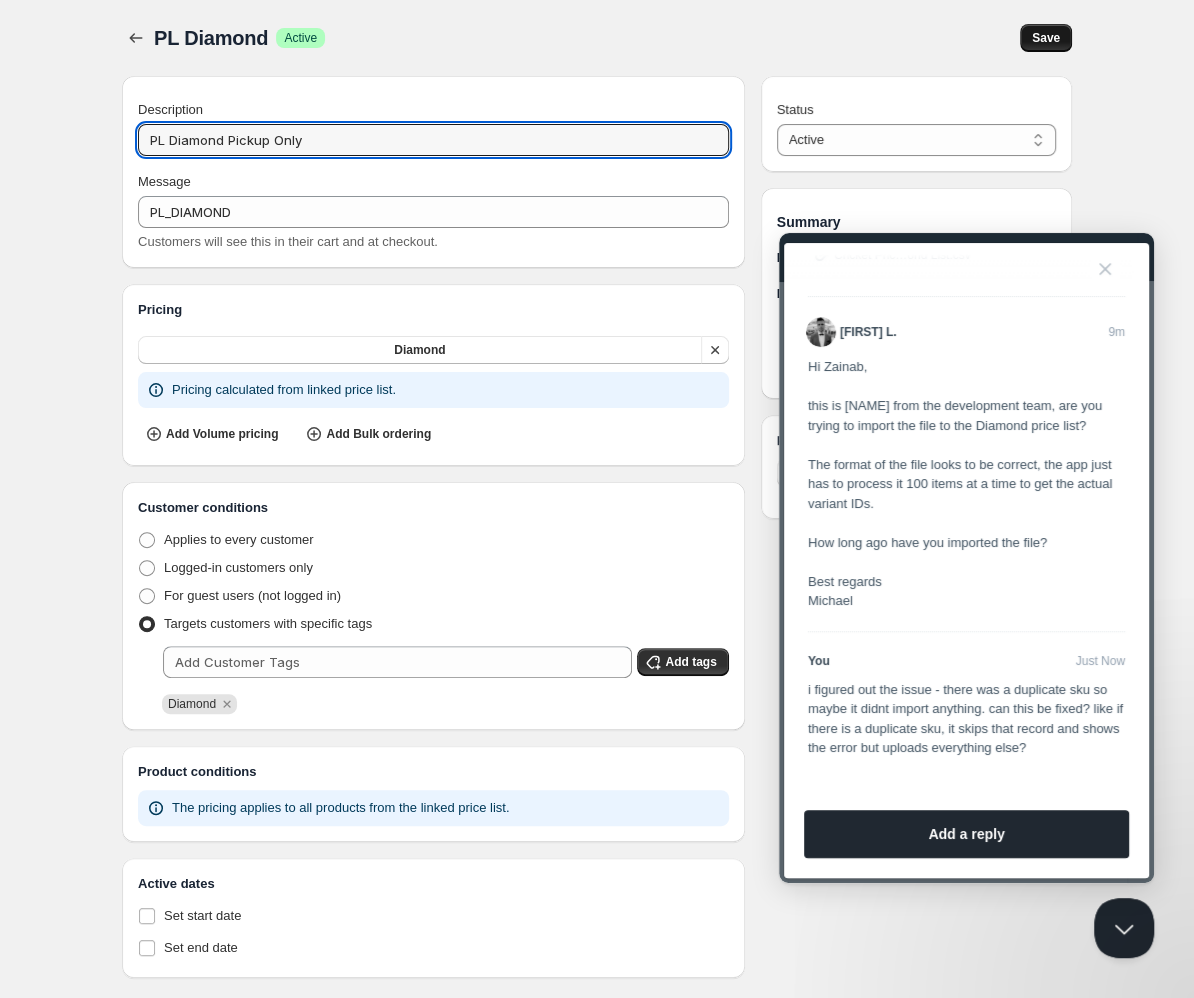 type on "PL Diamond Pickup Only" 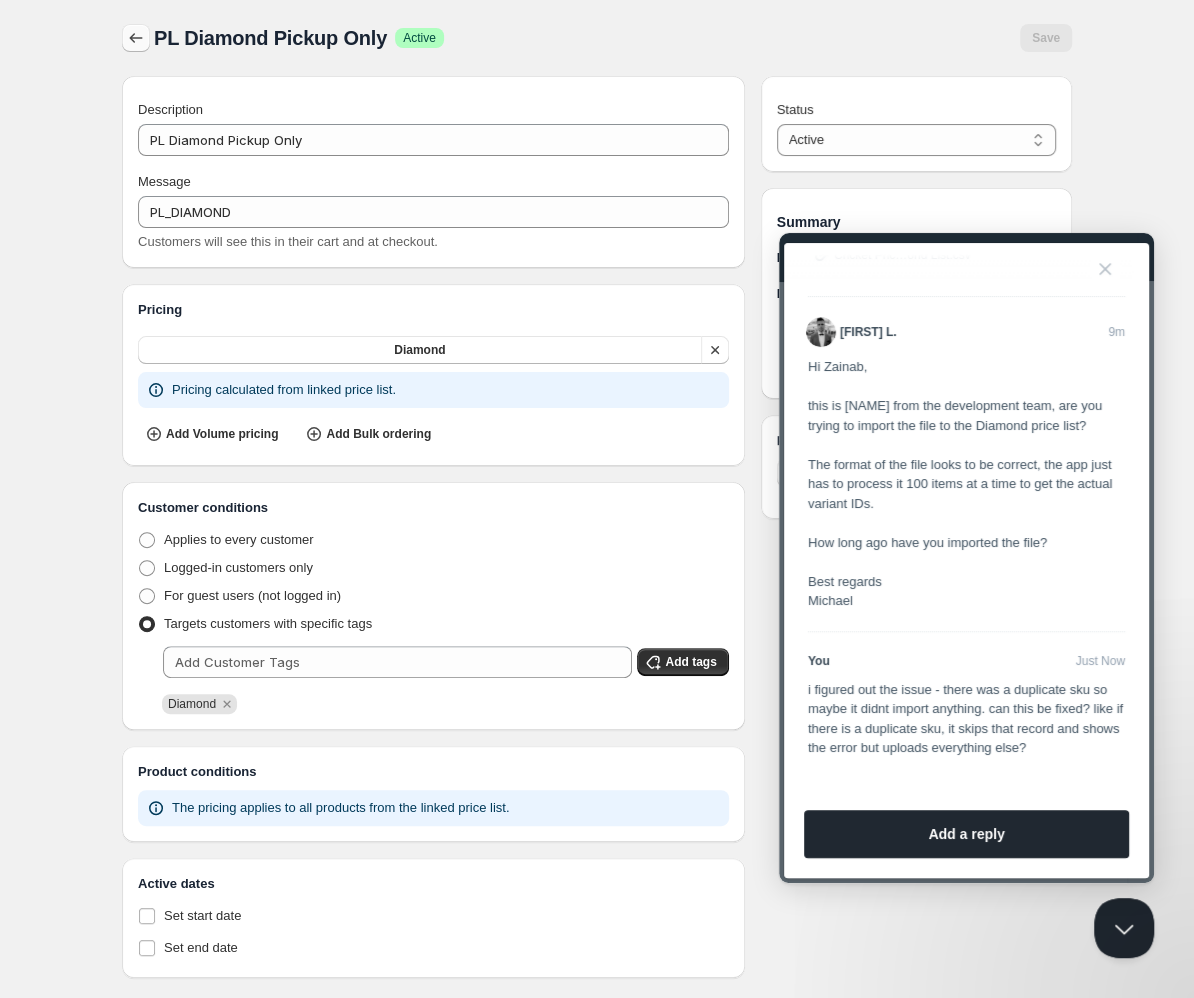 click 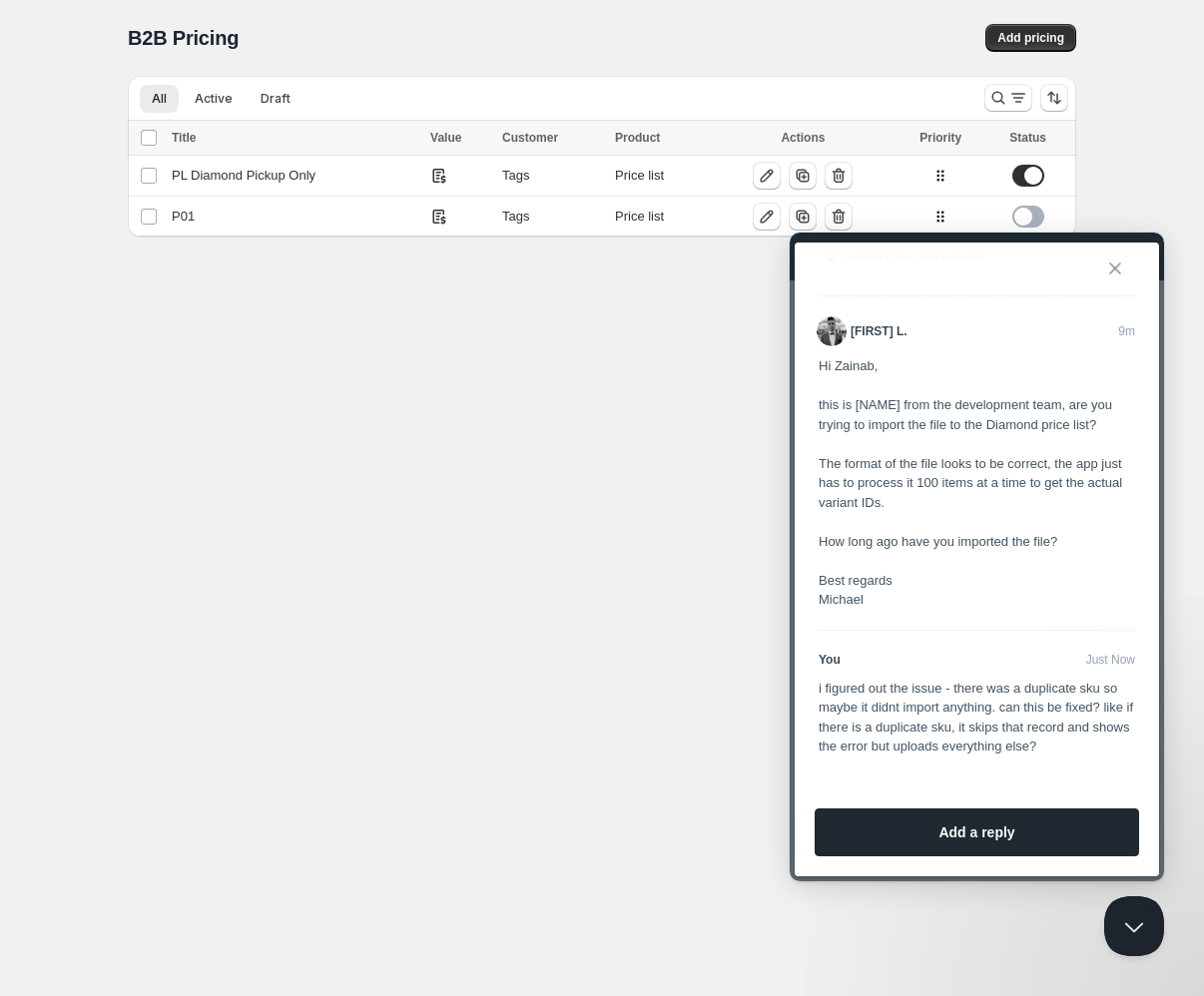 click on "Close" at bounding box center (1115, 268) 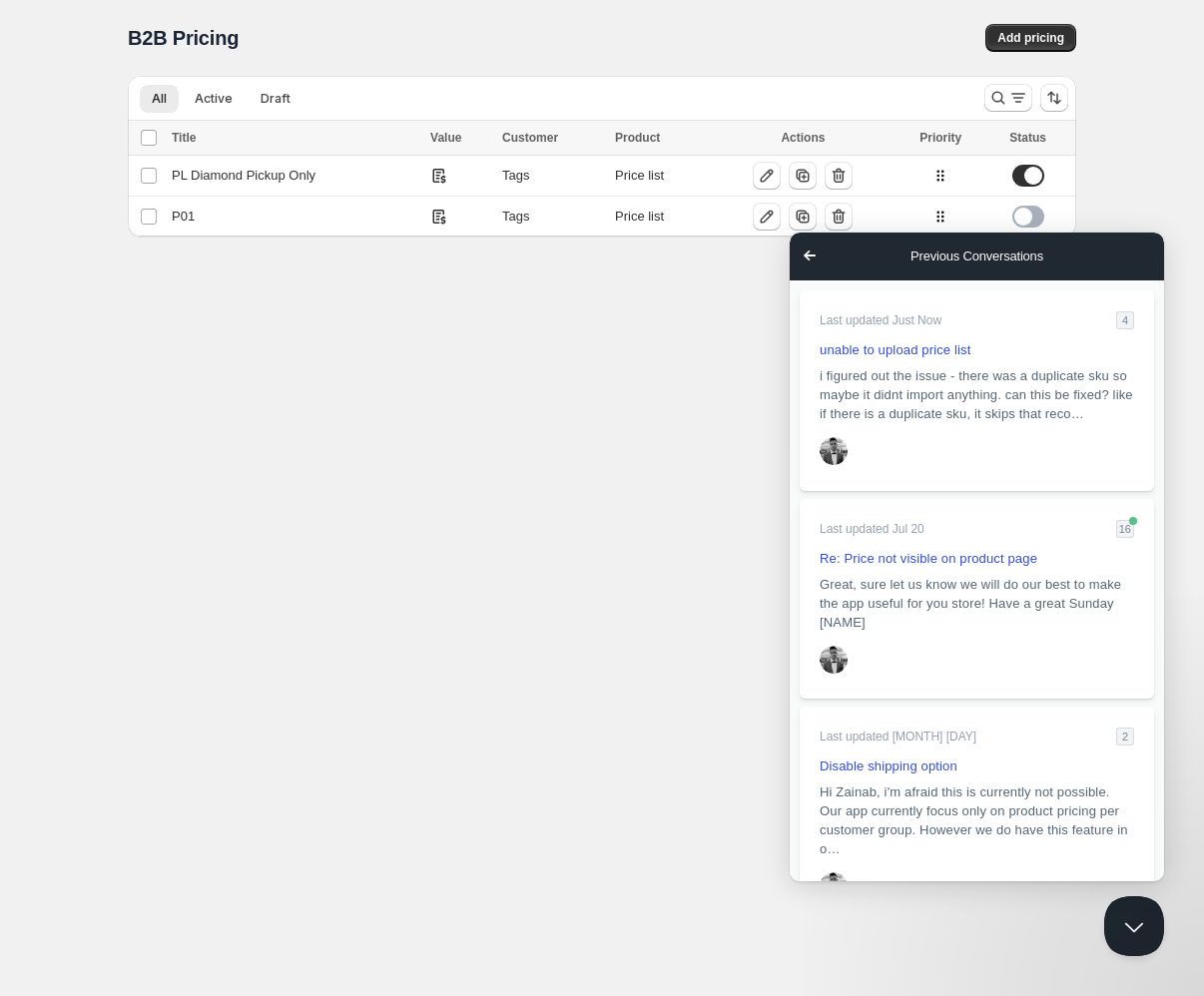 click on "Home Pricing Price lists Forms Submissions Settings Features Plans B2B Pricing. This page is ready B2B Pricing Add pricing Delete Cancel Are you sure you want to delete  ? All Active Draft More views All Active Draft More views Loading configs… Loading configs… Select all Configs Title Value Customer Product Actions Priority Status Select all 2 Configs 0 selected Select all Configs Title Value Customer Product Actions Priority Status Select config PL Diamond Pickup Only Tags Price list Select config P01 Tags Price list Keep existing Update email Your current contact email is   [EMAIL]    Would you like to receive support communications and updates to      ?" at bounding box center (602, 498) 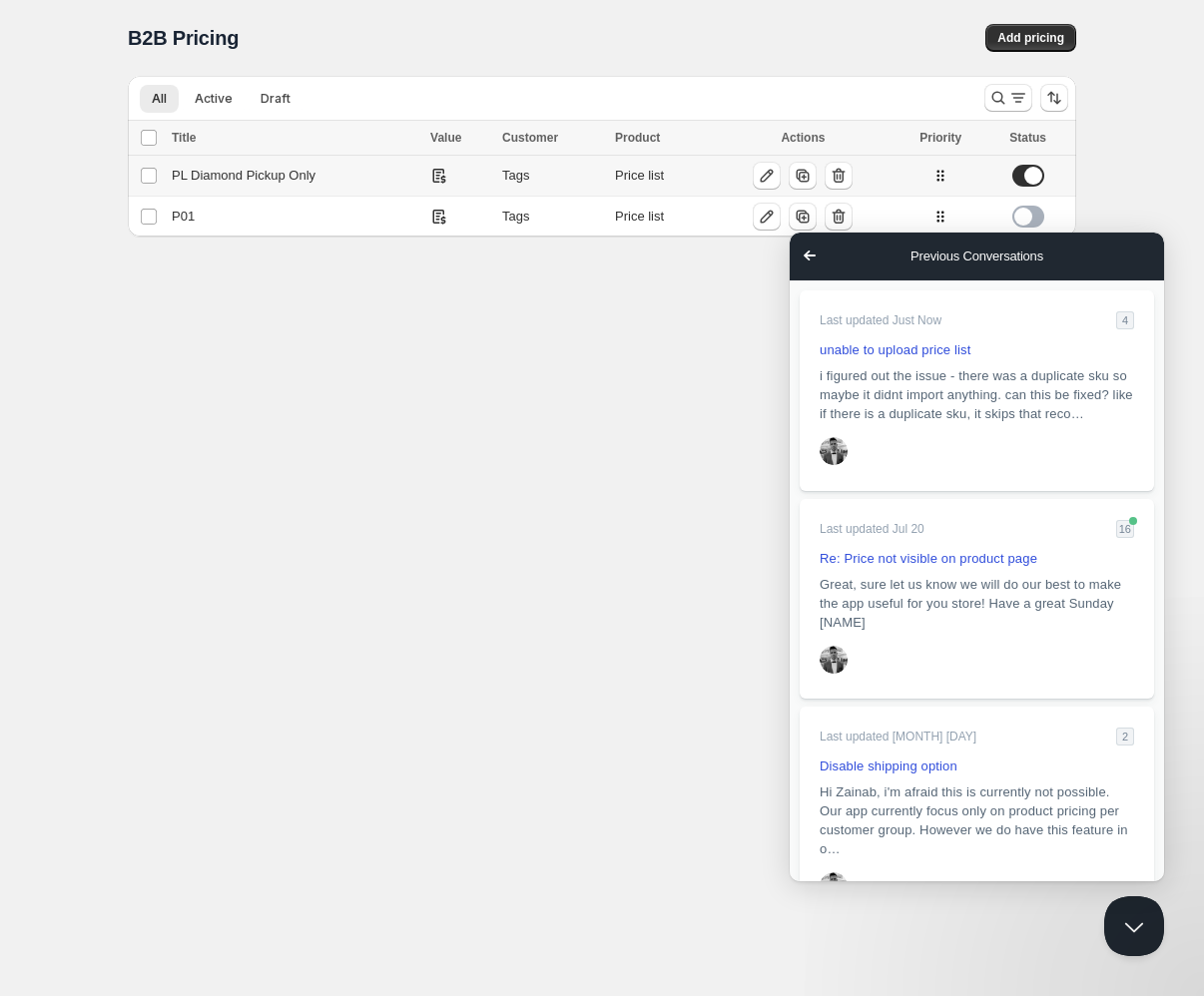 click on "PL Diamond Pickup Only" at bounding box center [295, 176] 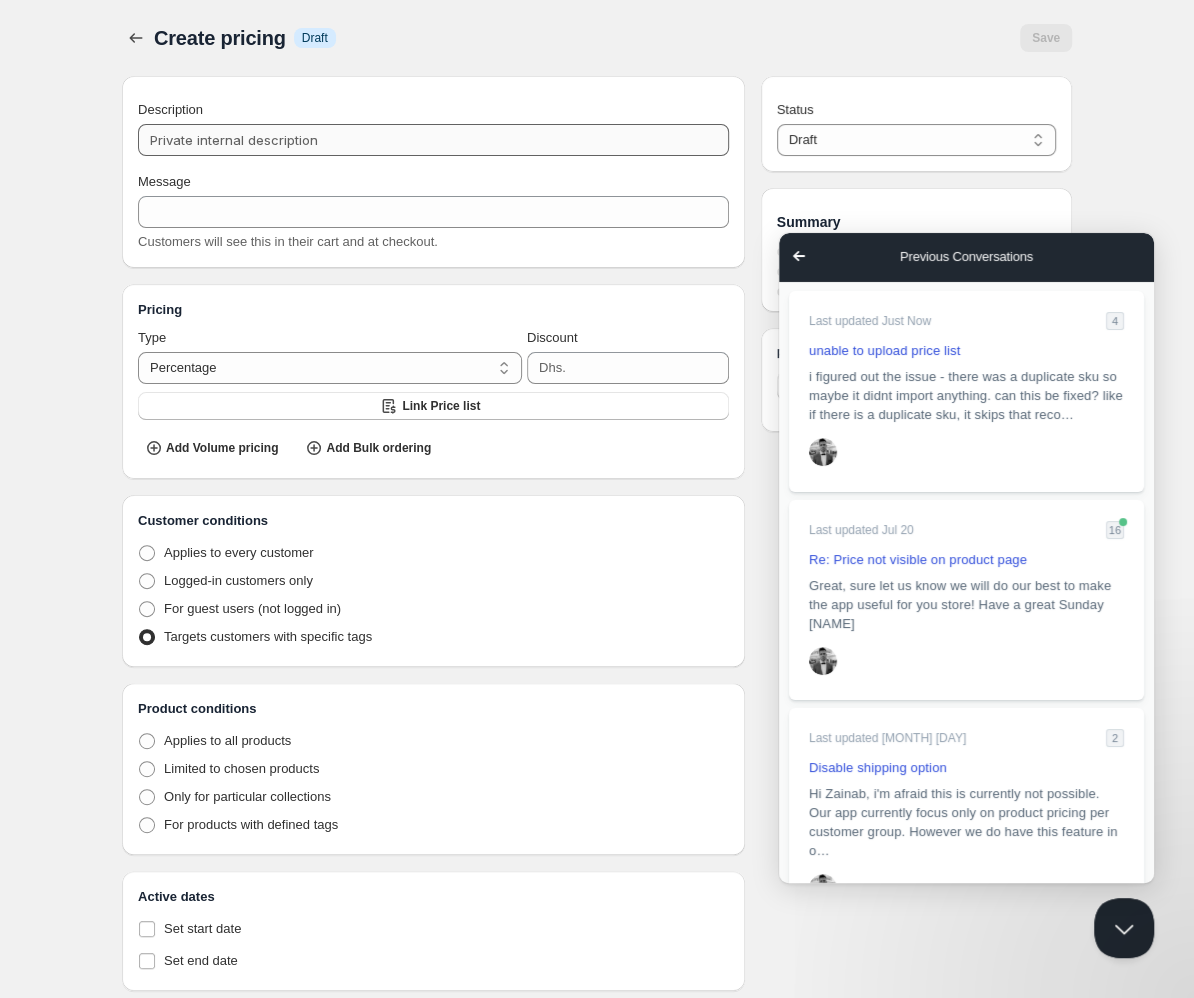 type on "PL Diamond Pickup Only" 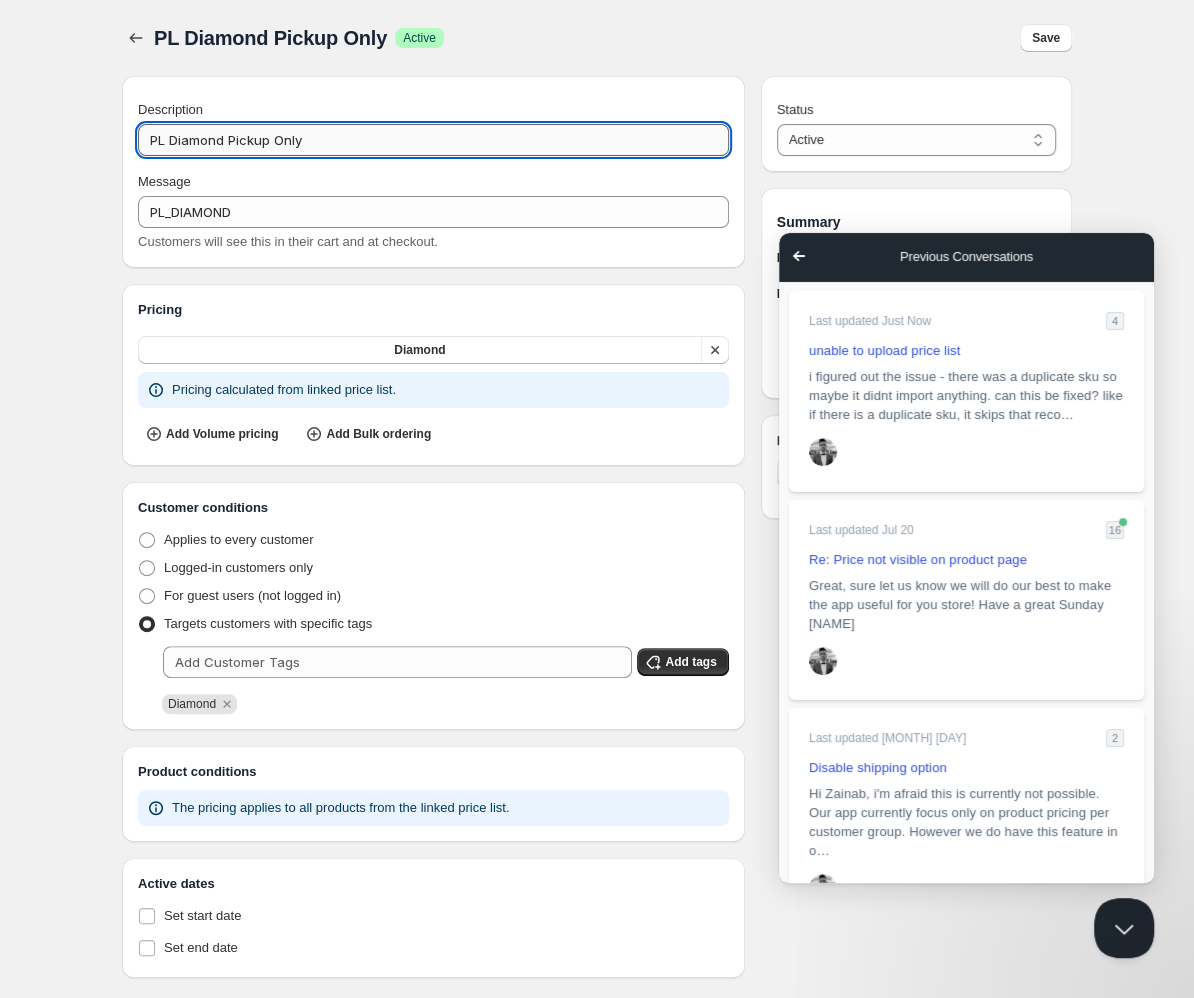 drag, startPoint x: 228, startPoint y: 140, endPoint x: 465, endPoint y: 136, distance: 237.03375 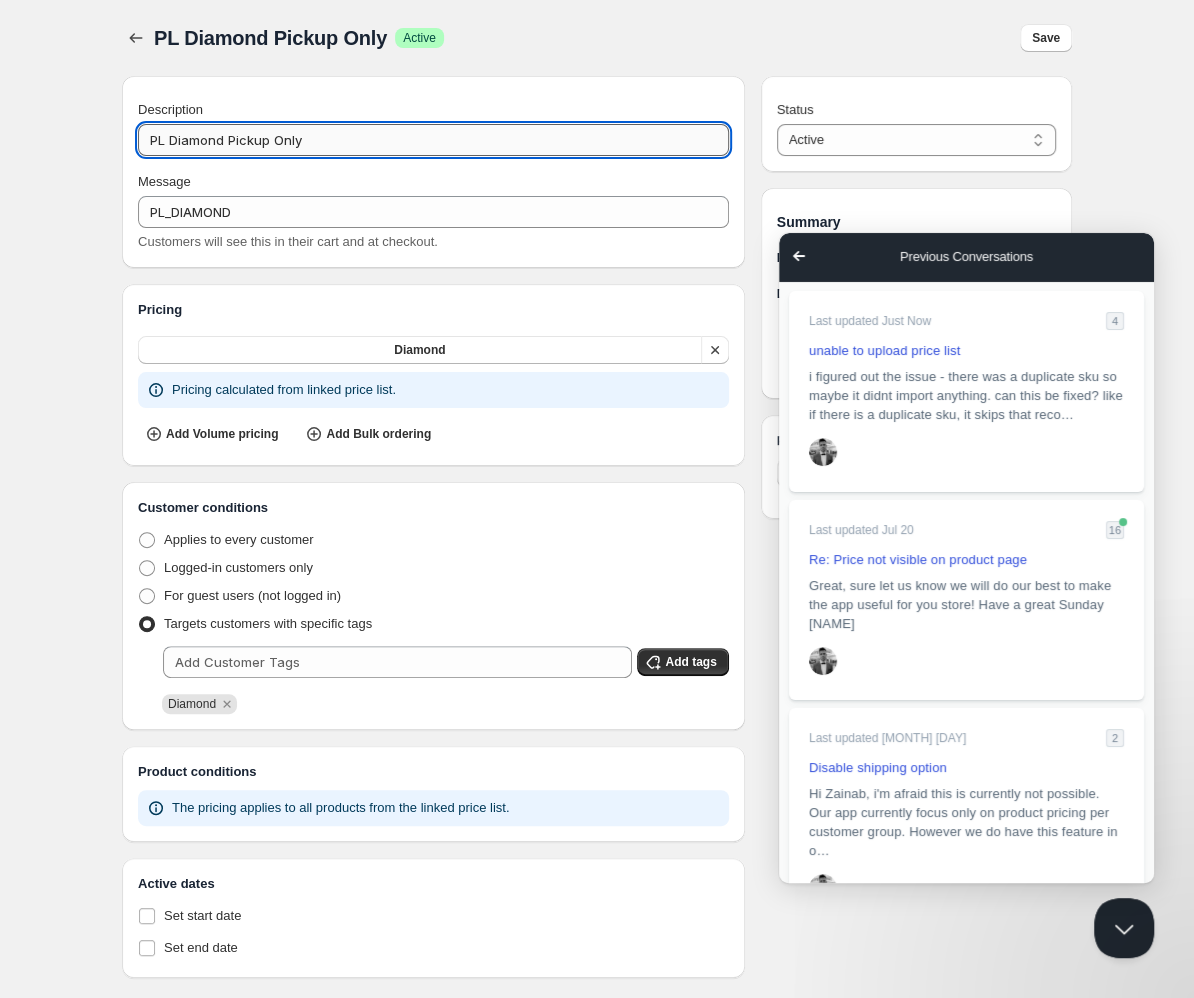 click on "PL Diamond Pickup Only" at bounding box center [433, 140] 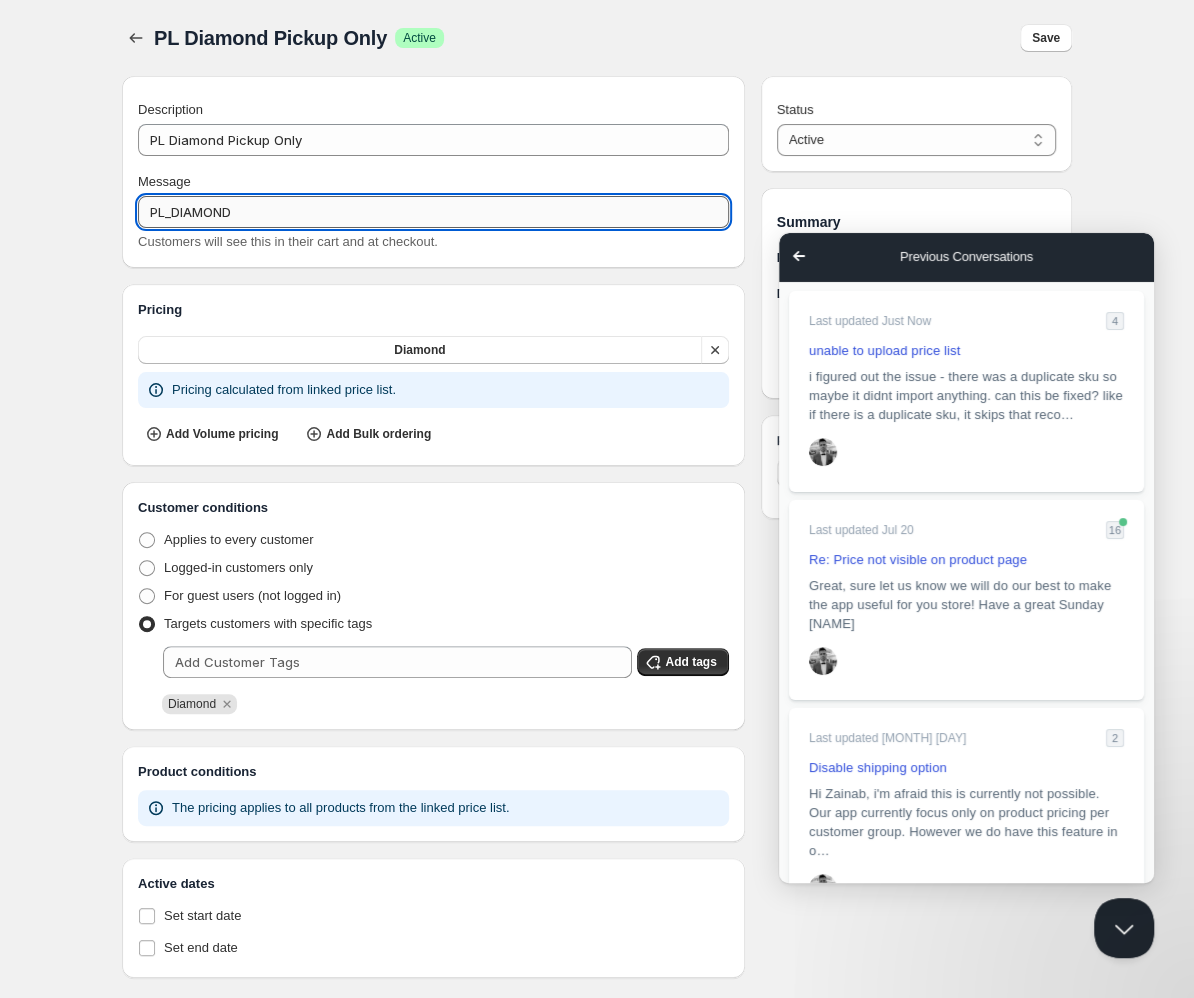 click on "PL_DIAMOND" at bounding box center (433, 212) 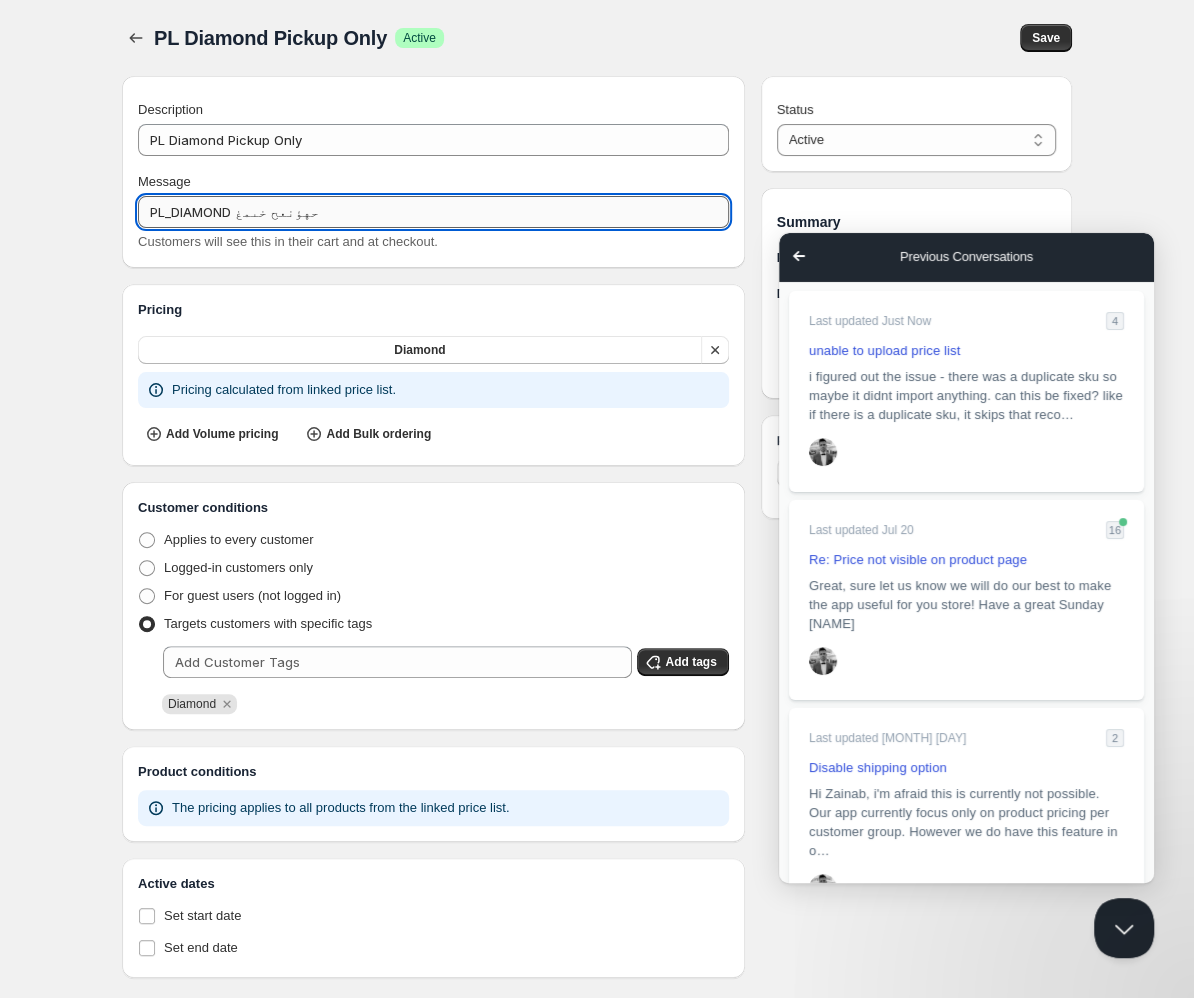 click on "PL_DIAMOND حهؤنعح خىمغ" at bounding box center (433, 212) 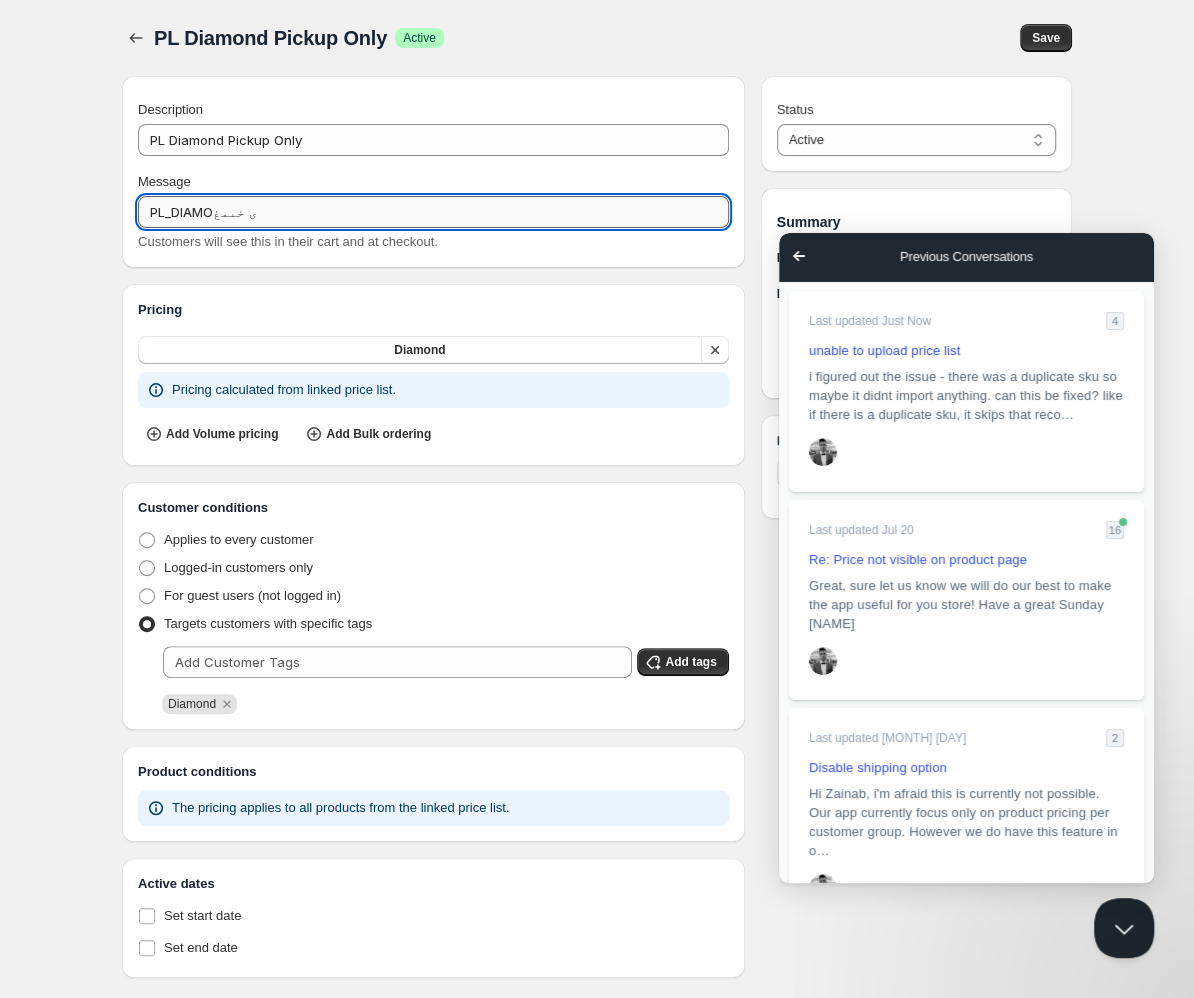 click on "PL_DIAMOى خىمغ" at bounding box center (433, 212) 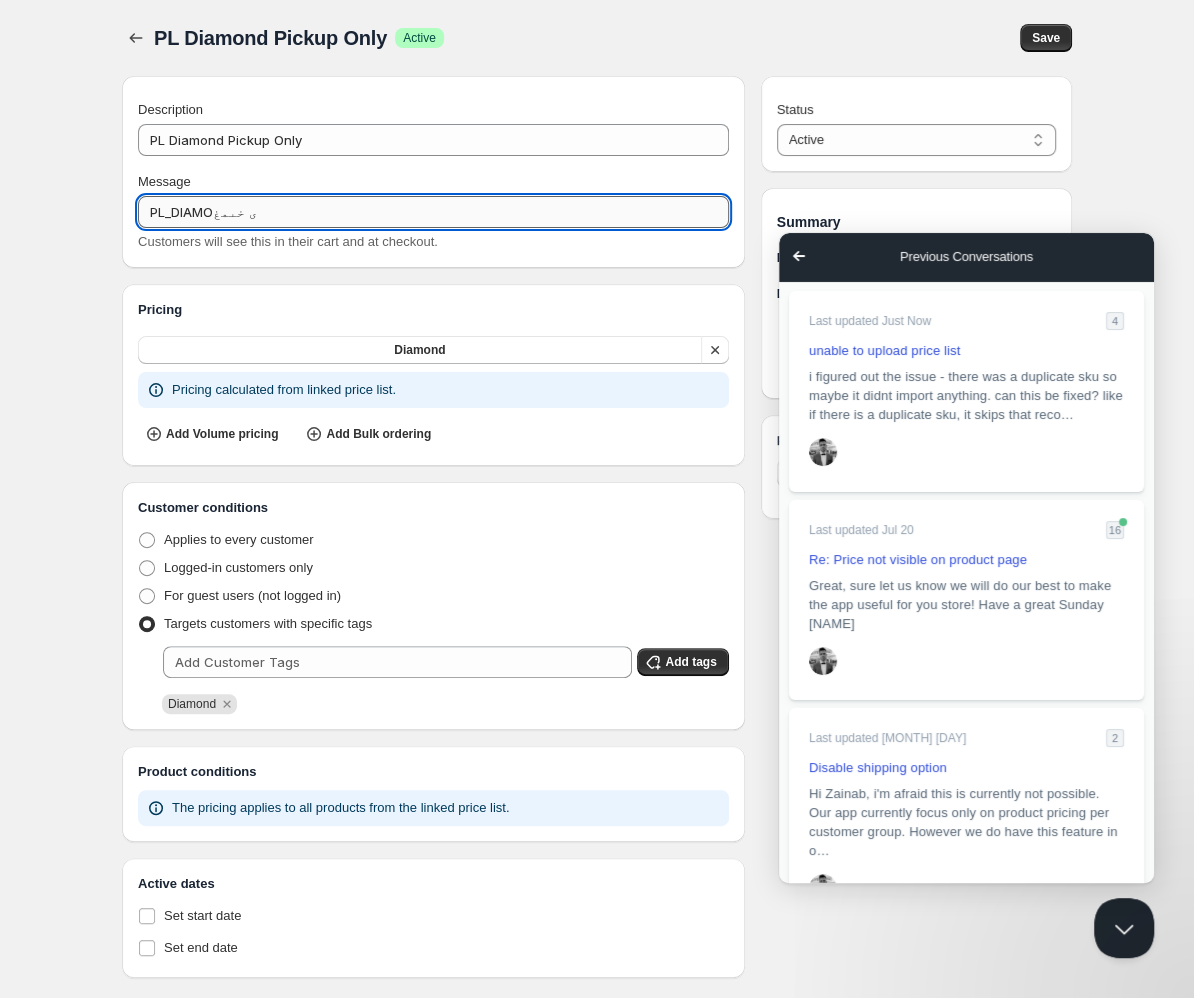 click on "PL_DIAMOى خىمغ" at bounding box center (433, 212) 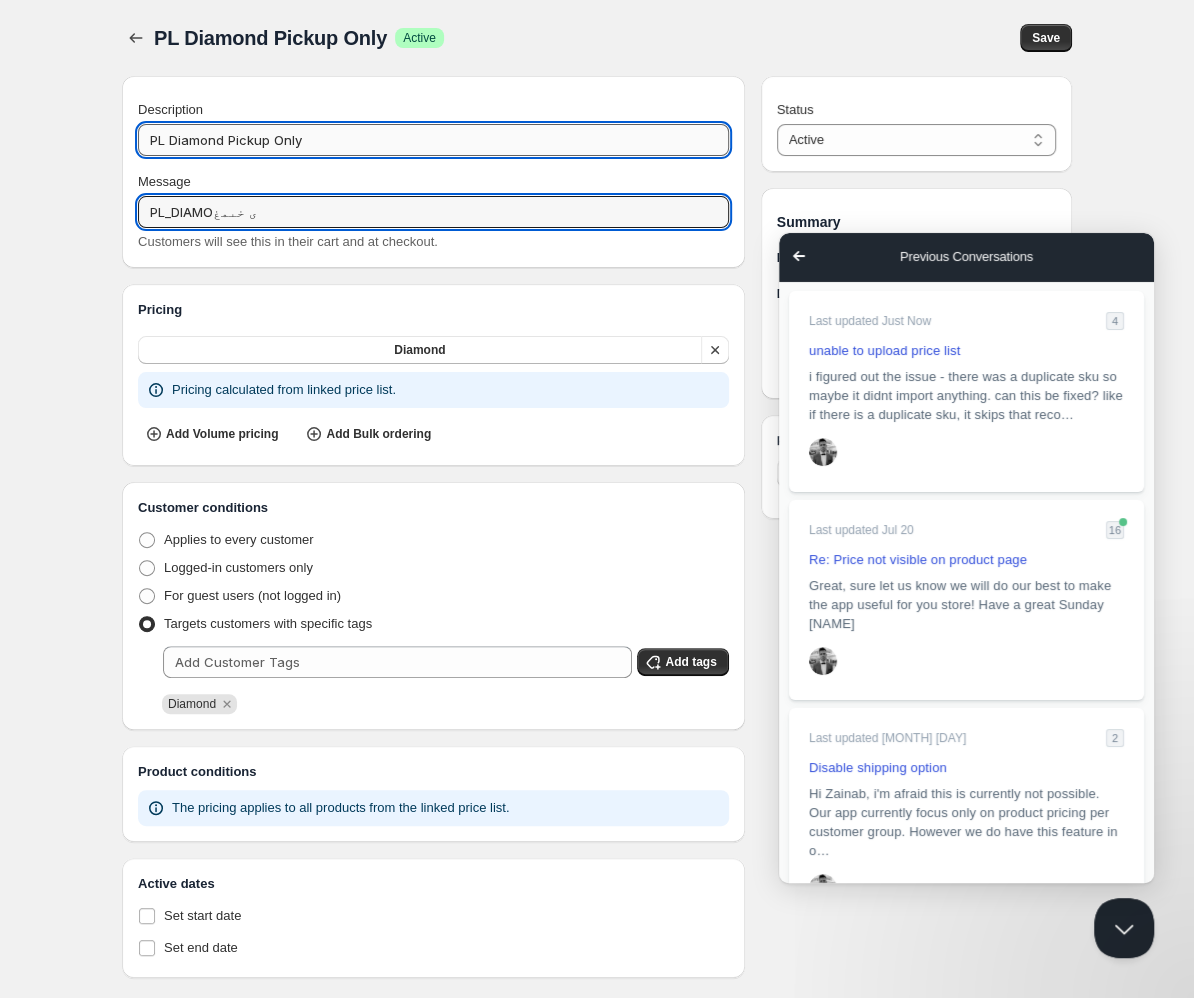 click on "PL Diamond Pickup Only" at bounding box center (433, 140) 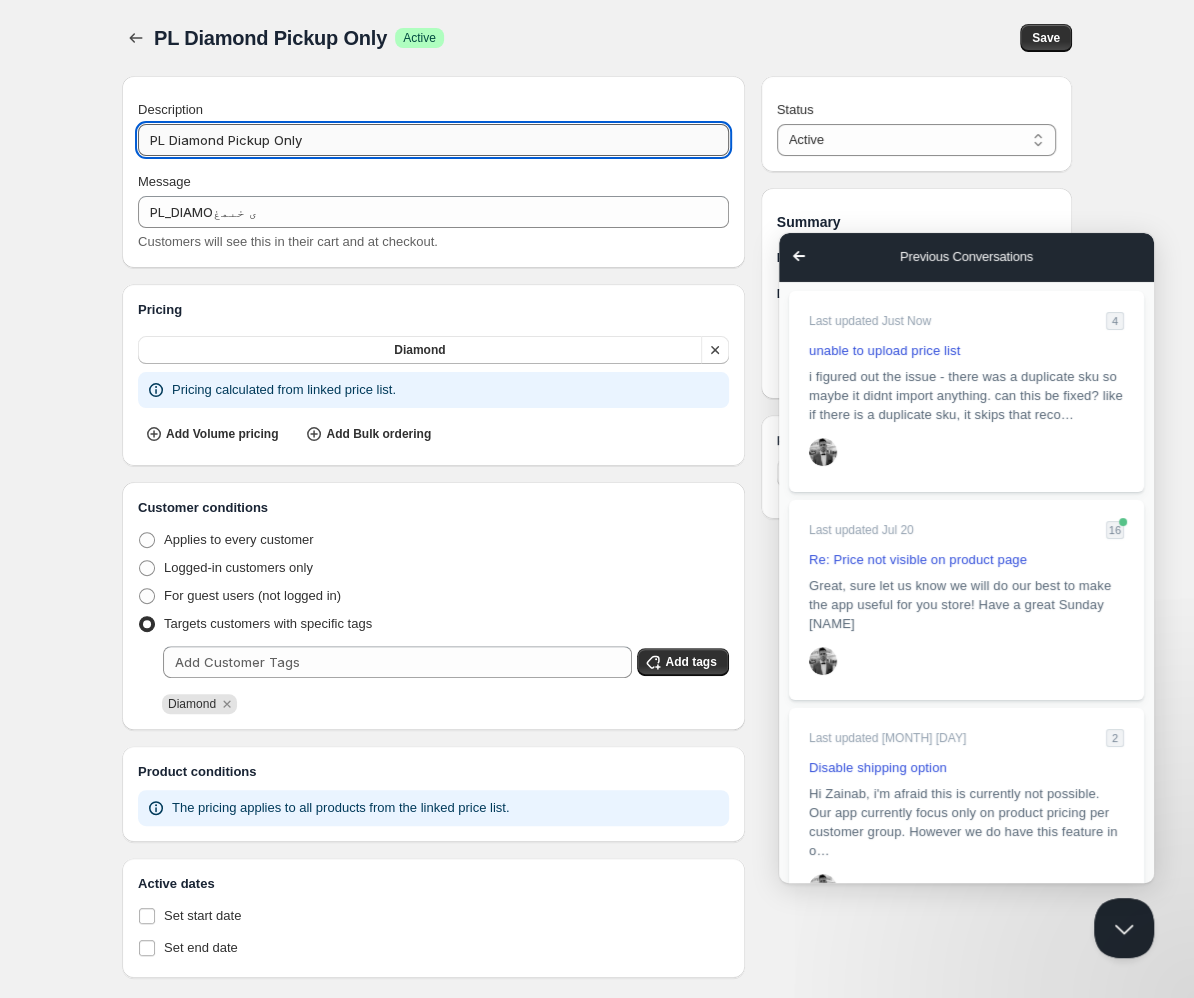 click on "PL Diamond Pickup Only" at bounding box center (433, 140) 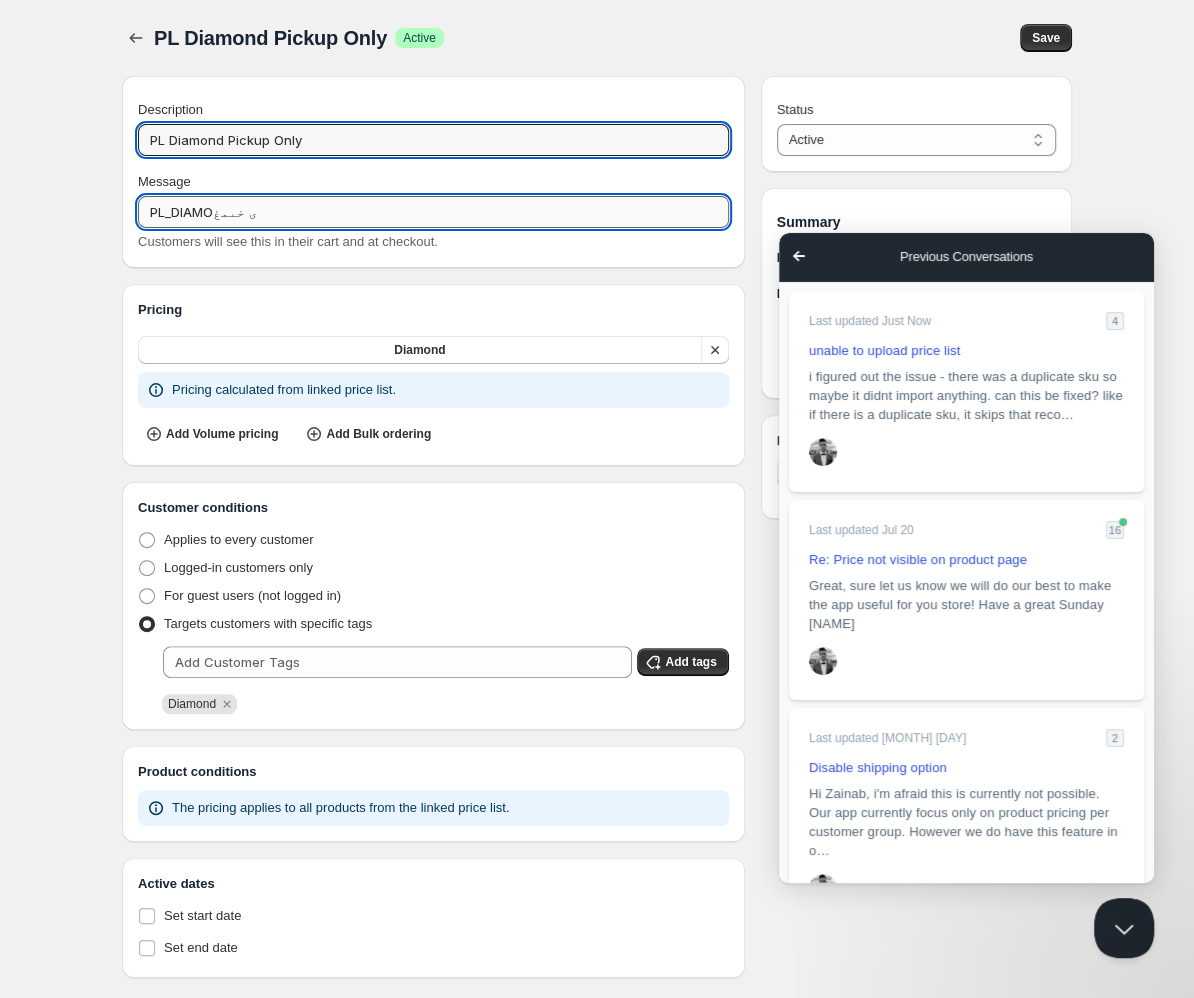 click on "PL_DIAMOى خىمغ" at bounding box center [433, 212] 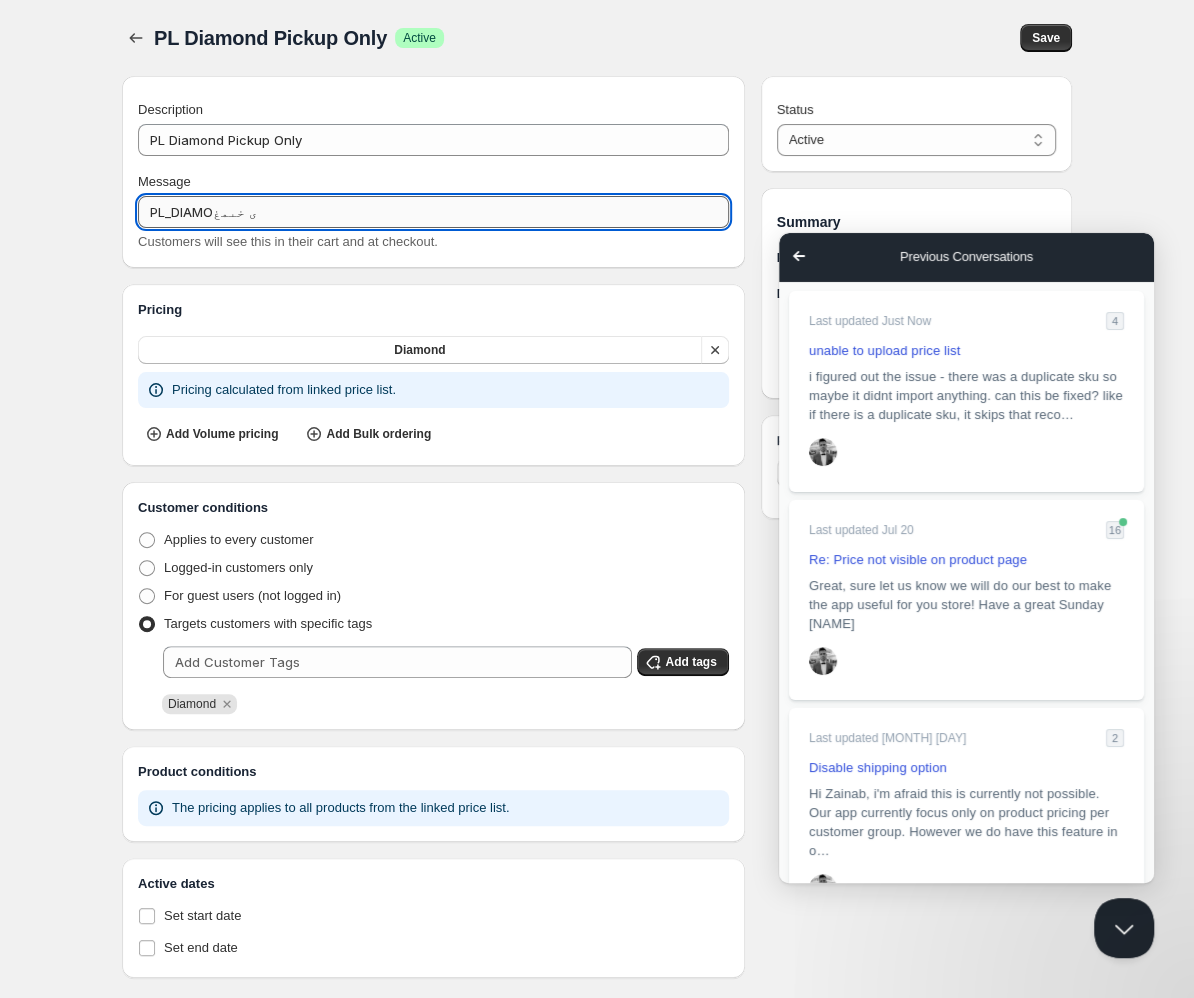 click on "PL_DIAMOى خىمغ" at bounding box center [433, 212] 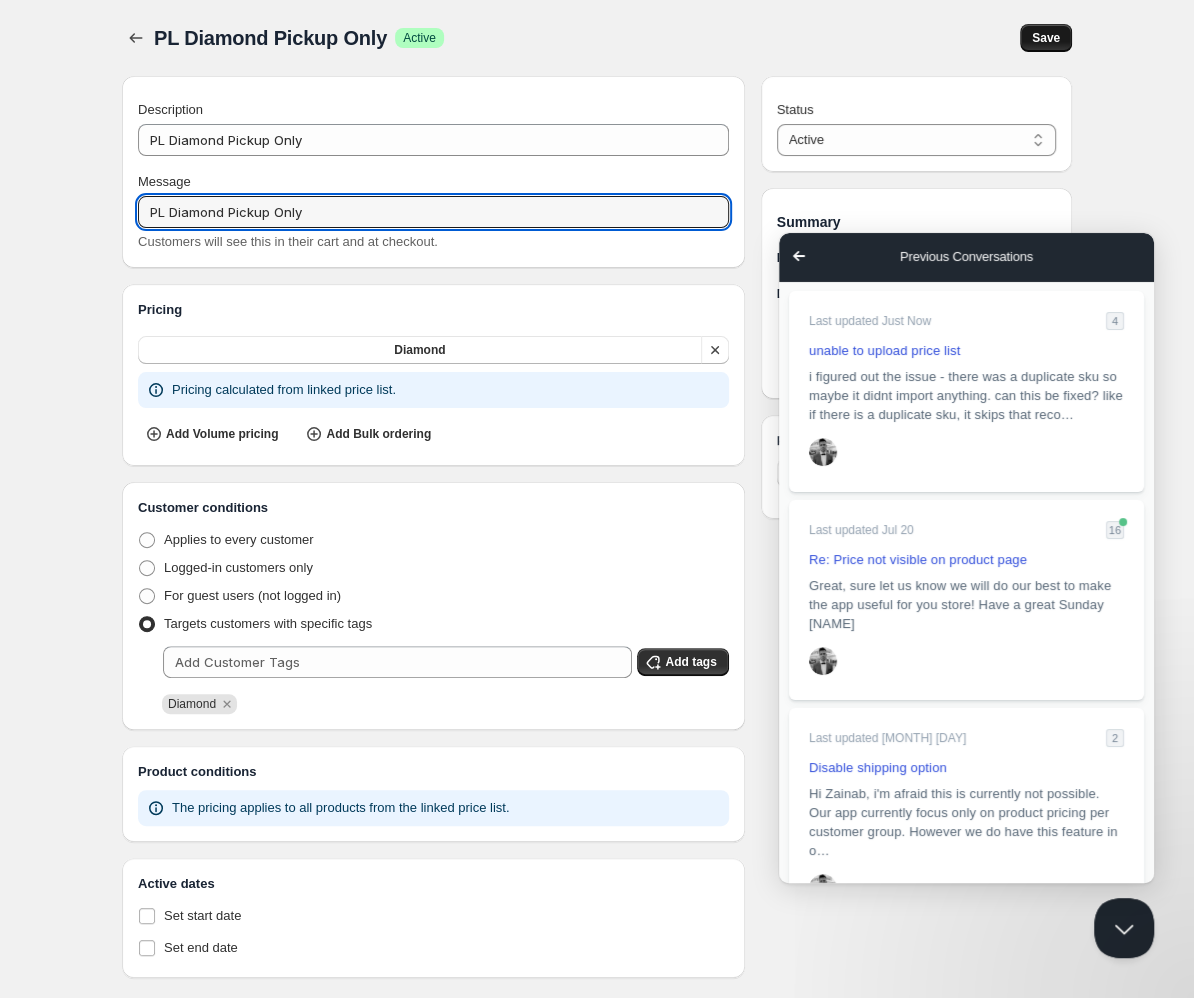 type on "PL Diamond Pickup Only" 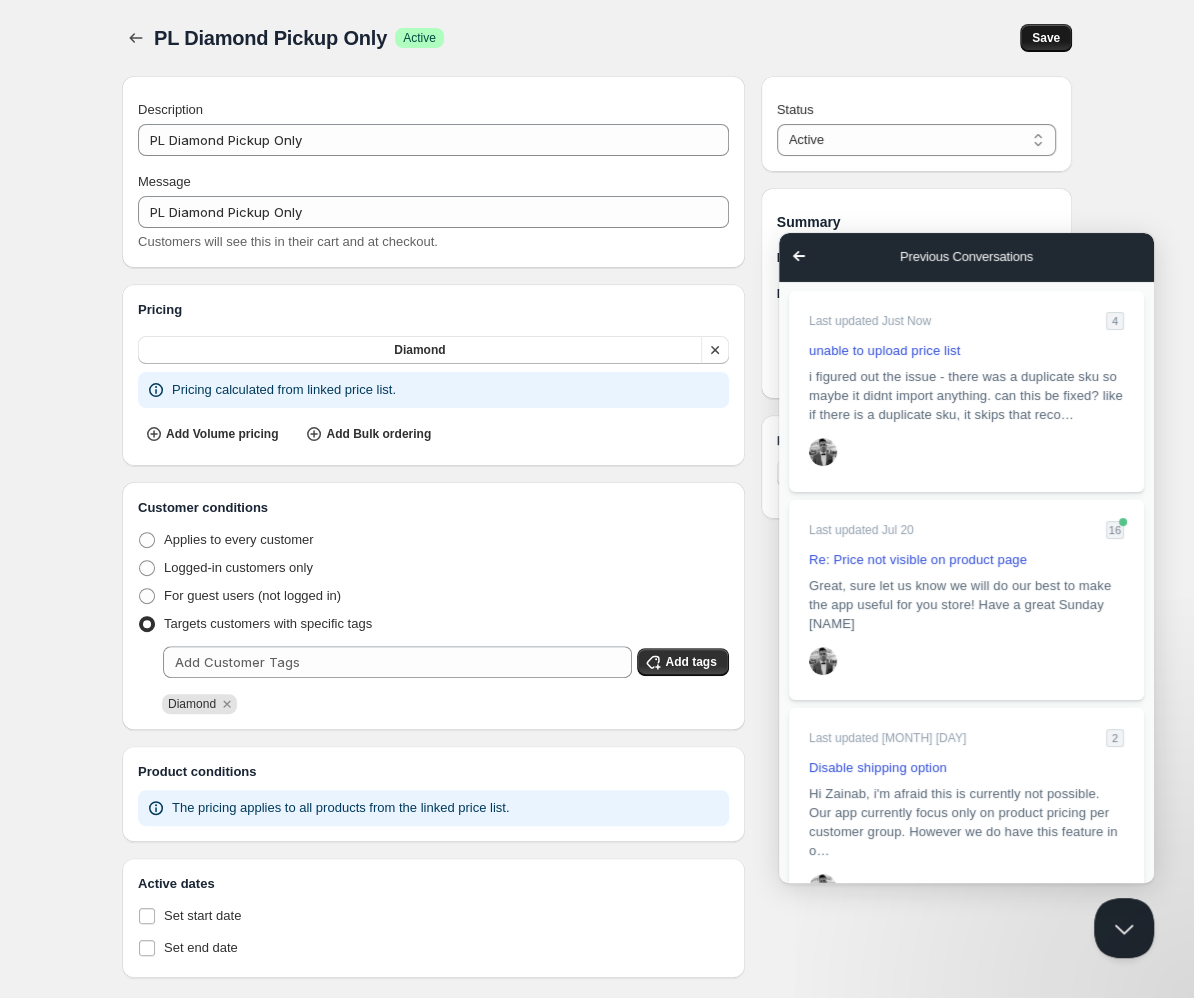 click on "Save" at bounding box center (1046, 38) 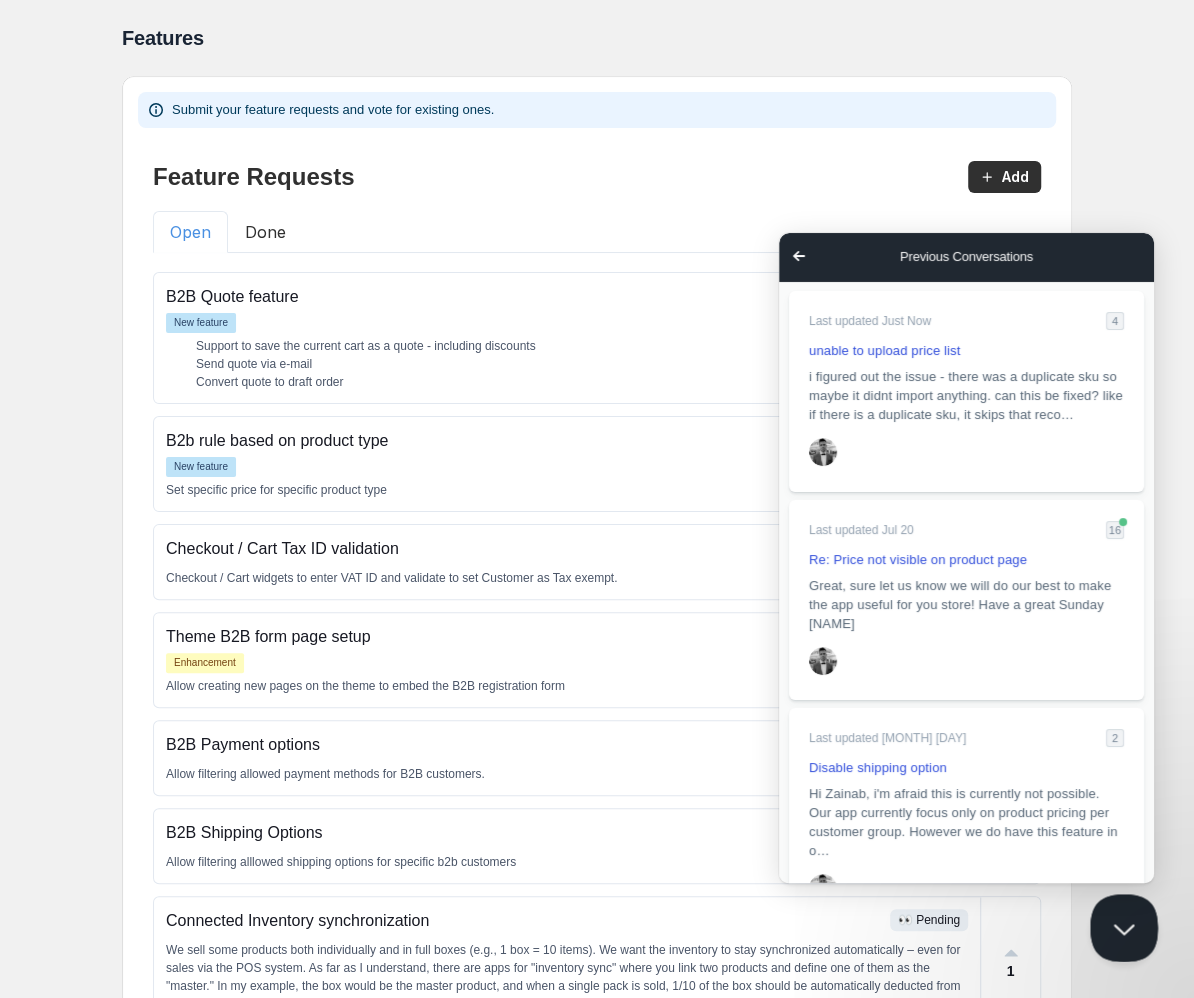 click at bounding box center [1120, 924] 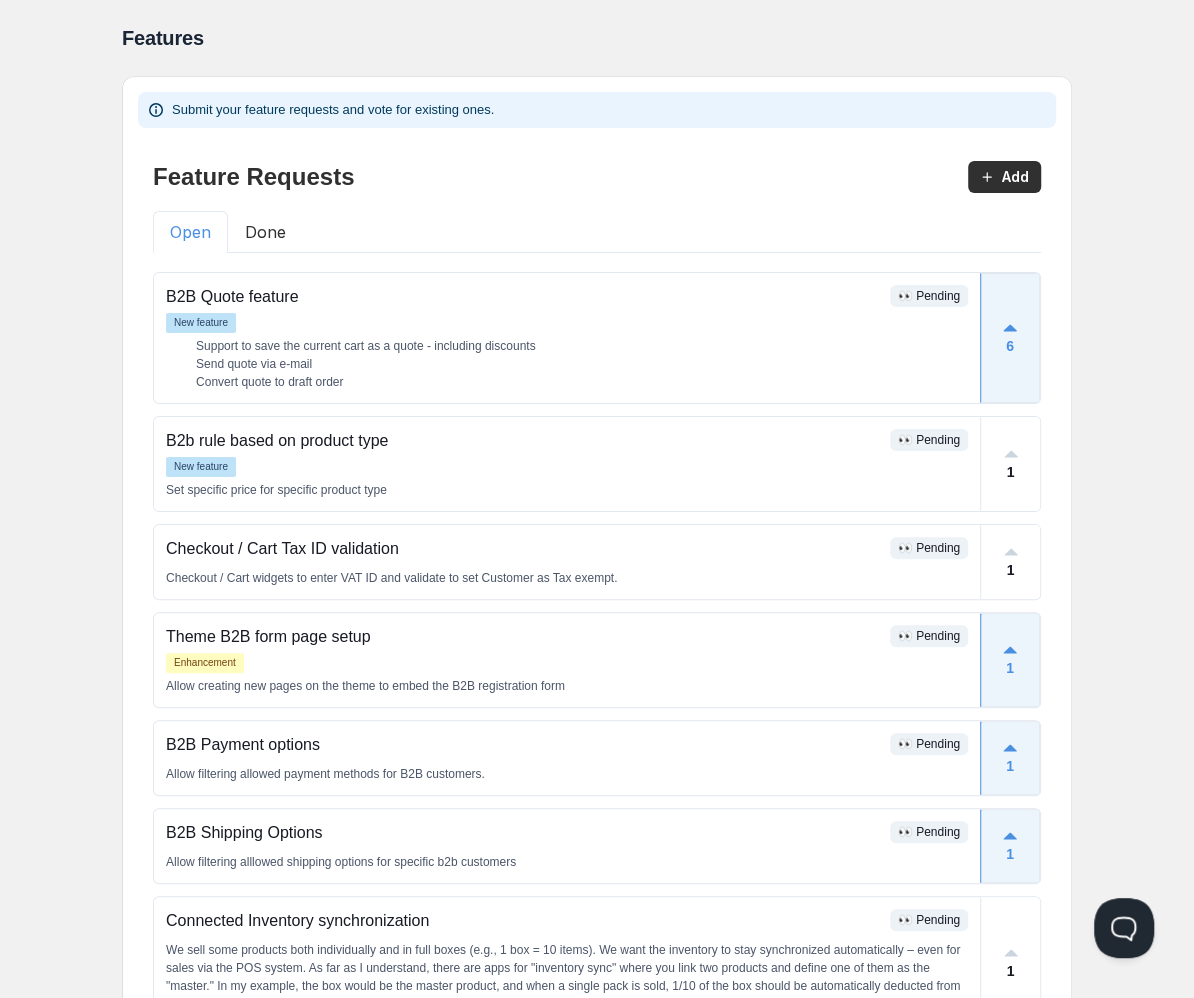 click on "Done" at bounding box center (265, 232) 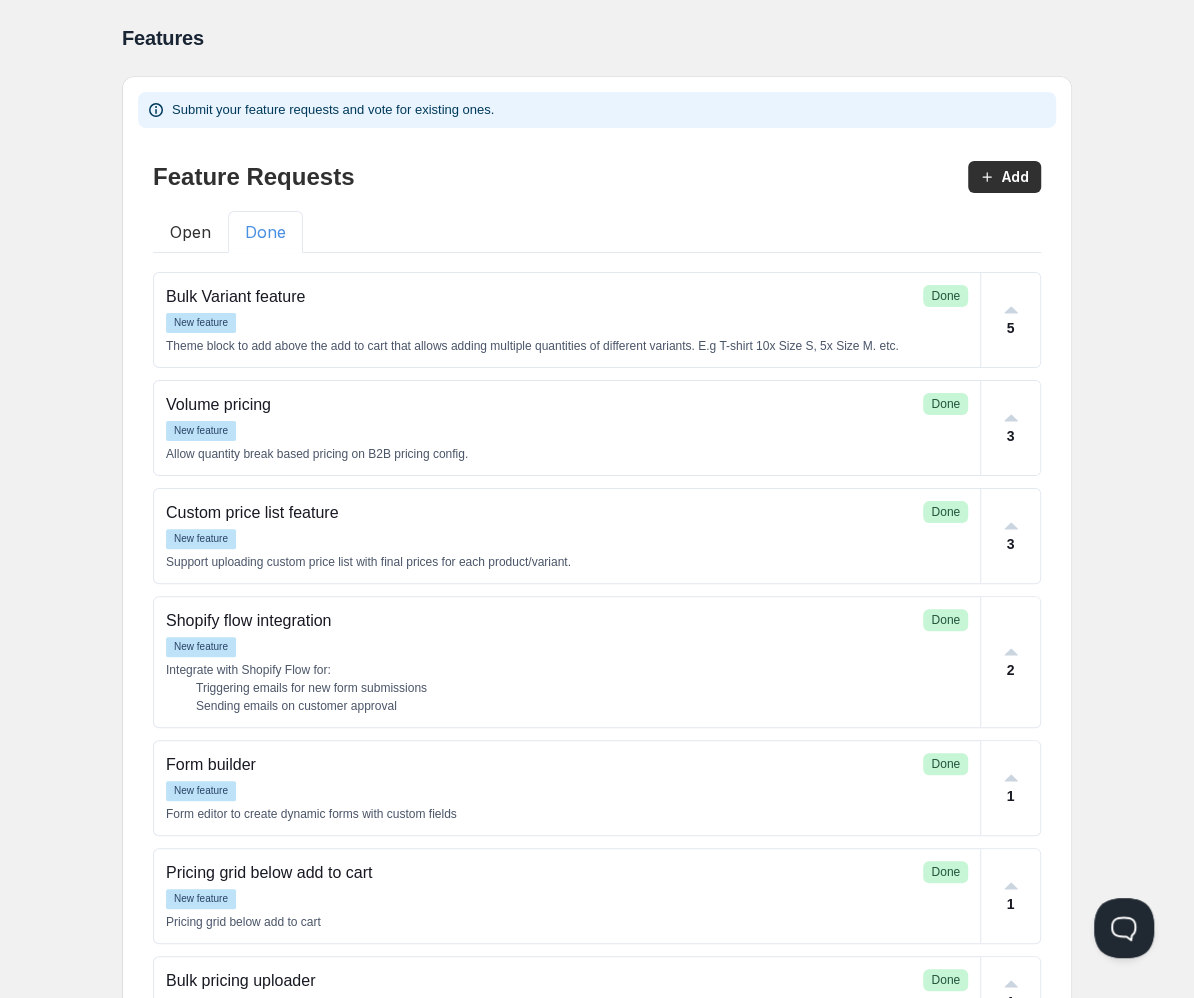 click on "Open" at bounding box center (190, 232) 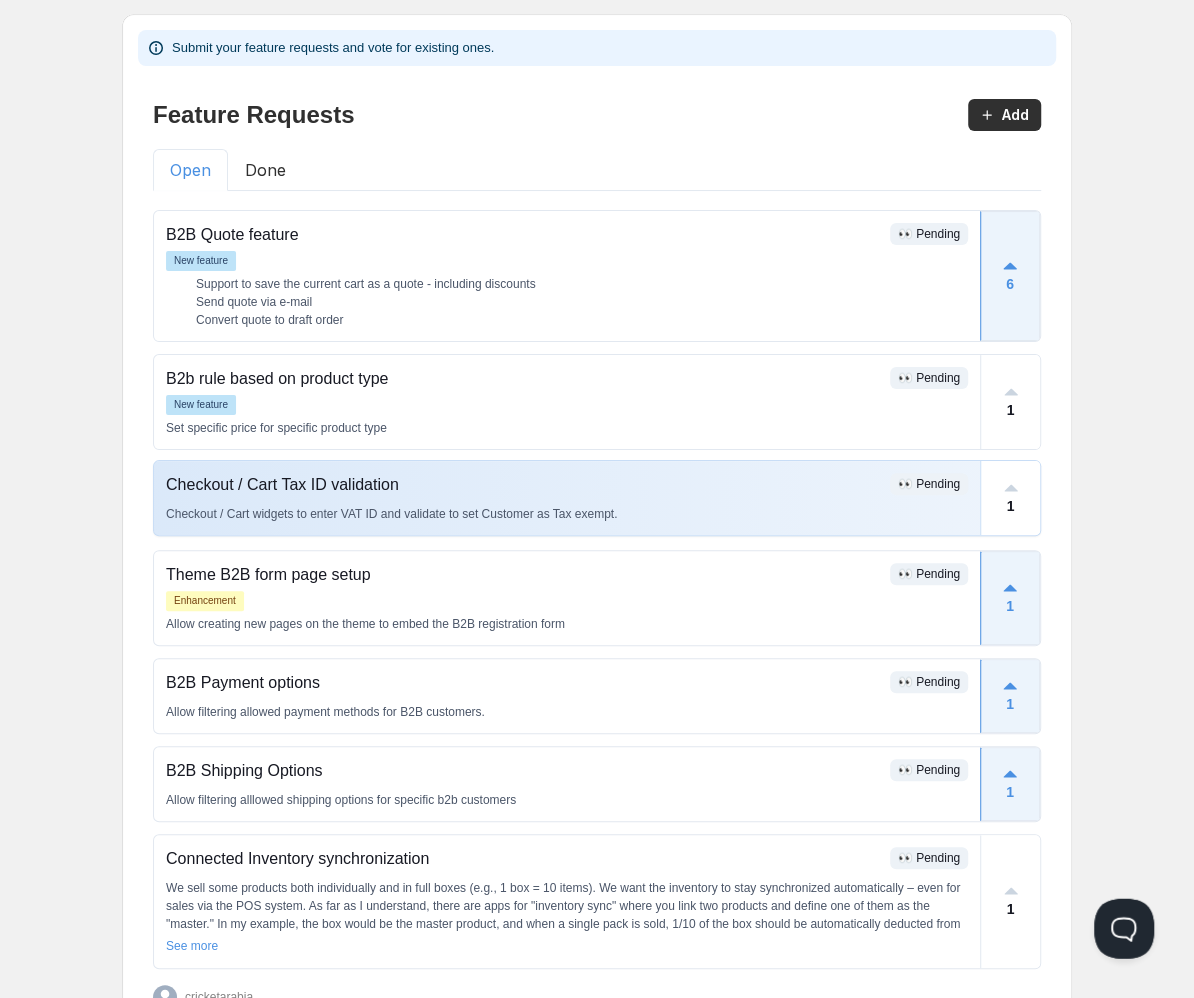scroll, scrollTop: 150, scrollLeft: 0, axis: vertical 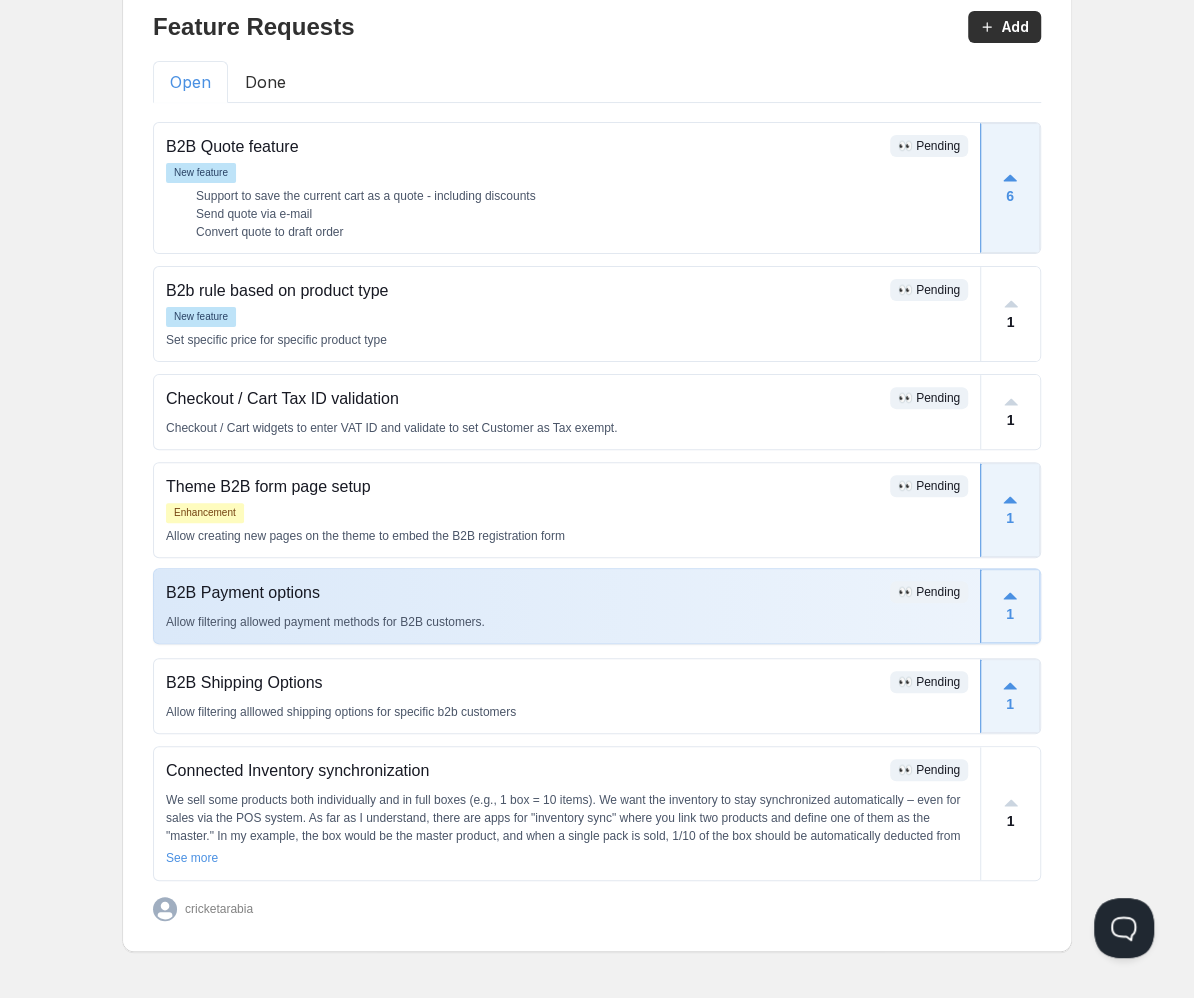 click on "B2B Payment options 👀 Pending Allow filtering allowed payment methods for B2B customers." at bounding box center [567, 606] 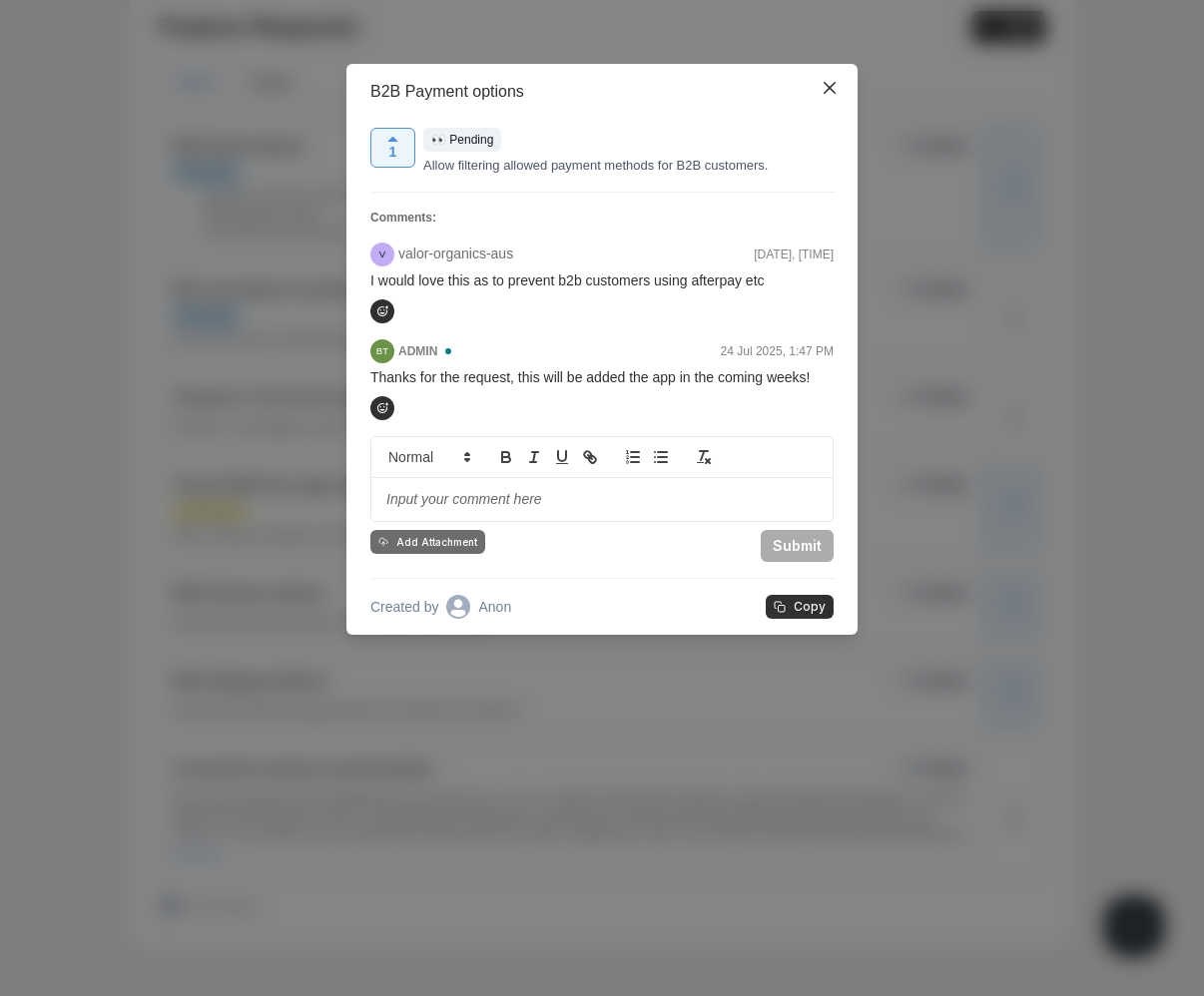 click at bounding box center (602, 500) 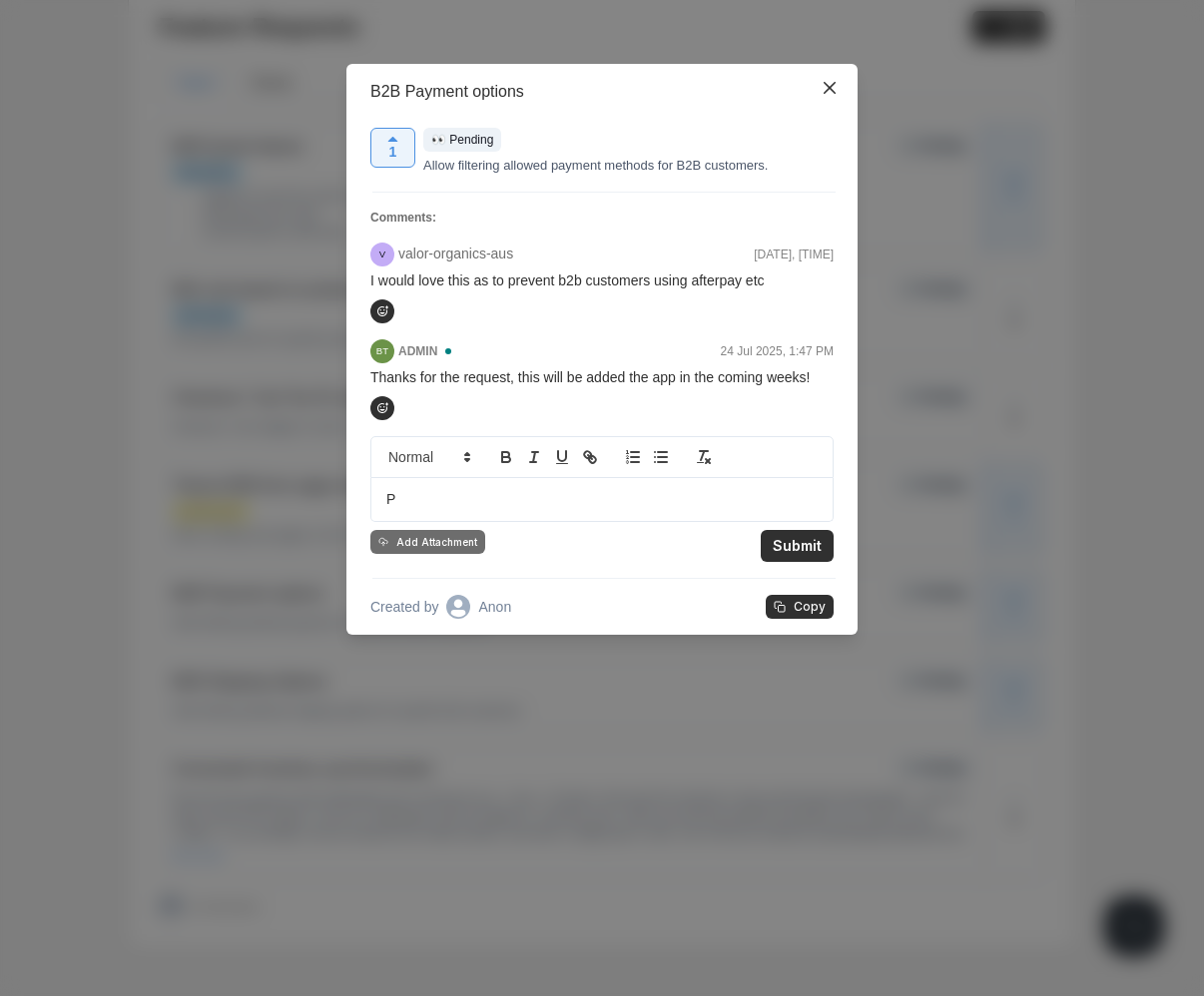 type 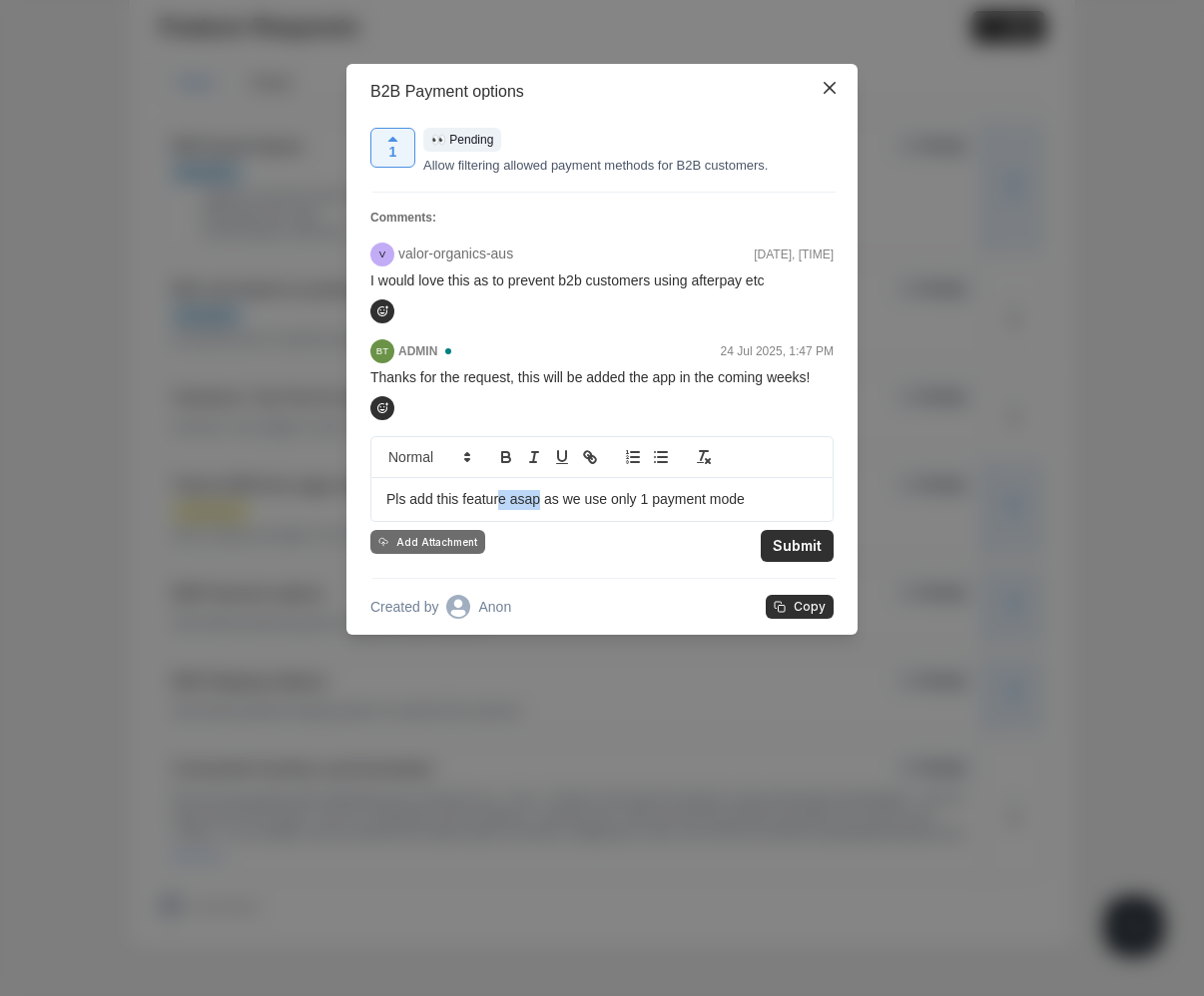 drag, startPoint x: 542, startPoint y: 502, endPoint x: 505, endPoint y: 502, distance: 37 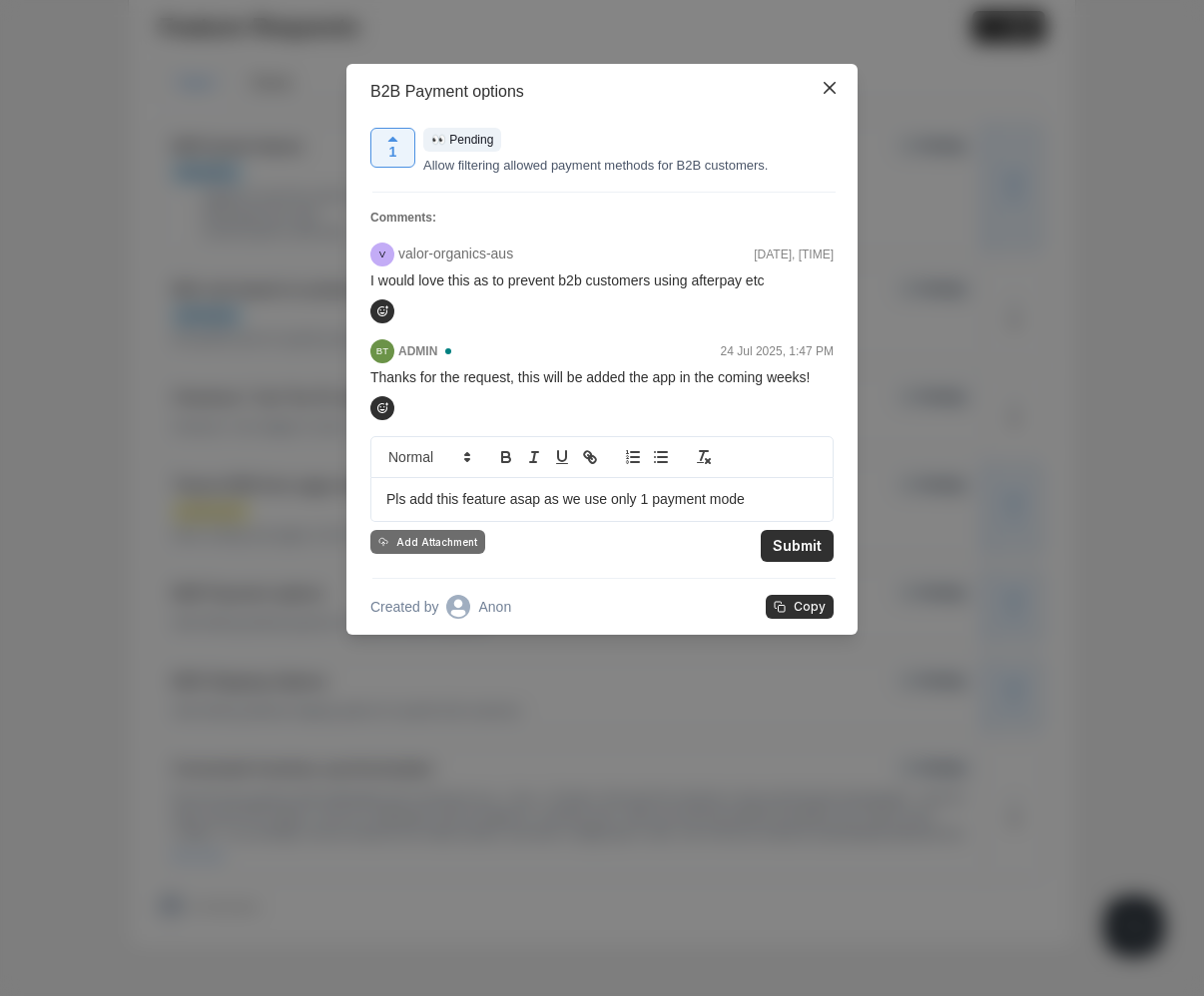 click on "Pls add this feature asap as we use only 1 payment mode" at bounding box center [602, 500] 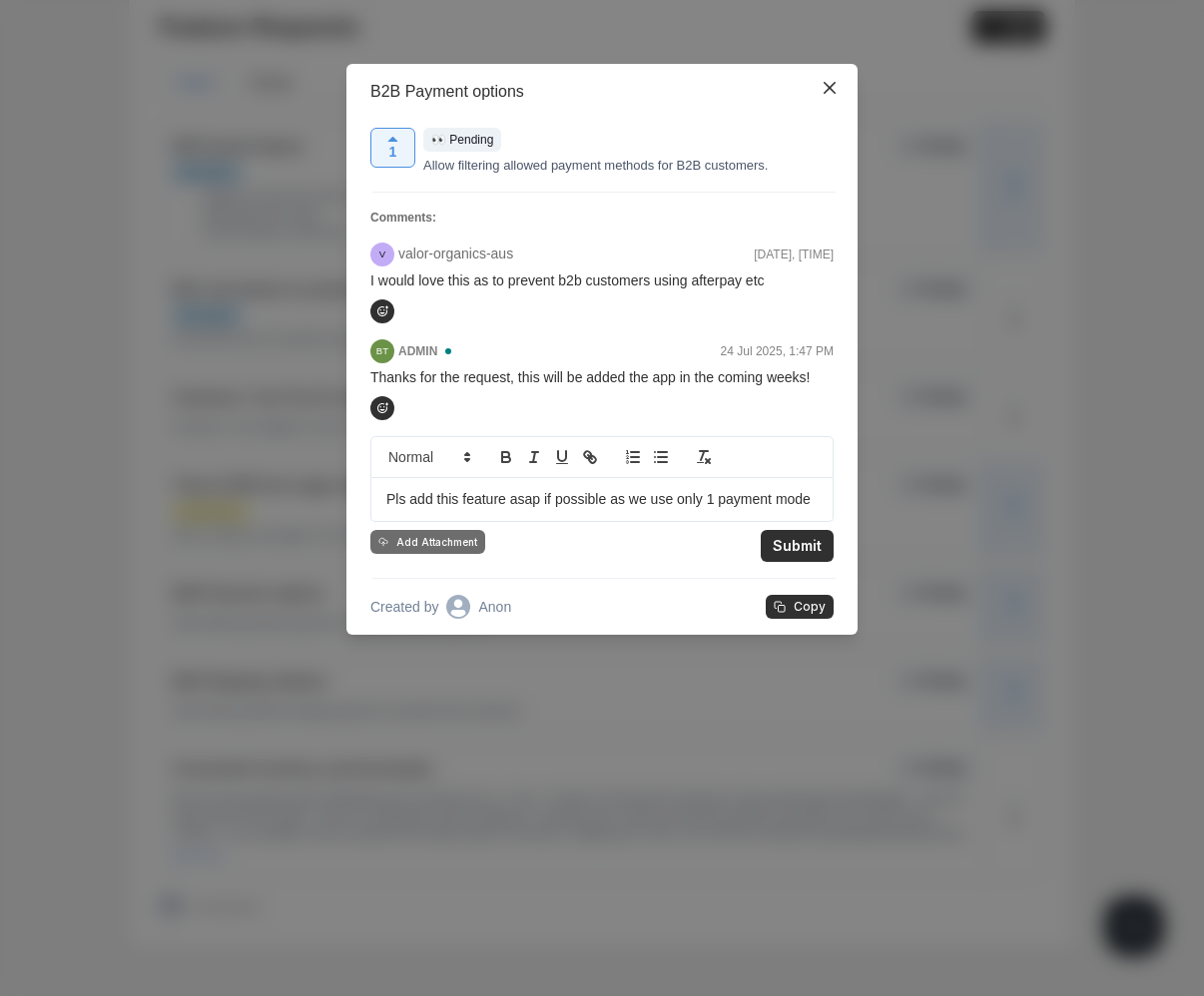 click on "Submit" at bounding box center (797, 546) 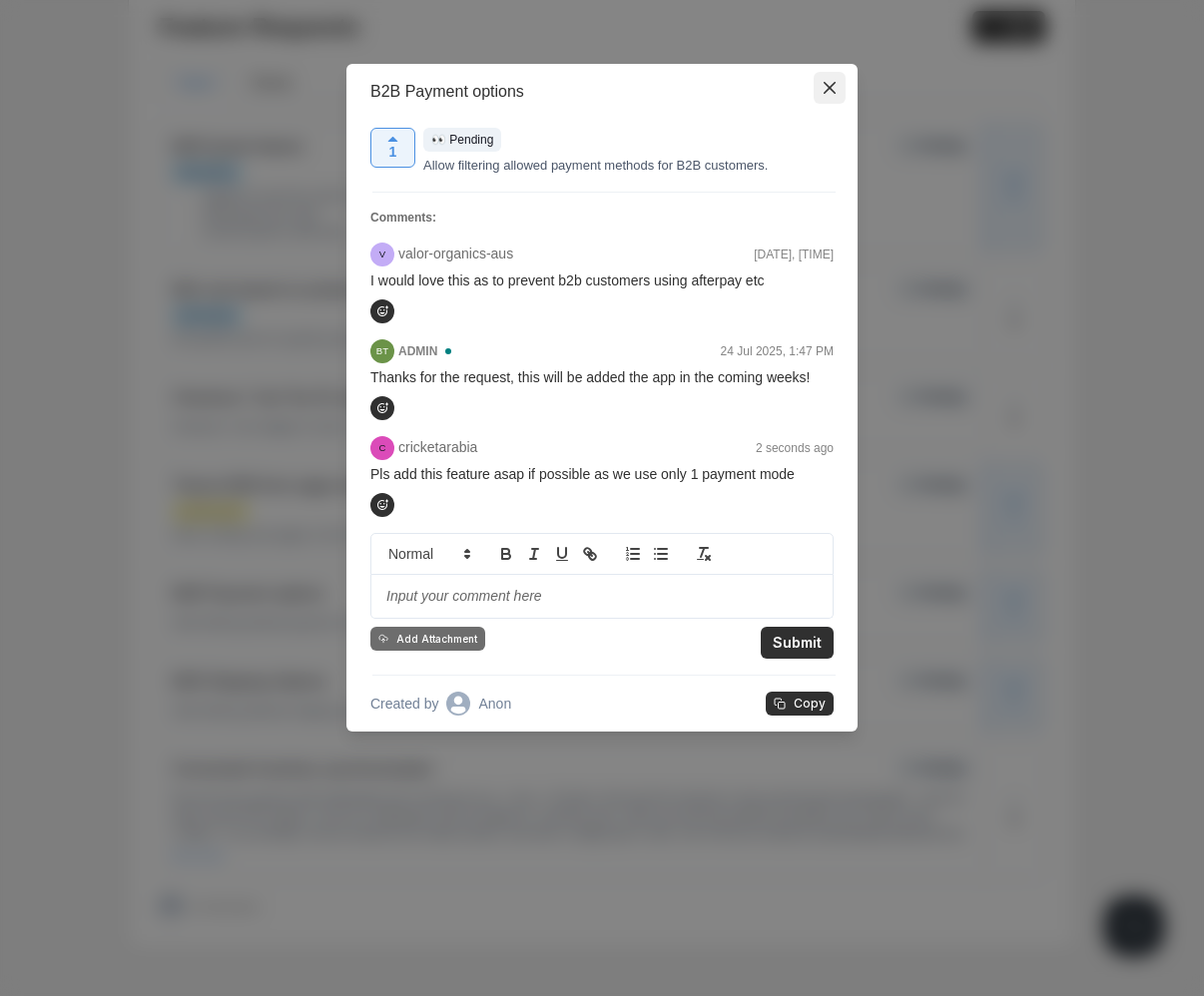 click 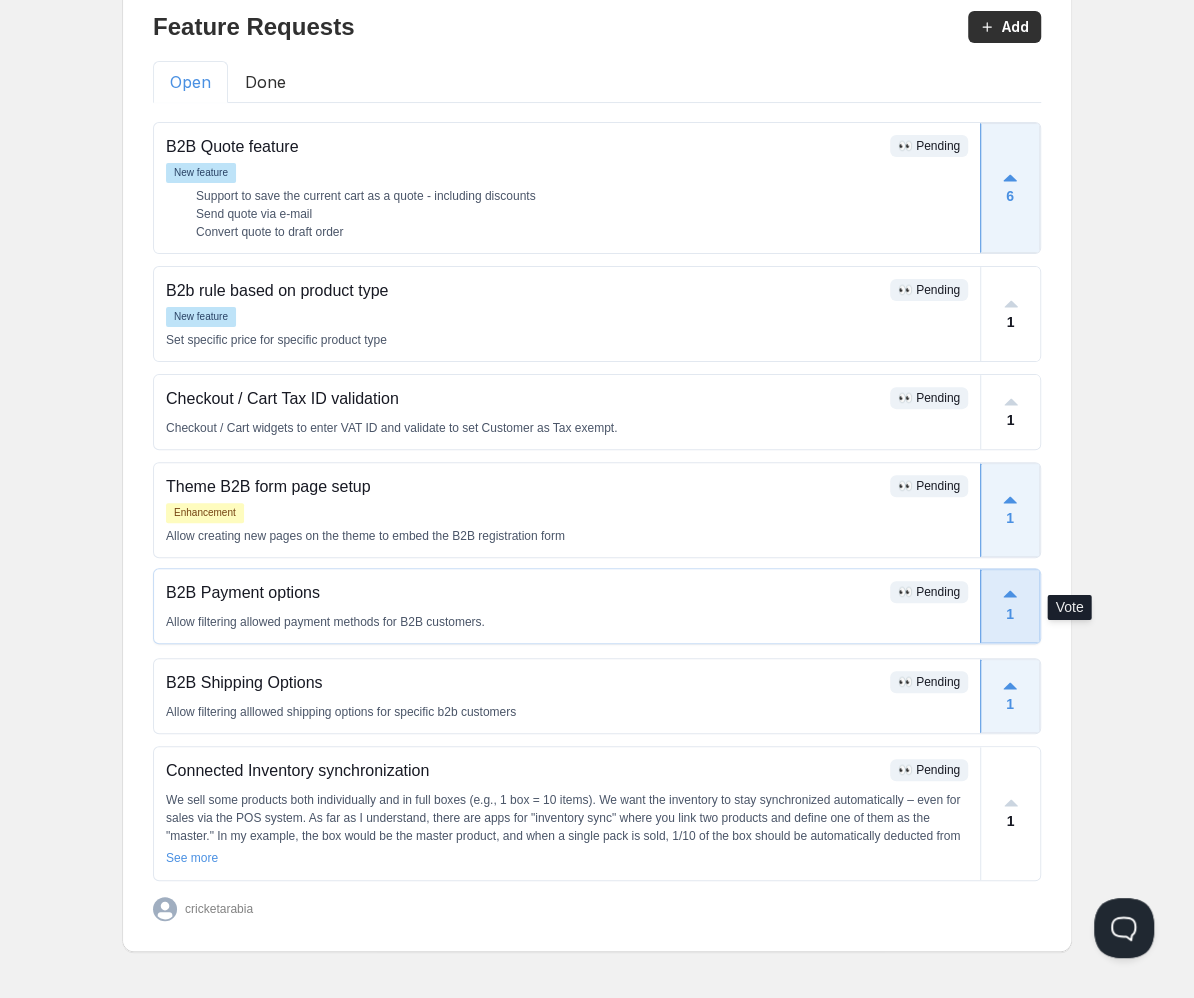 click 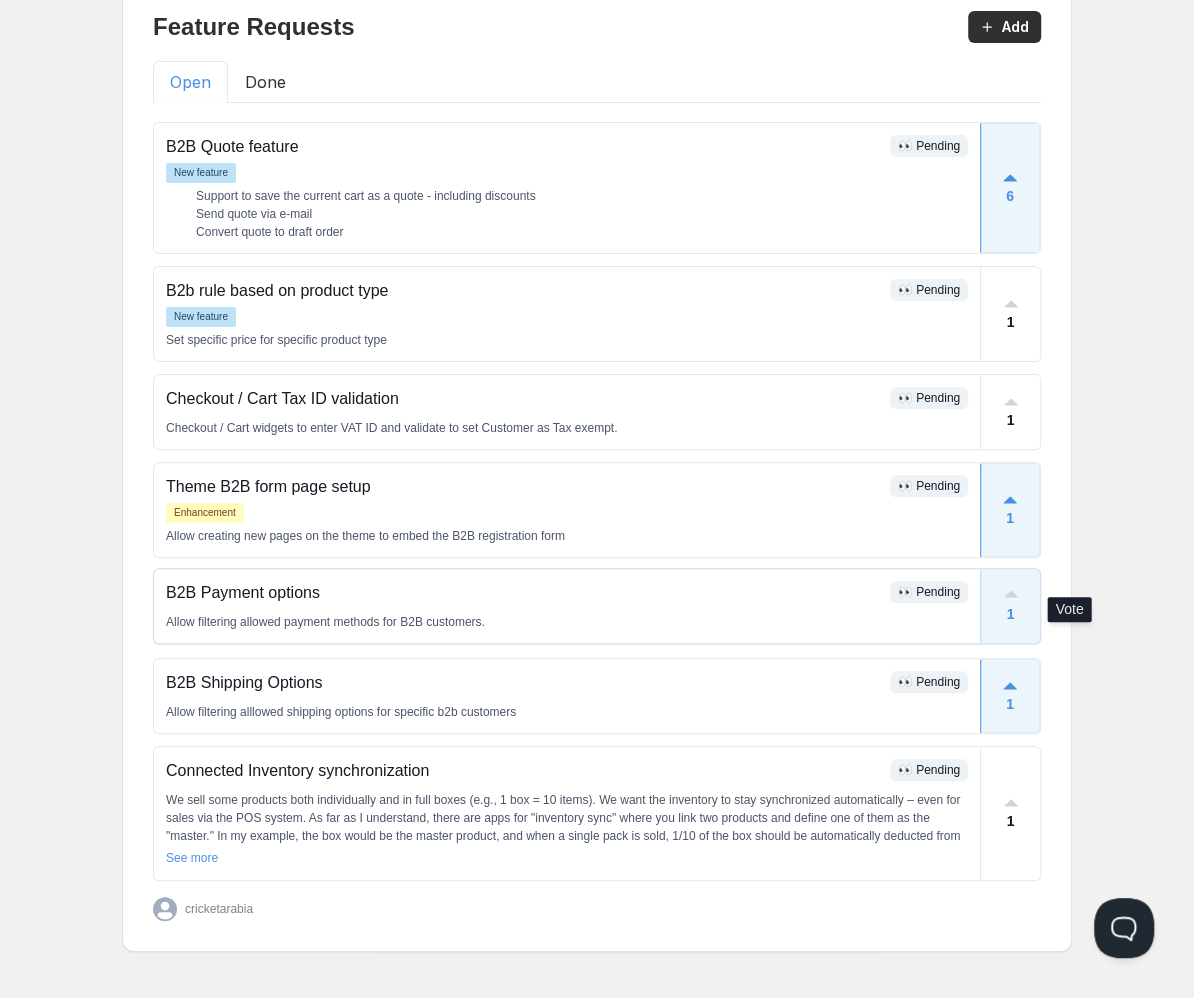 click 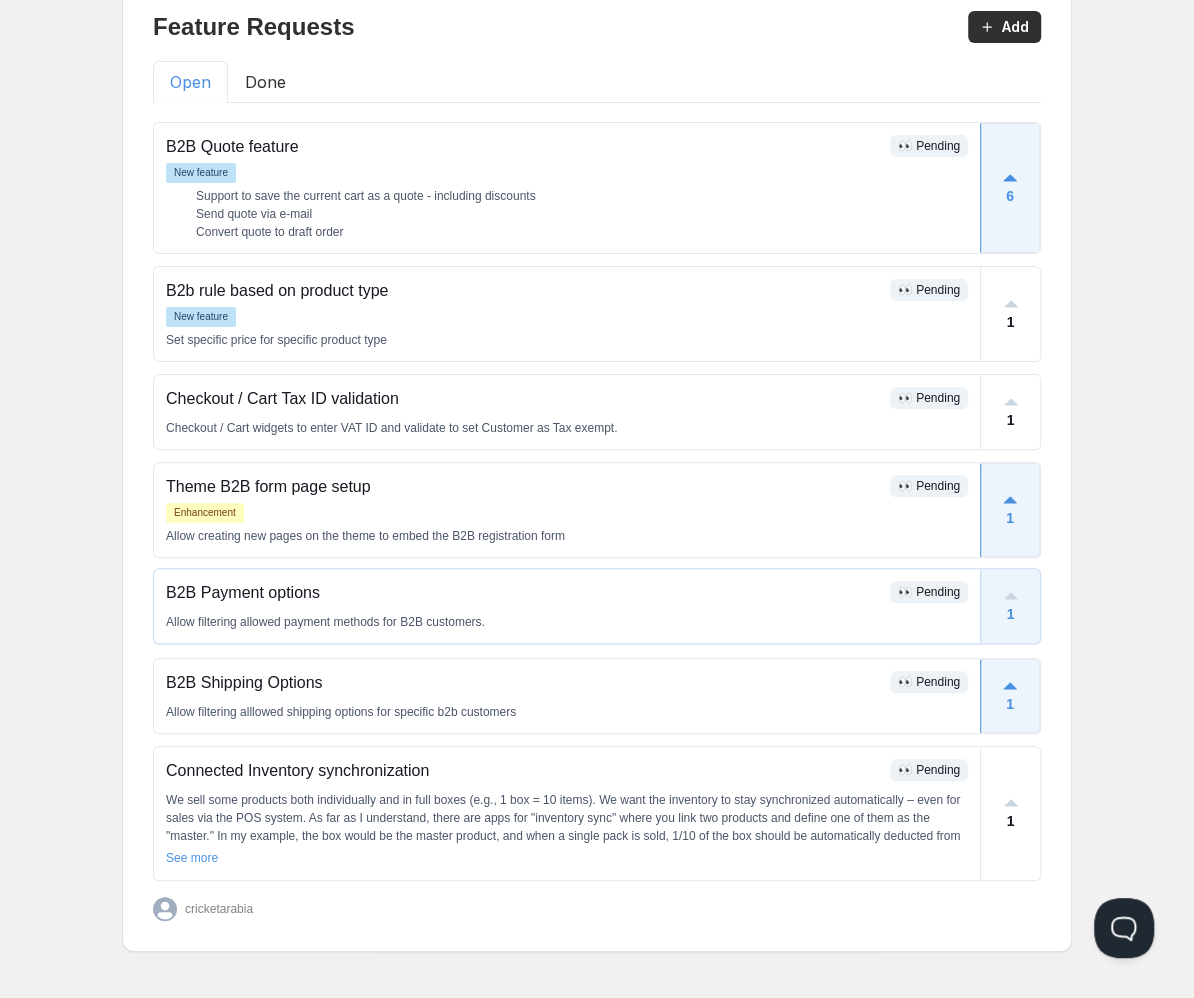 scroll, scrollTop: 132, scrollLeft: 0, axis: vertical 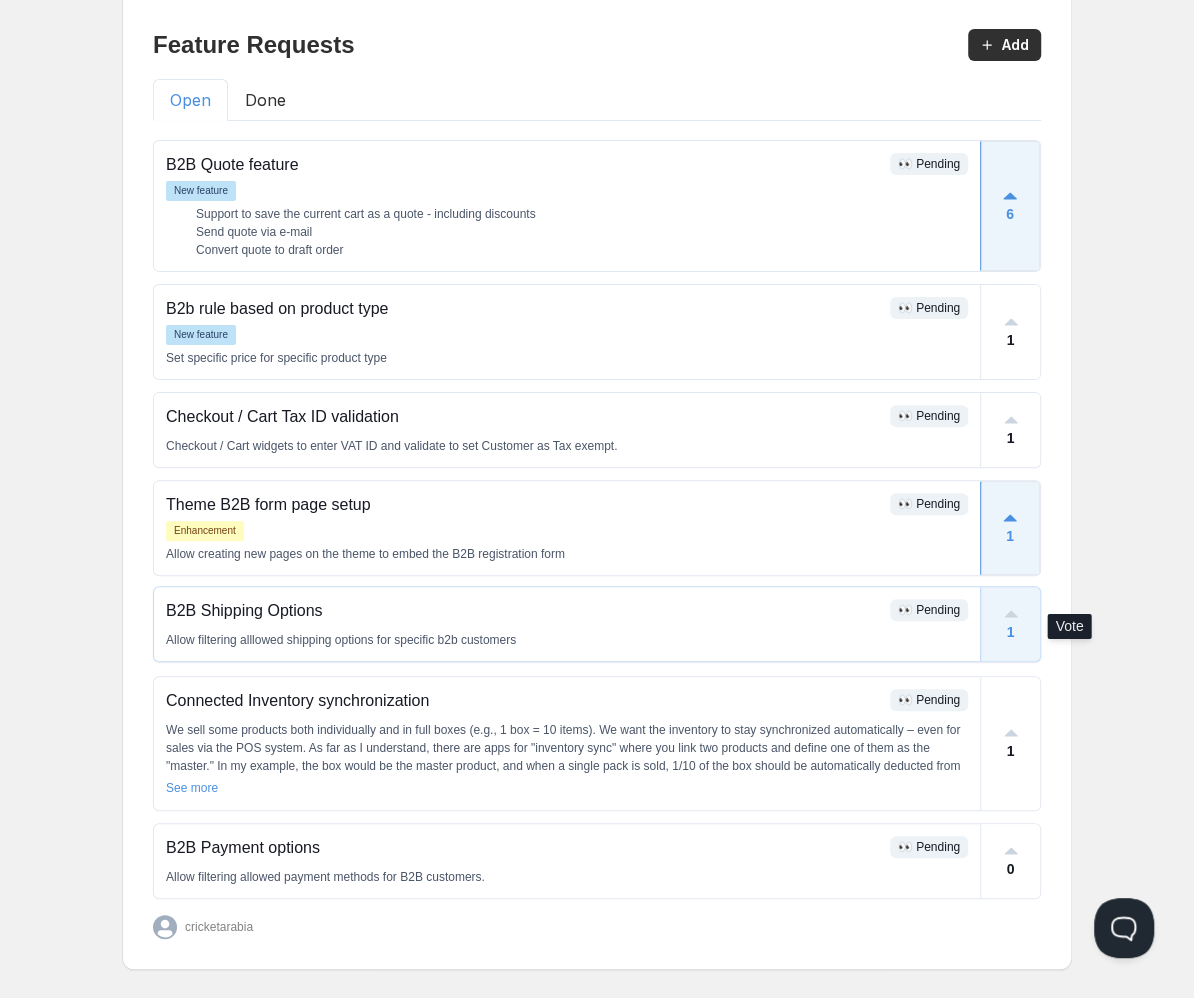 click on "1" at bounding box center (1011, 632) 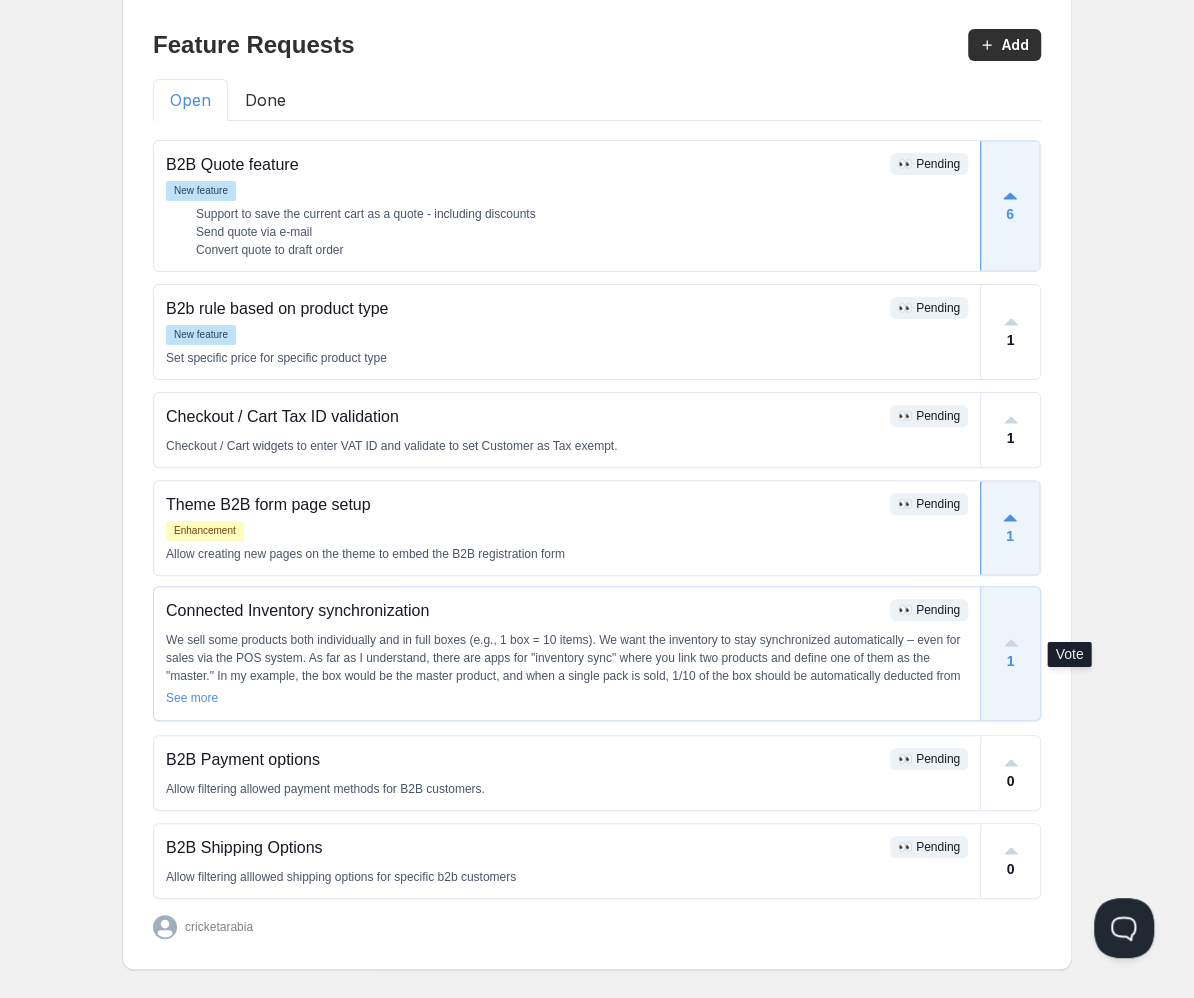 click on "1" at bounding box center [1010, 653] 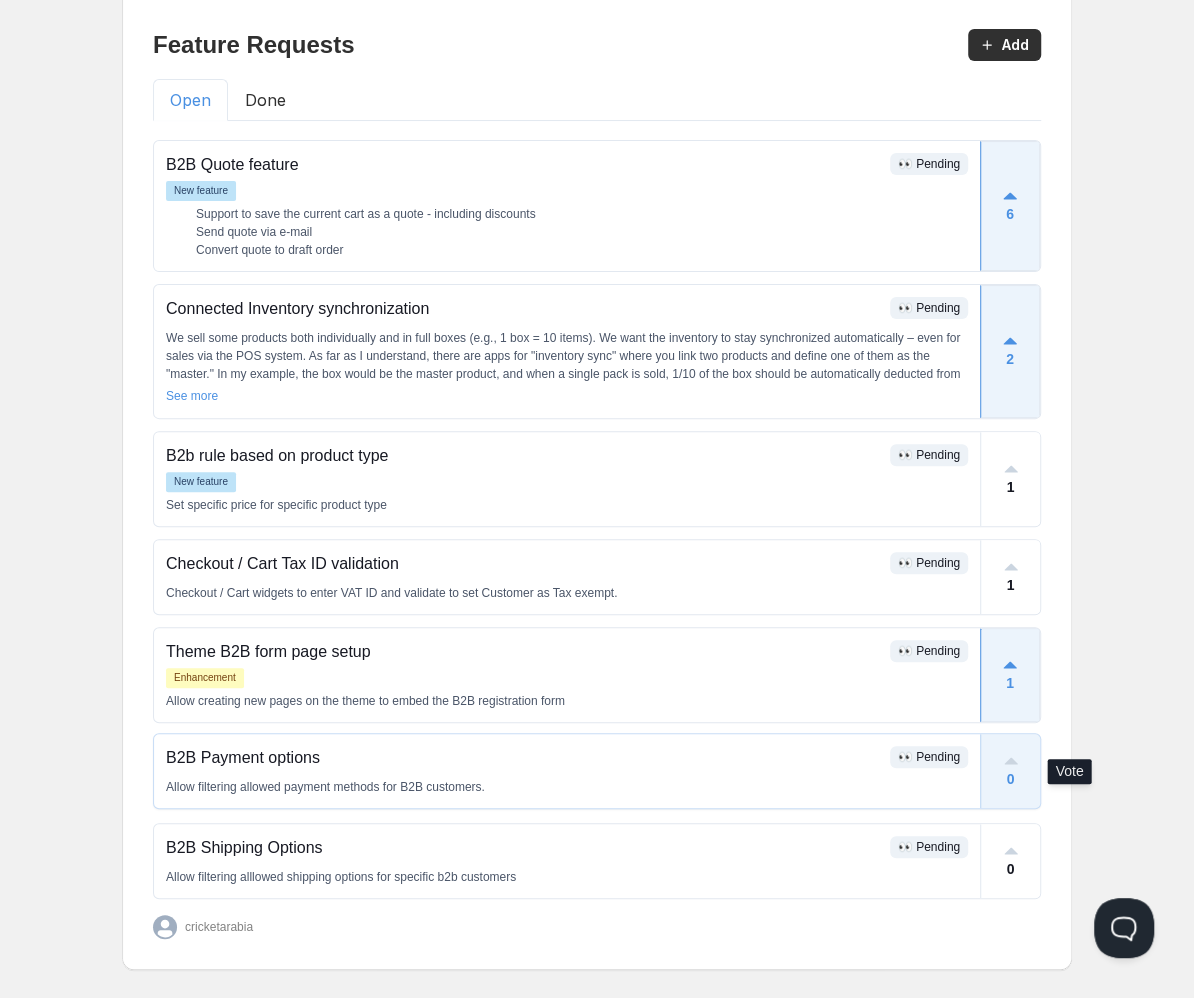 click on "0" at bounding box center [1011, 779] 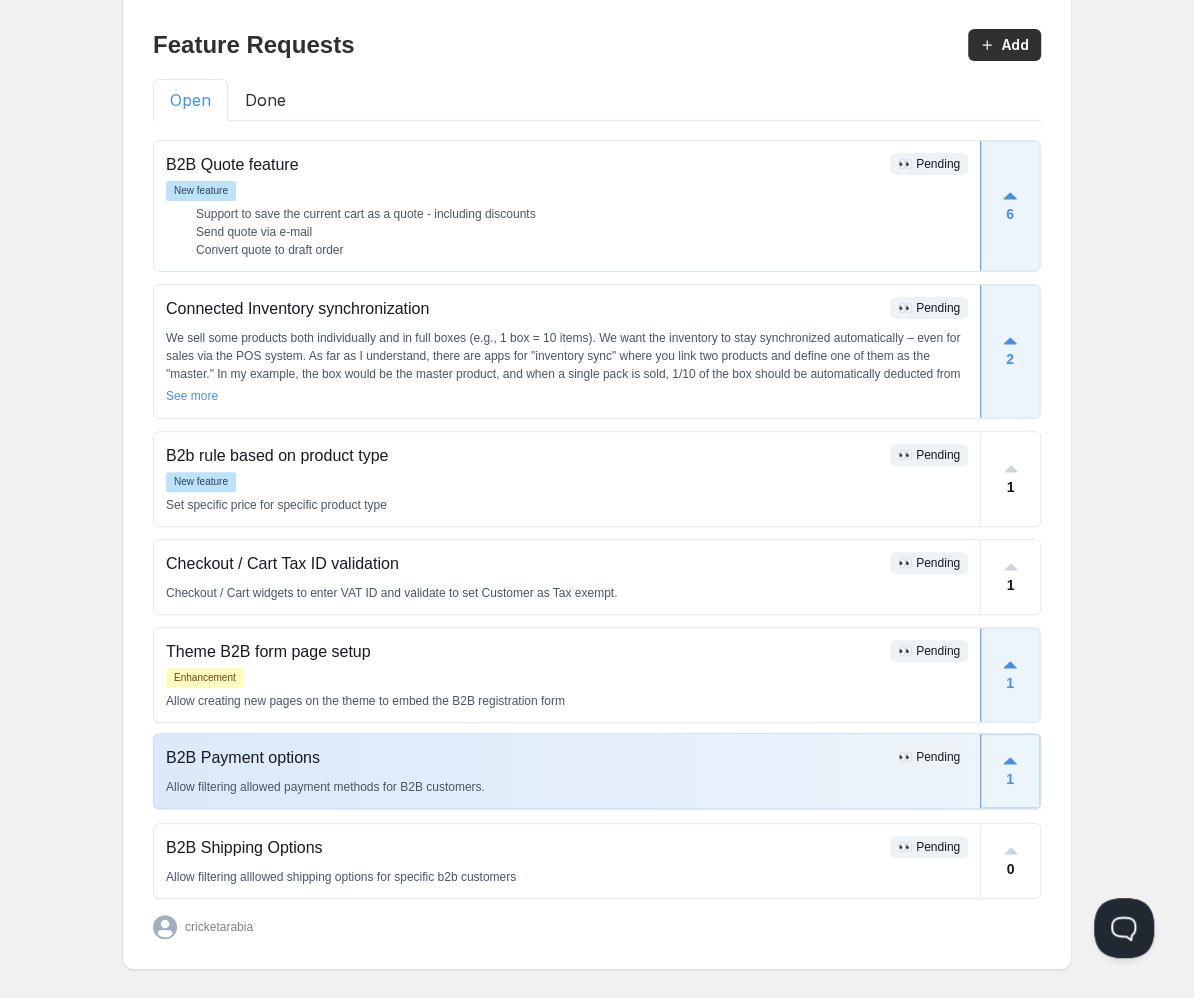 scroll, scrollTop: 155, scrollLeft: 0, axis: vertical 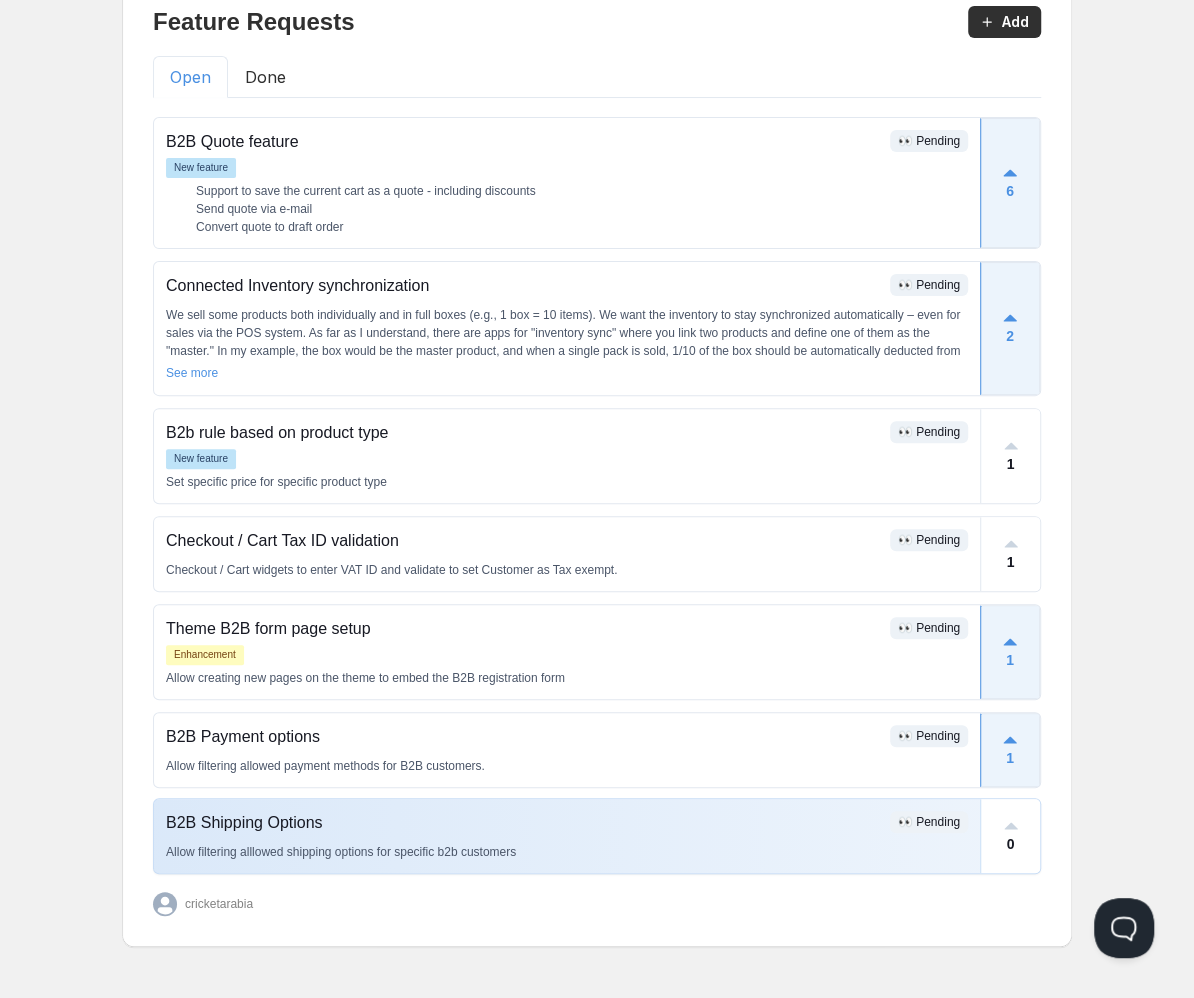 click on "Allow filtering alllowed shipping options for specific b2b customers" at bounding box center [567, 852] 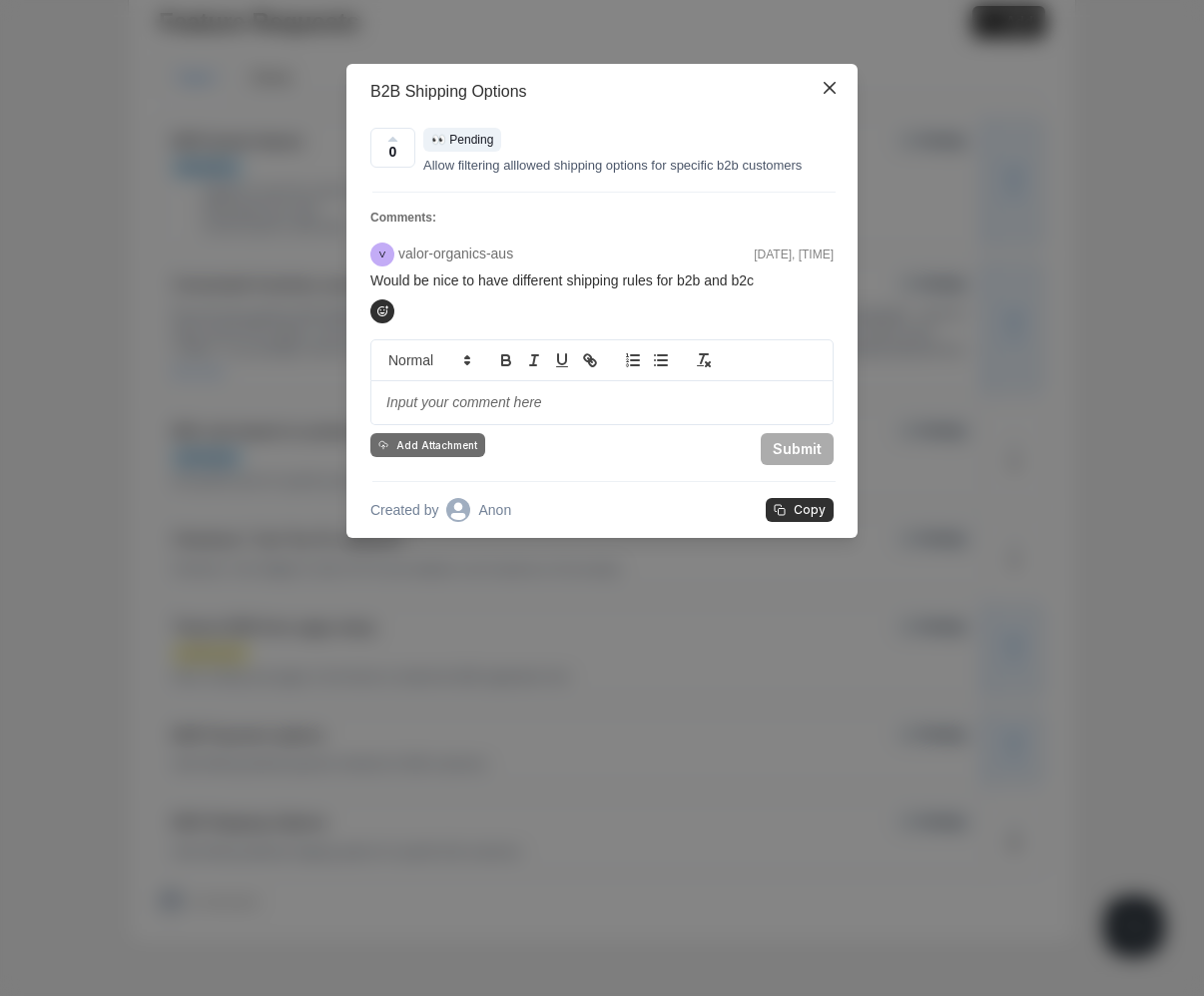click at bounding box center [602, 403] 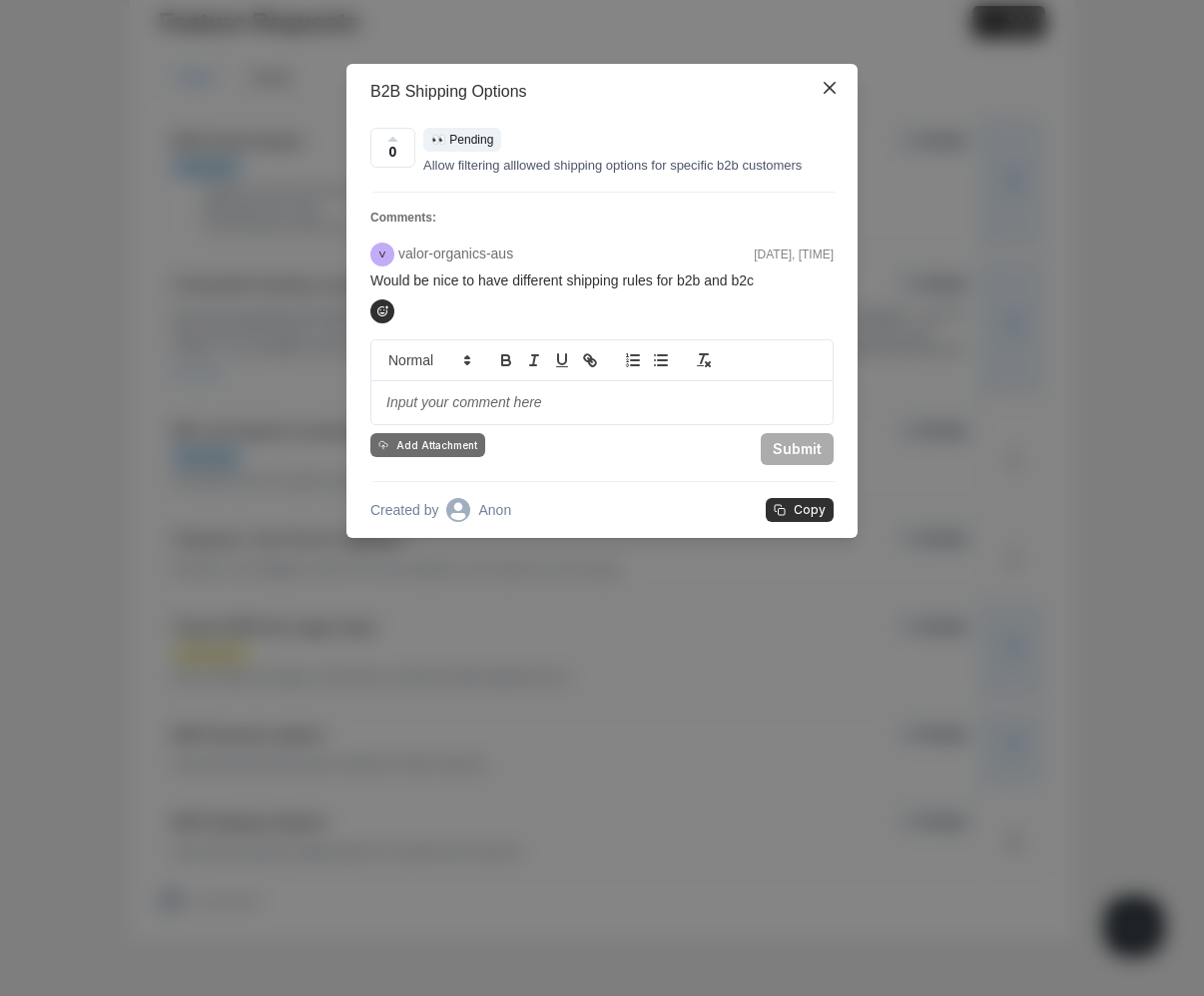 type 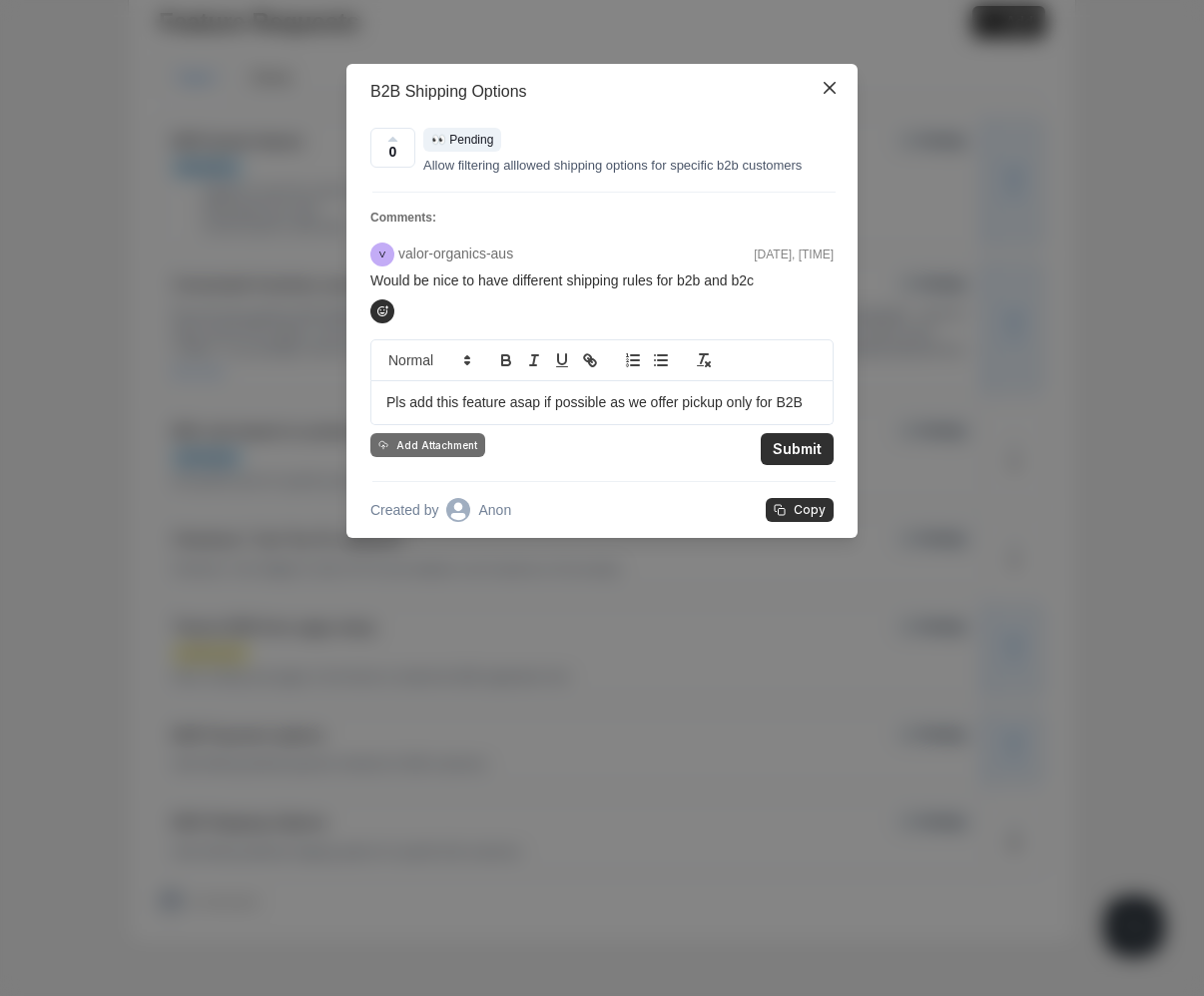click on "[NUMBER] 👀 Pending Allow filtering alllowed shipping options for specific b2b customers Comments: v valor-organics-aus [DATE], [TIME] Would be nice to have different shipping rules for b2b and b2c 😀 🐶 🍎 ⚽ 🏙️ 💡 ❤️ Smileys & People 😀 😃 😄 😁 😆 😅 😂 🤣 😊 😇 🙂 🙃 😉 😌 😍 🥰 😘 😗 😙 😚 😋 😛 😝 😜 🤪 🤨 🧐 🤓 😎 🤩 🥳 😏 😒 😞 😔 😟 😕 🙁 ☹️ 😣 😖 😫 😩 🥺 😢 😭 😤 😠 😡 🤬 🤯 😳 🥵 🥶 😱 😨 😰 😥 😓 🤗 🤔 🤭 🤫 🤥 😶 😐 😑 😬 🙄 😯 😦 😧 😮 😲 🥱 😴 🤤 😪 😵 🤐 🥴 🤢 🤮 🤧 😷 🤒 🤕 🤑 🤠 👍 👎 👏 🙌 👐 🤲 🤝 🙏 ✌️ 🤞 🤟 🤘 🤙 👈 👉 👆 👇 ☝️ 👋 🤚 🖐️ ✋ 🖖 👌 🤌 🤏 👊 ✊ 🤛 🤜 👍 👎 ✍️ 👩 👨 👦 👧 👶 👵 👴 👲 👳‍♀️ 👳‍♂️ 🧕 👮‍♀️ 👮‍♂️ 👷‍♀️ 👷‍♂️ 💂‍♀️ 👫" at bounding box center (602, 328) 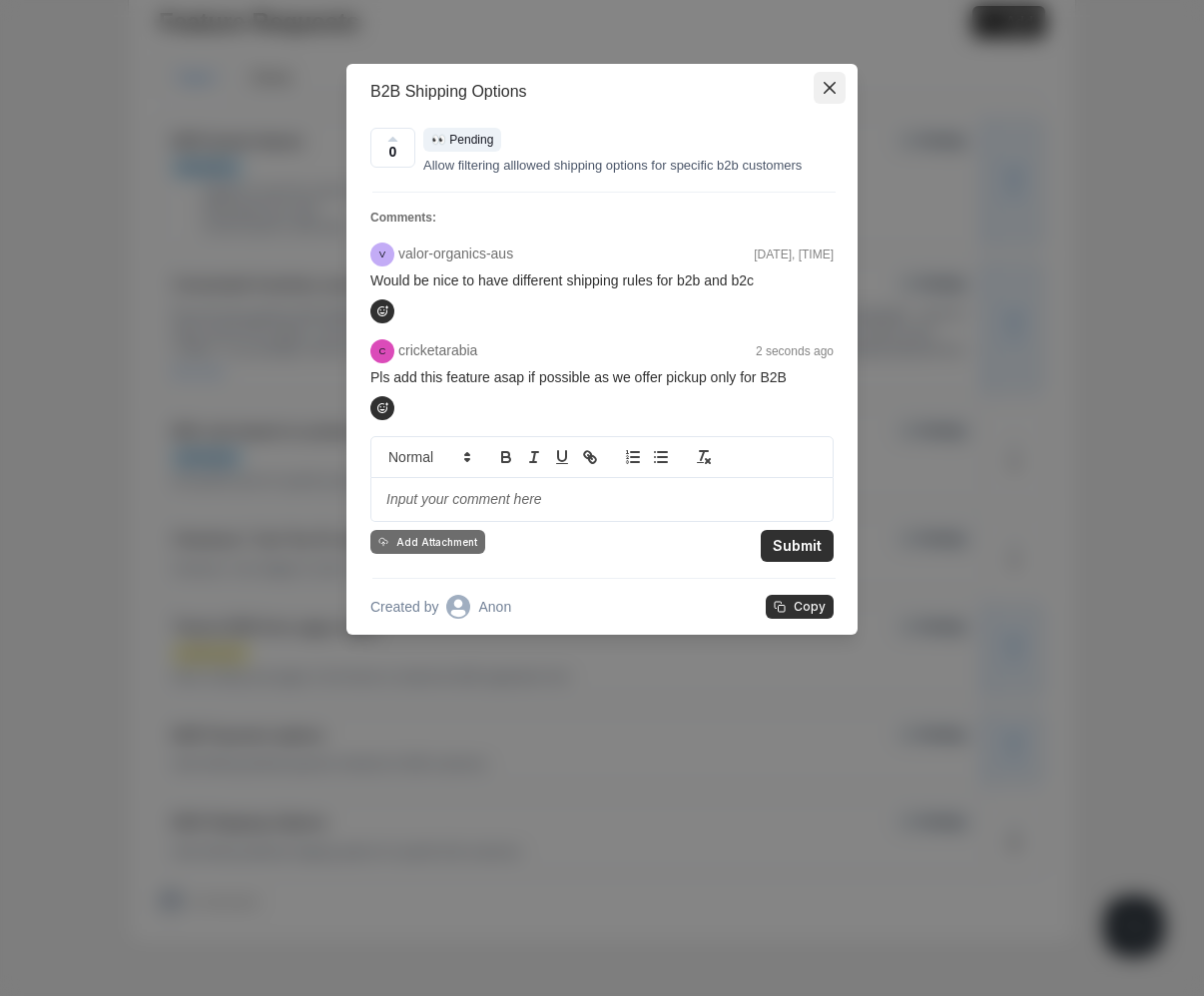 click 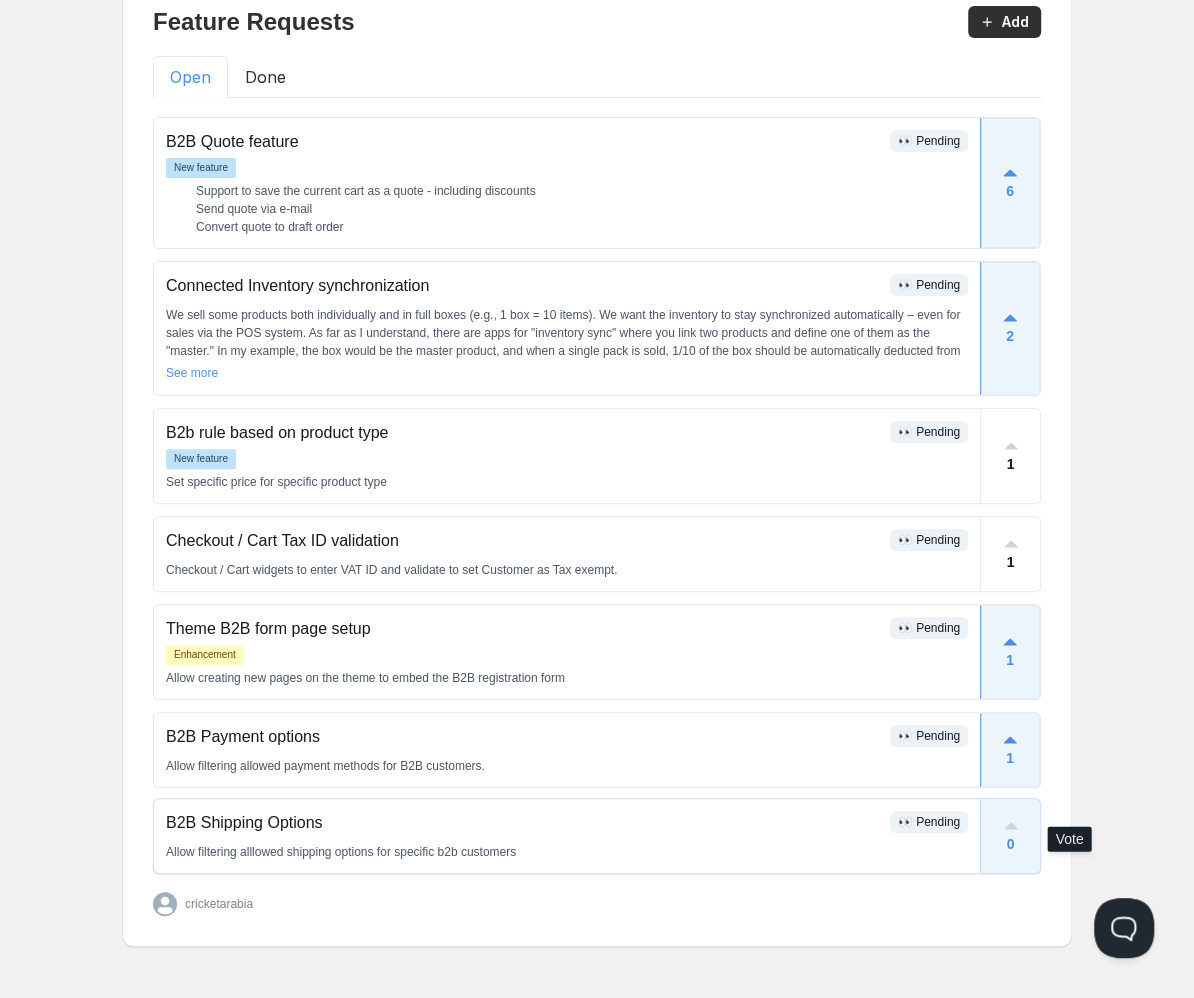click on "0" at bounding box center [1011, 844] 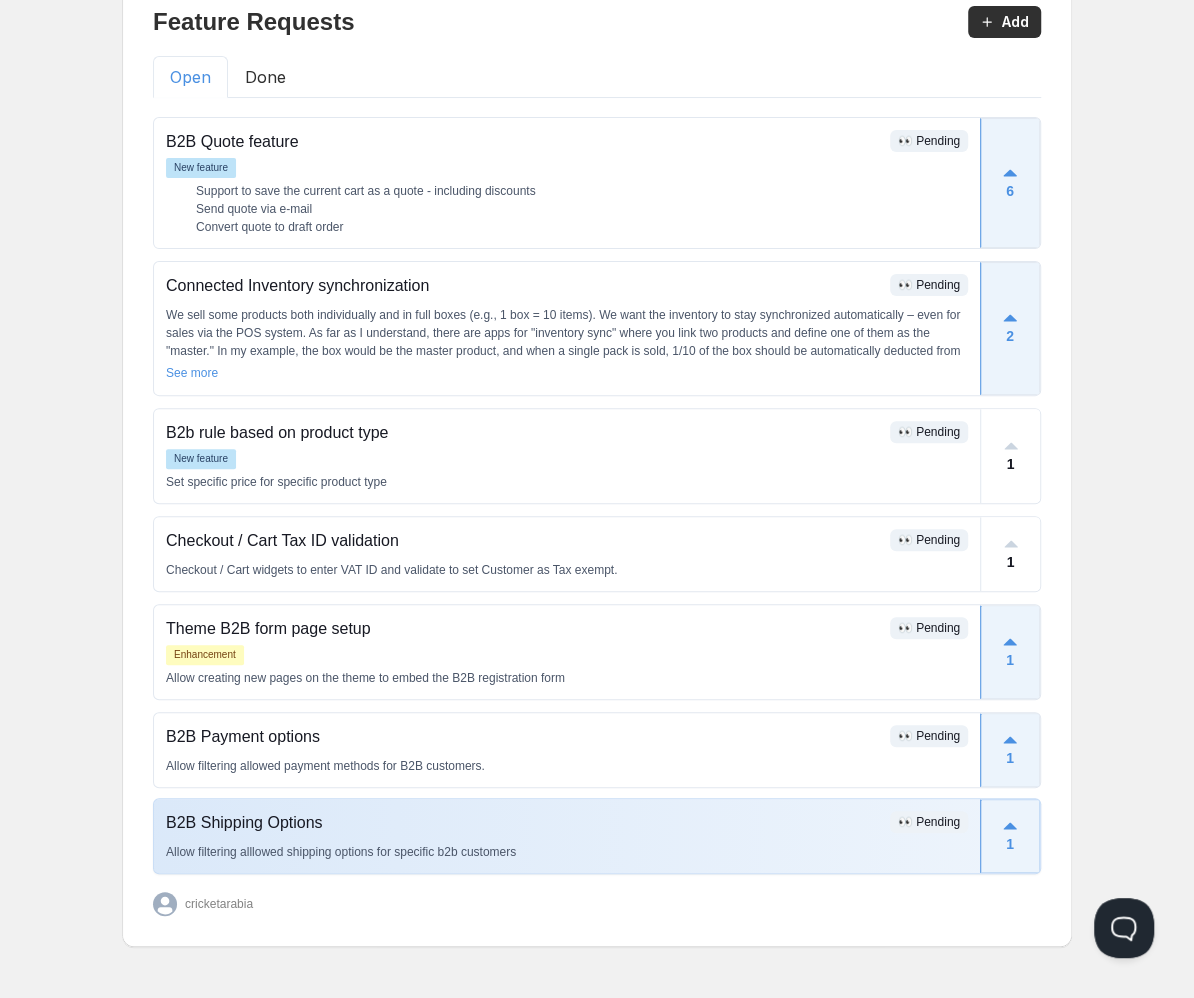 scroll, scrollTop: 0, scrollLeft: 0, axis: both 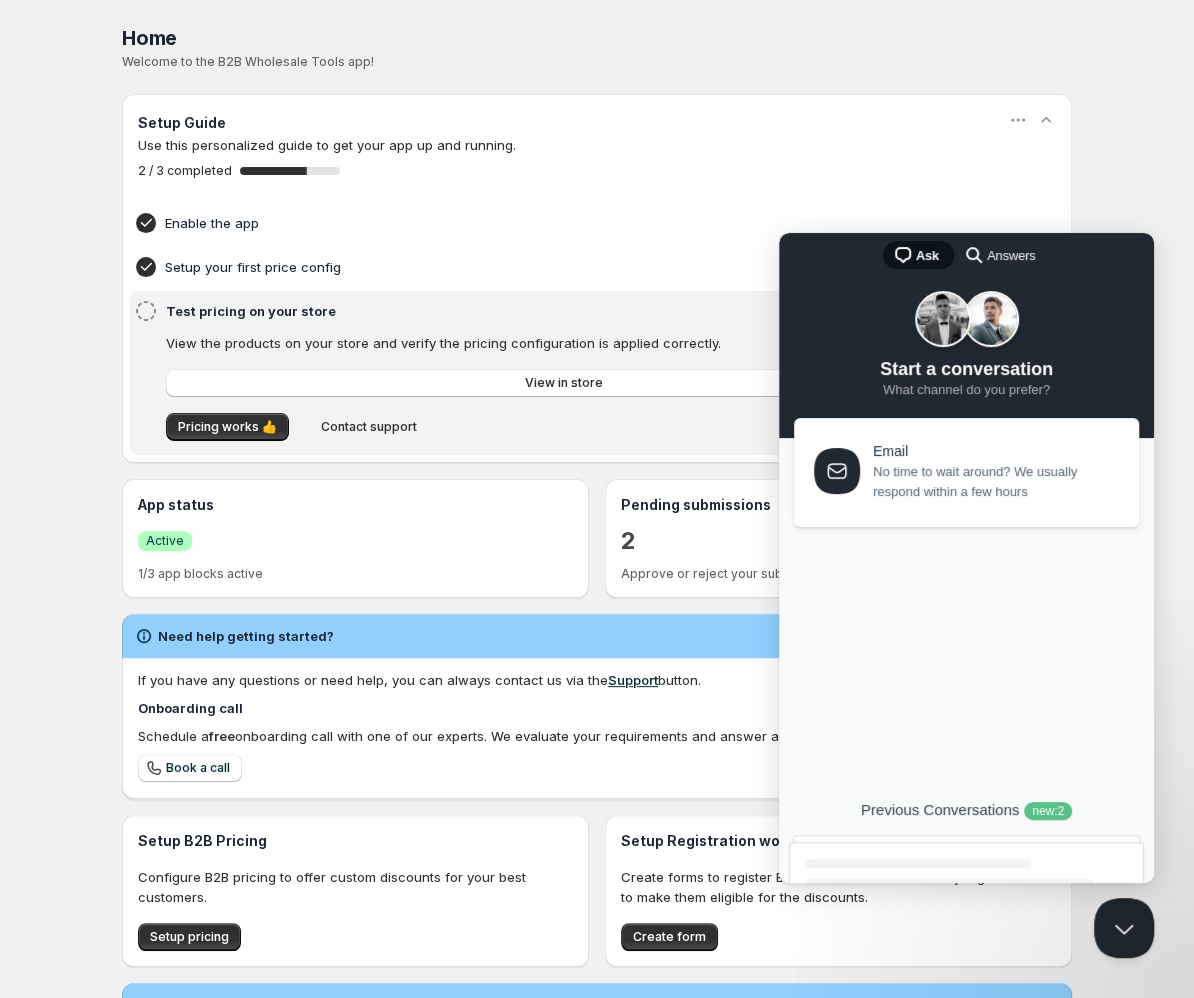 click on "new :  2" at bounding box center [1048, 811] 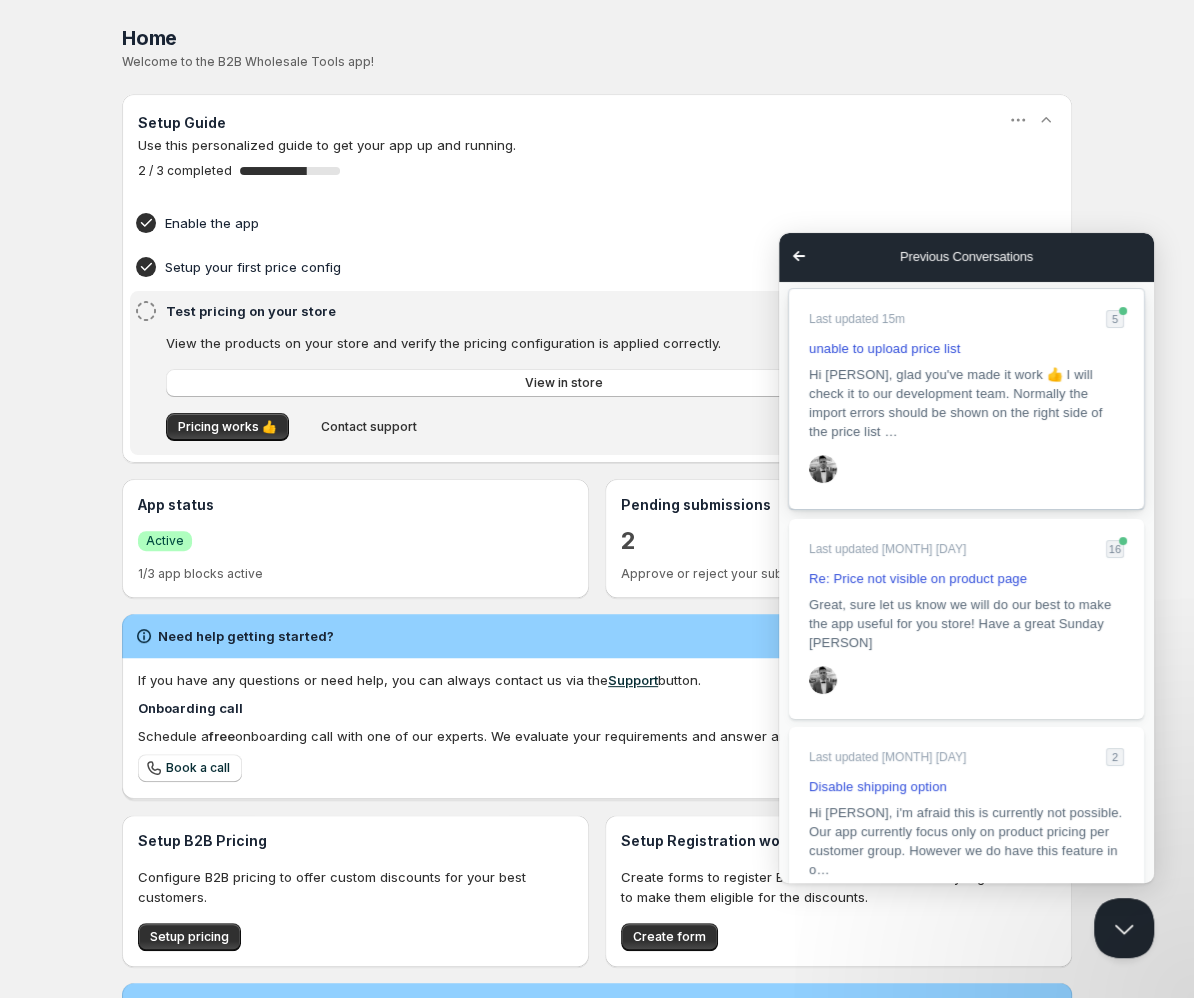click on "Hi [PERSON], glad you've made it work 👍 I will check it to our development team.
Normally the import errors should be shown on the right side of the price list …" at bounding box center [955, 403] 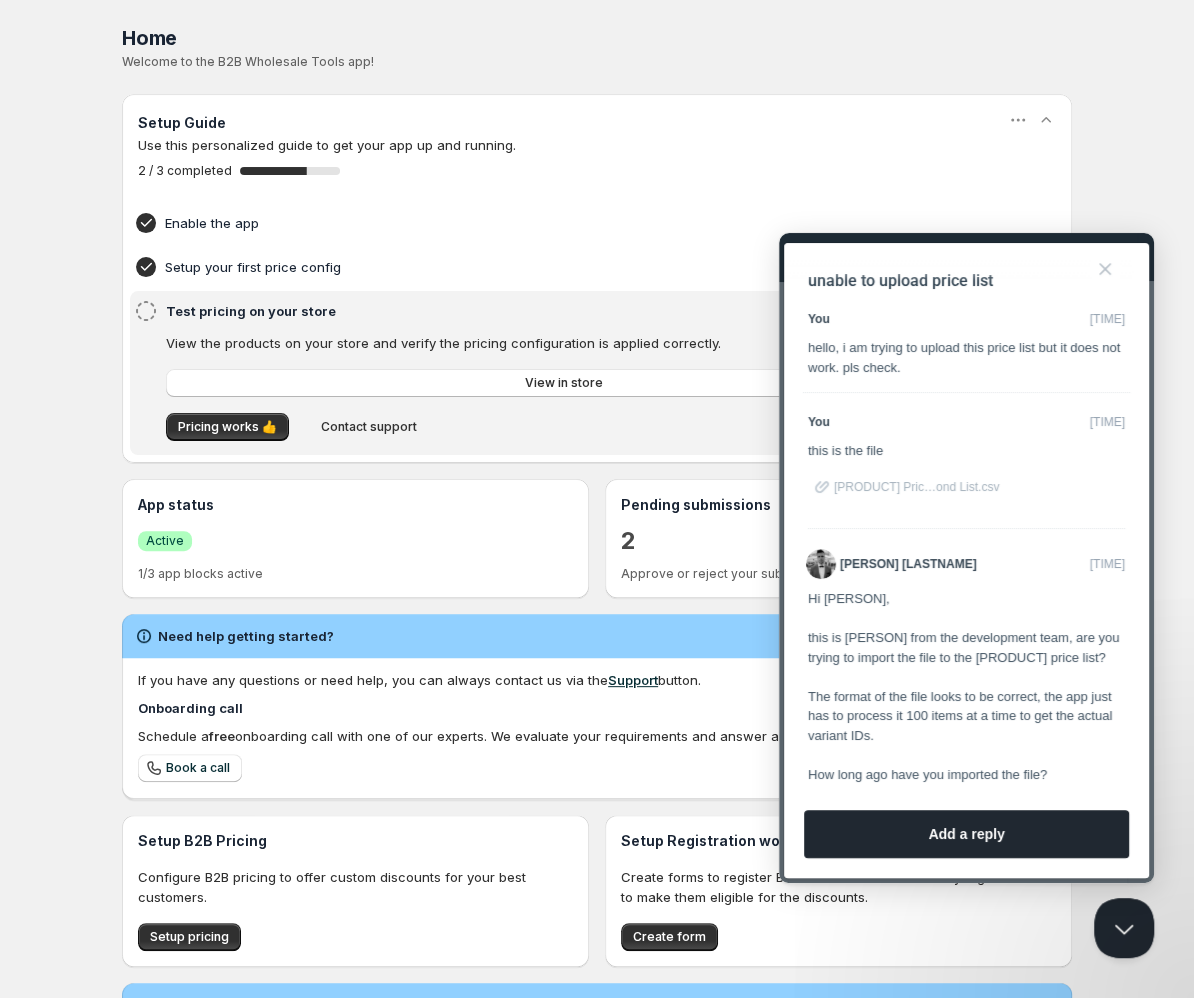 scroll, scrollTop: 552, scrollLeft: 0, axis: vertical 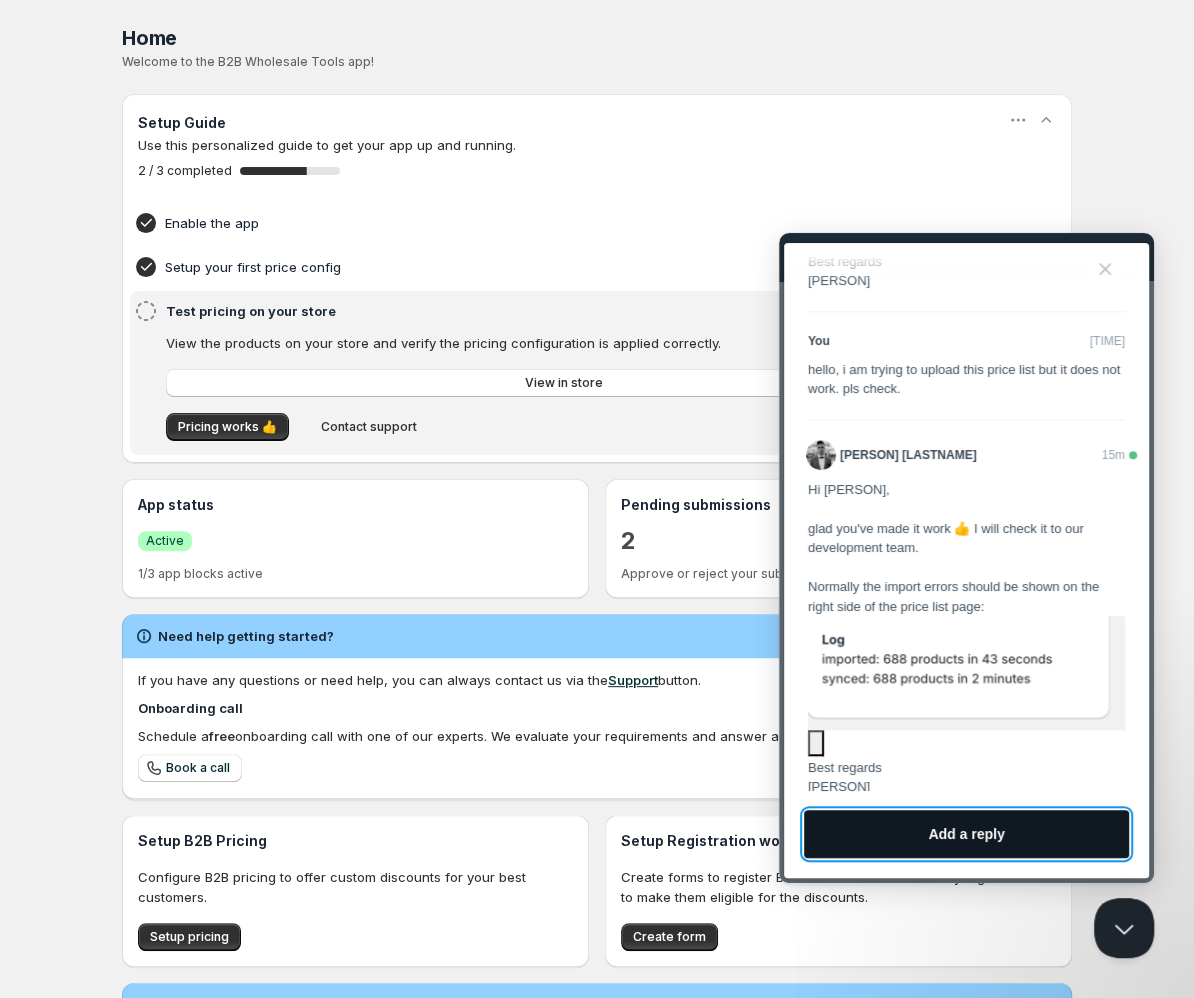 click on "Add a reply" at bounding box center (966, 834) 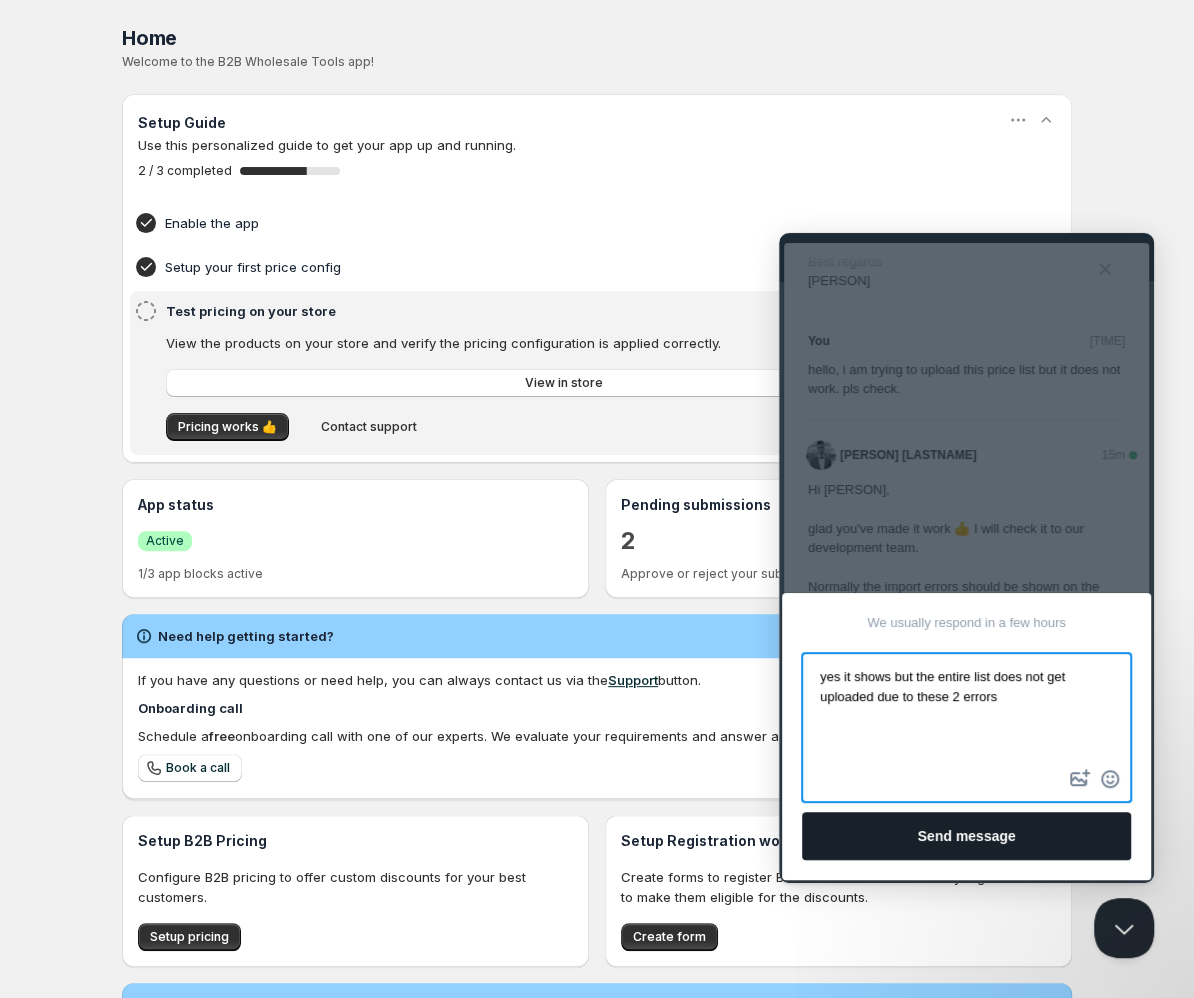 type on "yes it shows but the entire list does not get uploaded due to these 2 errors" 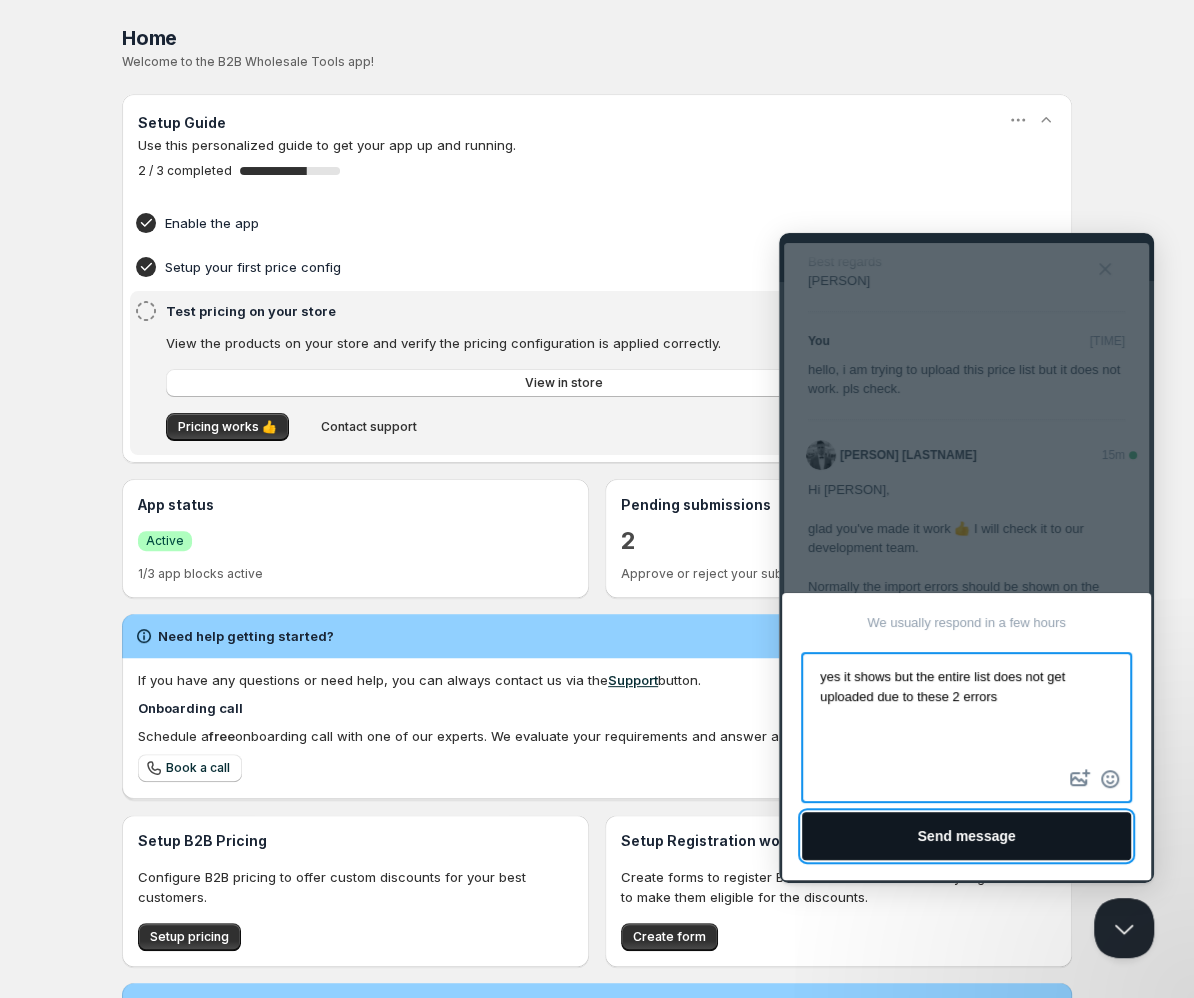 click on "Send message" at bounding box center (966, 836) 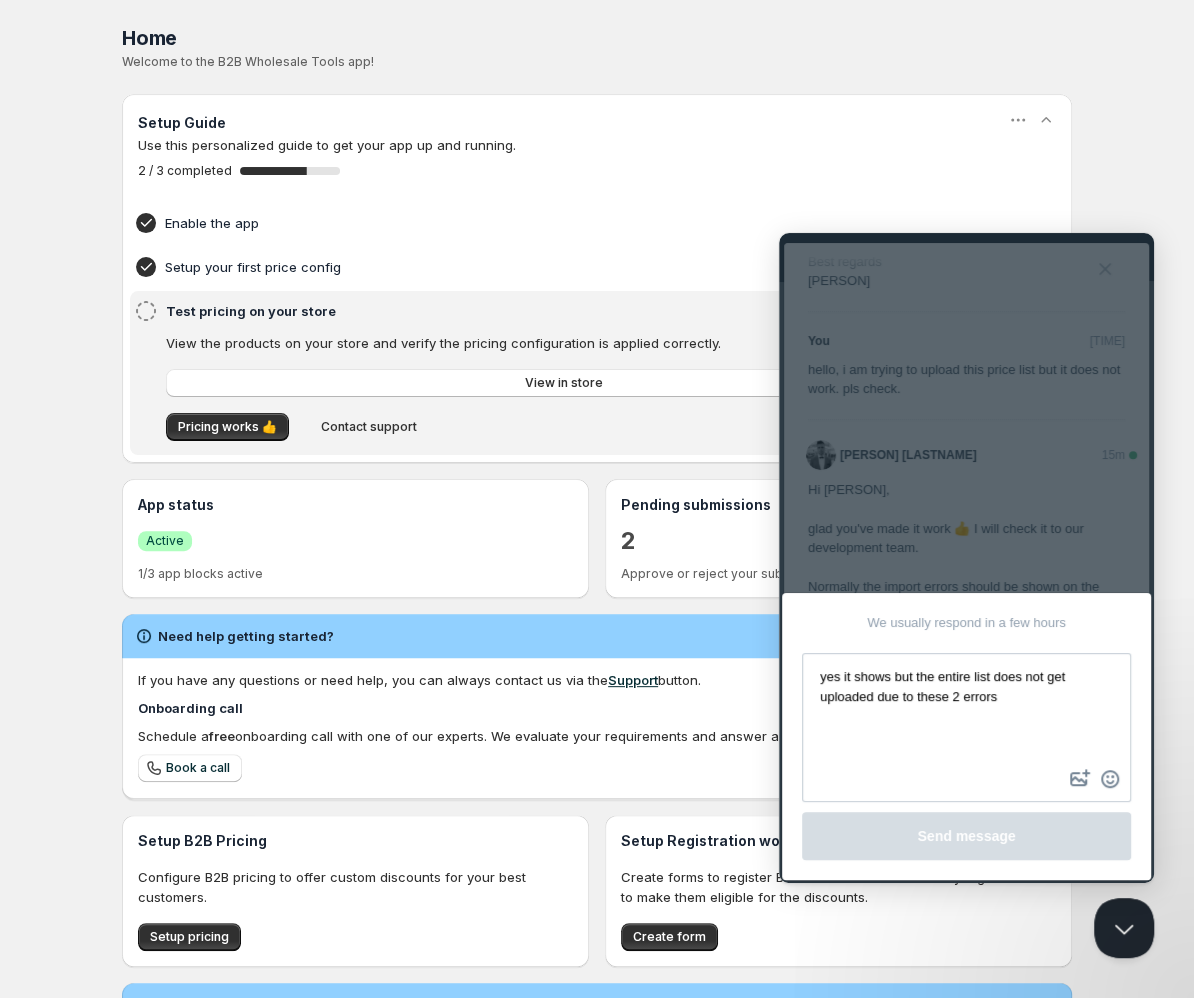 type 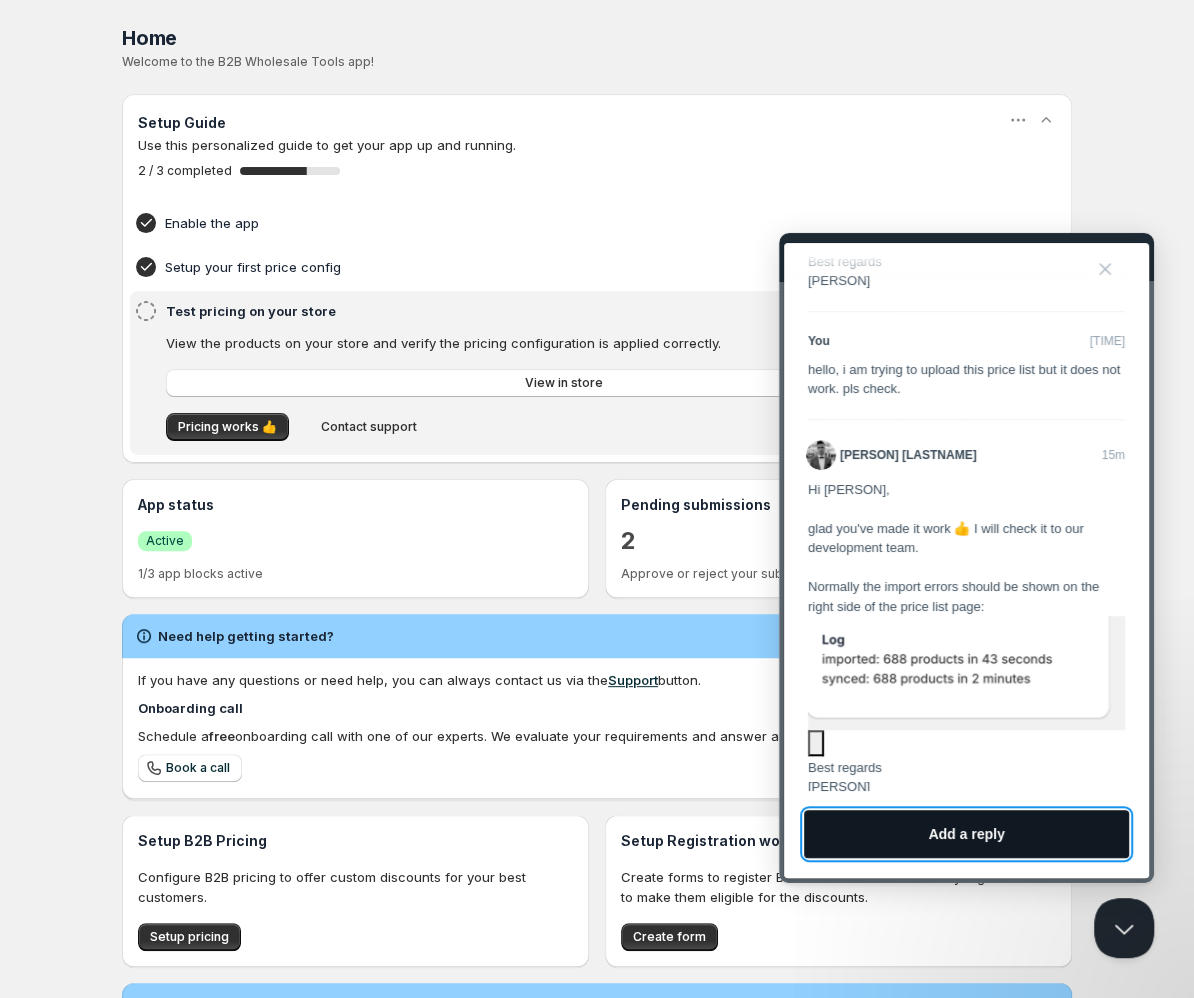 scroll, scrollTop: 768, scrollLeft: 0, axis: vertical 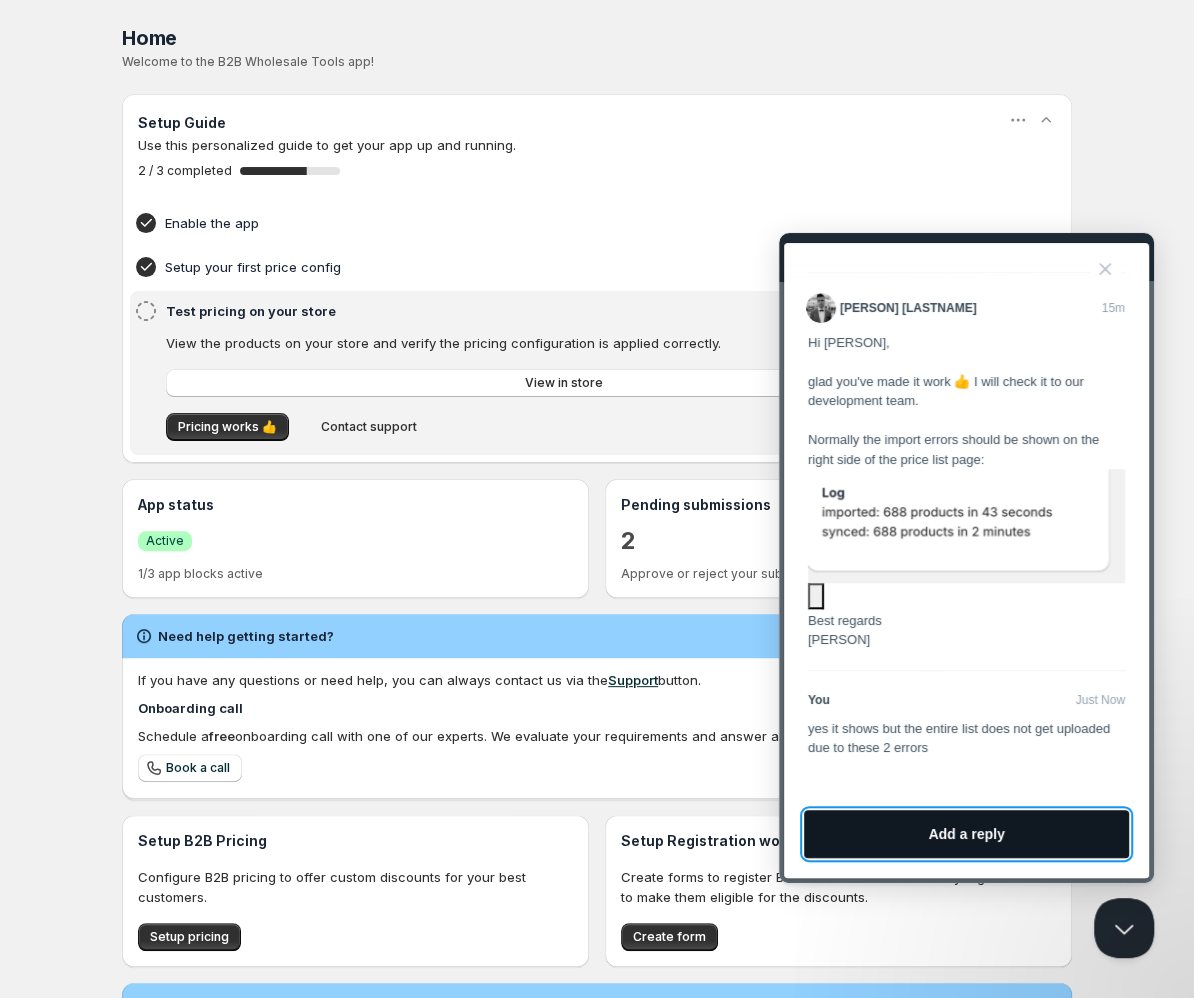 type 